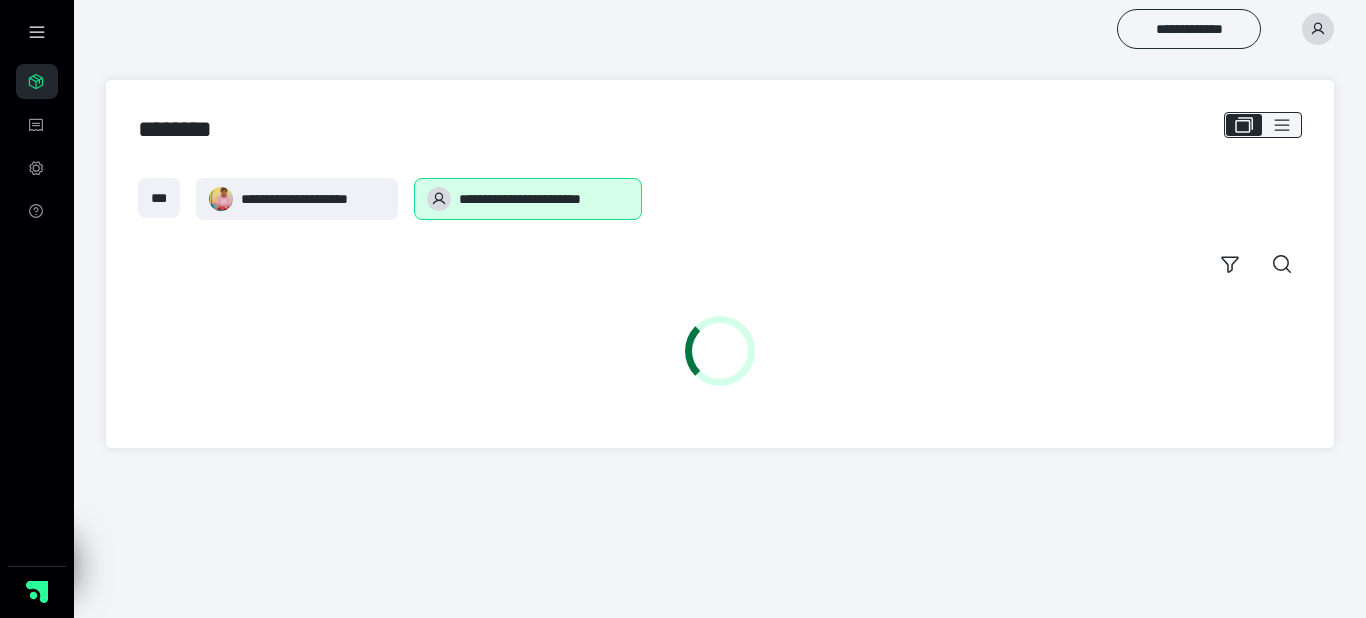 scroll, scrollTop: 0, scrollLeft: 0, axis: both 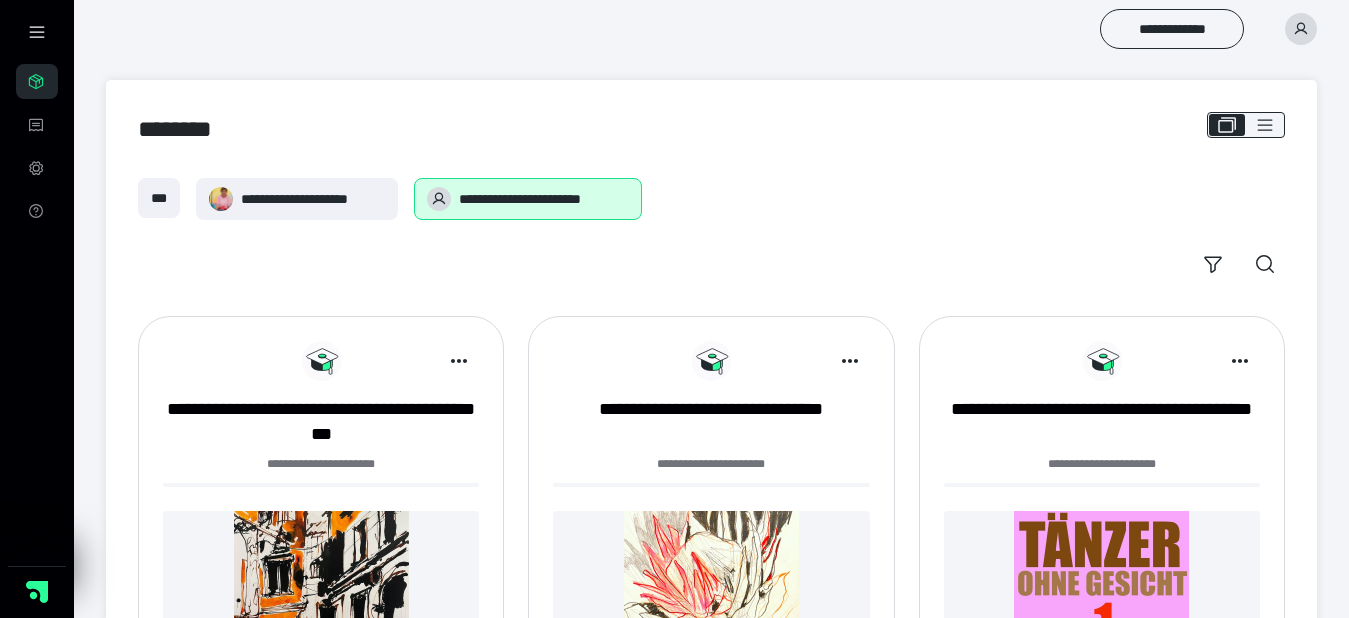 click at bounding box center [321, 598] 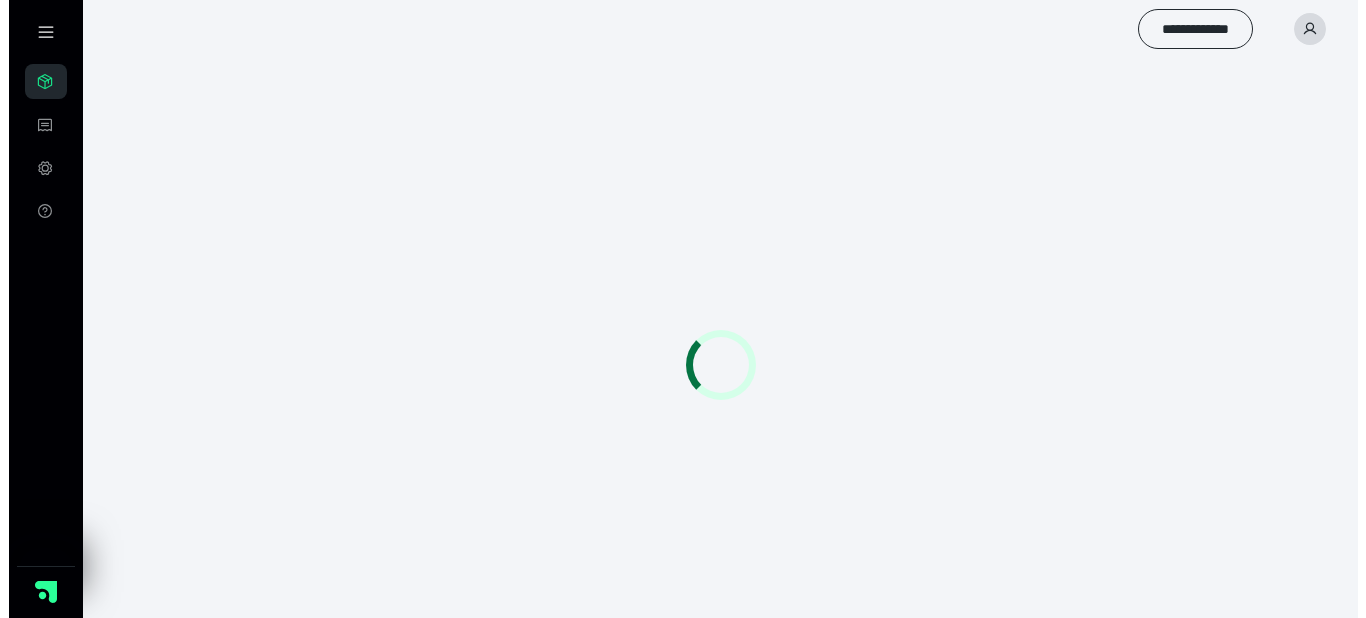 scroll, scrollTop: 0, scrollLeft: 0, axis: both 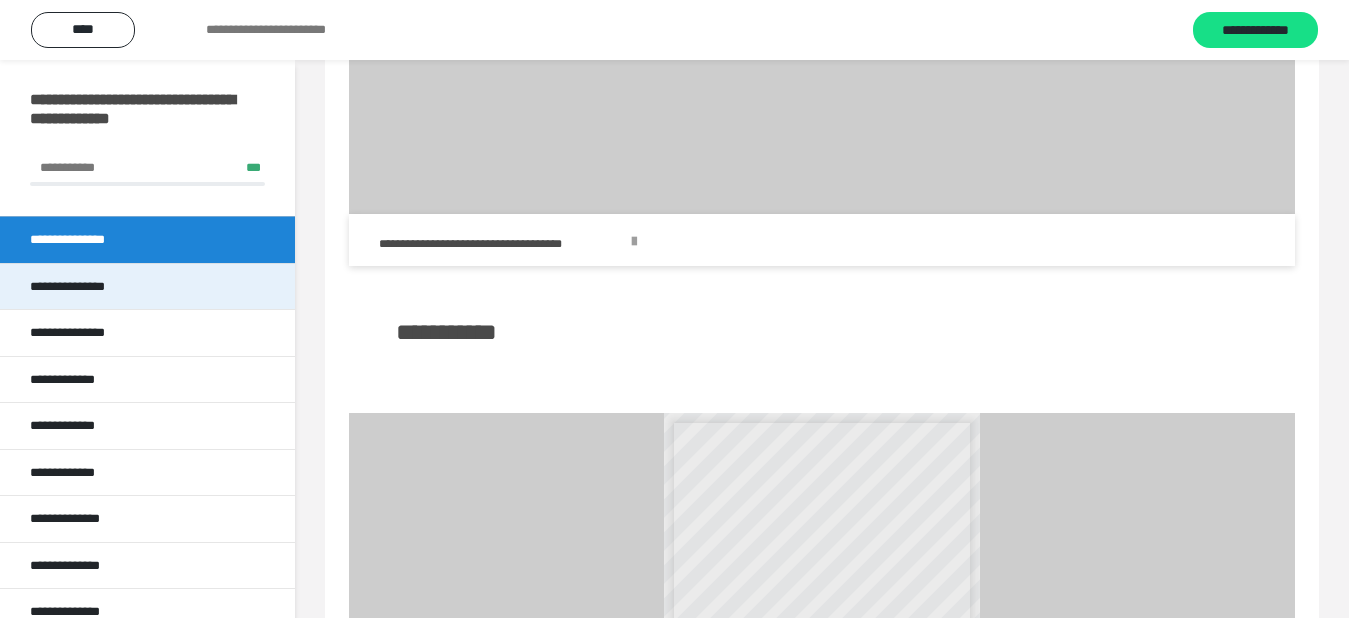 click on "**********" at bounding box center [87, 287] 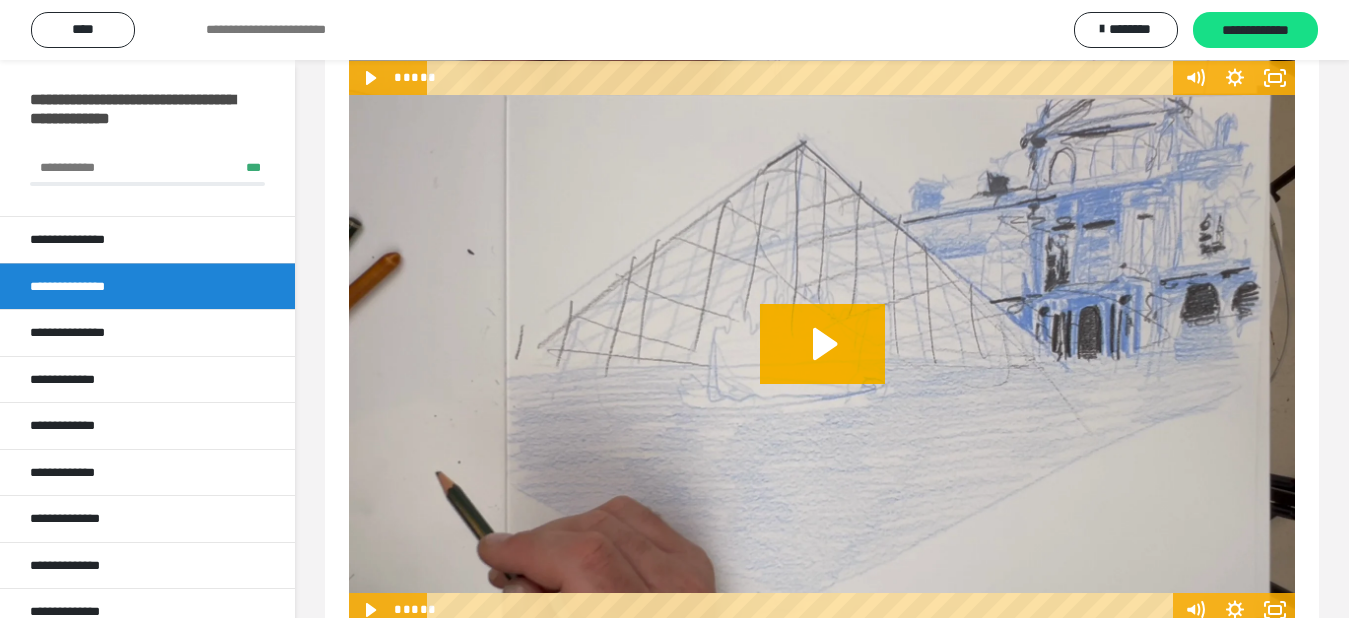 scroll, scrollTop: 5263, scrollLeft: 0, axis: vertical 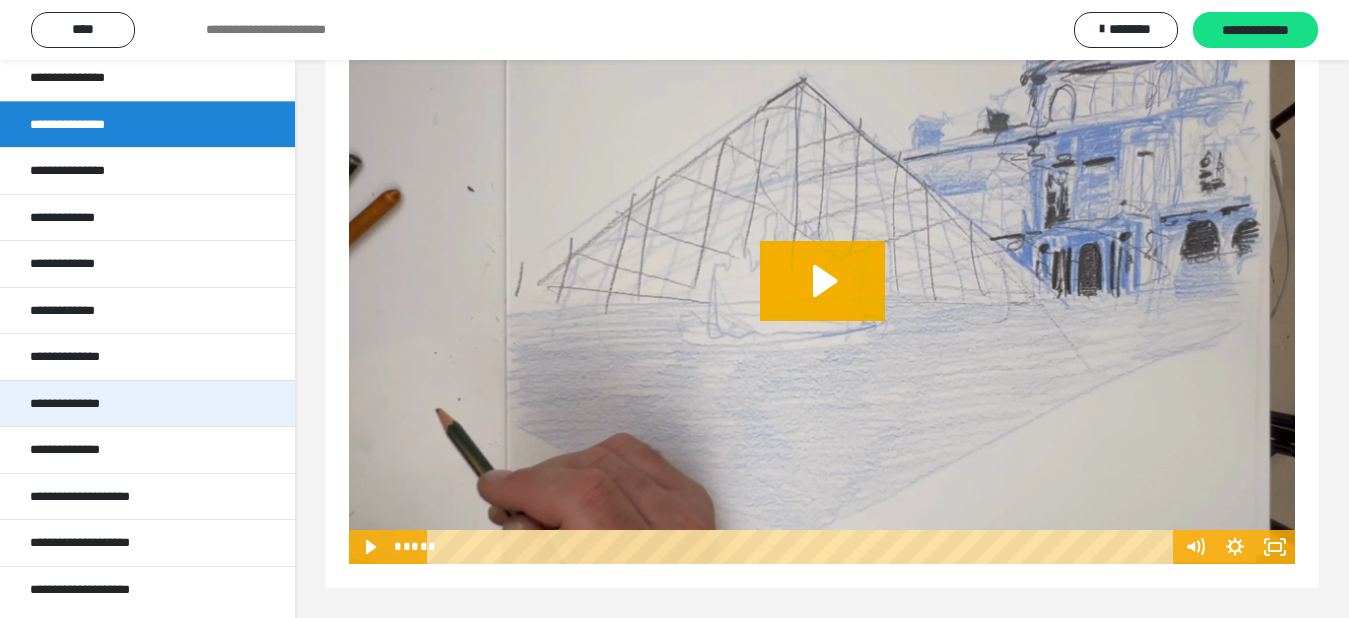 click on "**********" at bounding box center (86, 404) 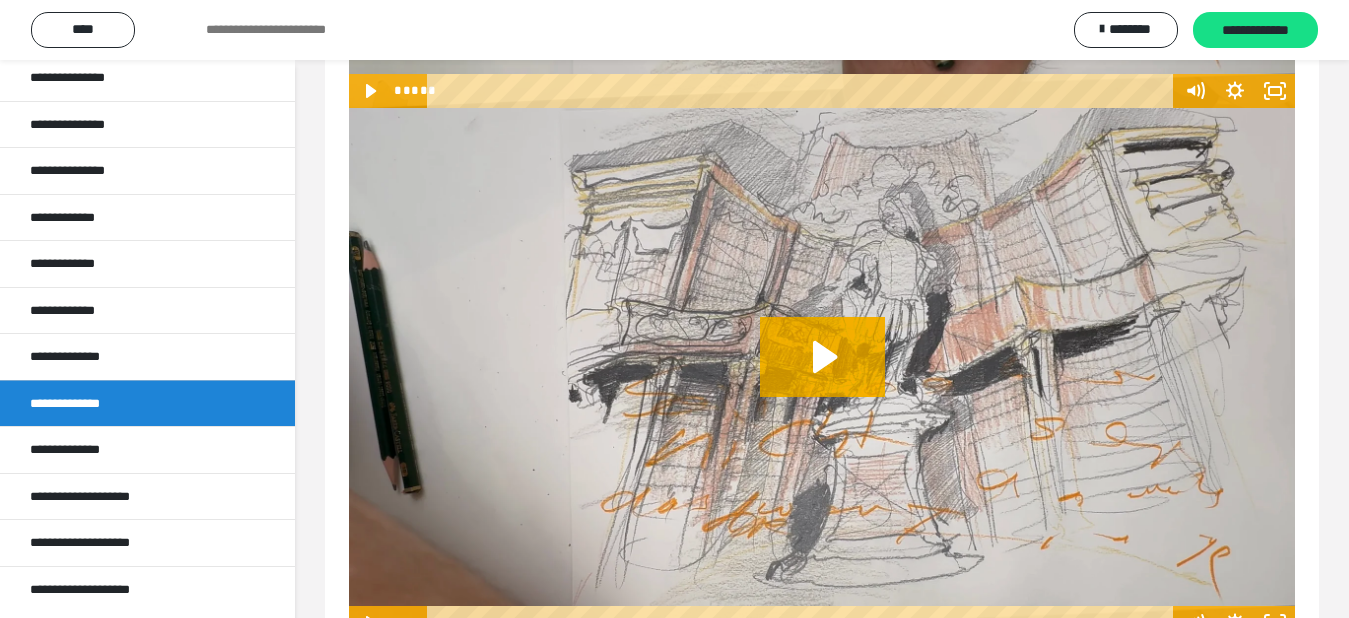 scroll, scrollTop: 4552, scrollLeft: 0, axis: vertical 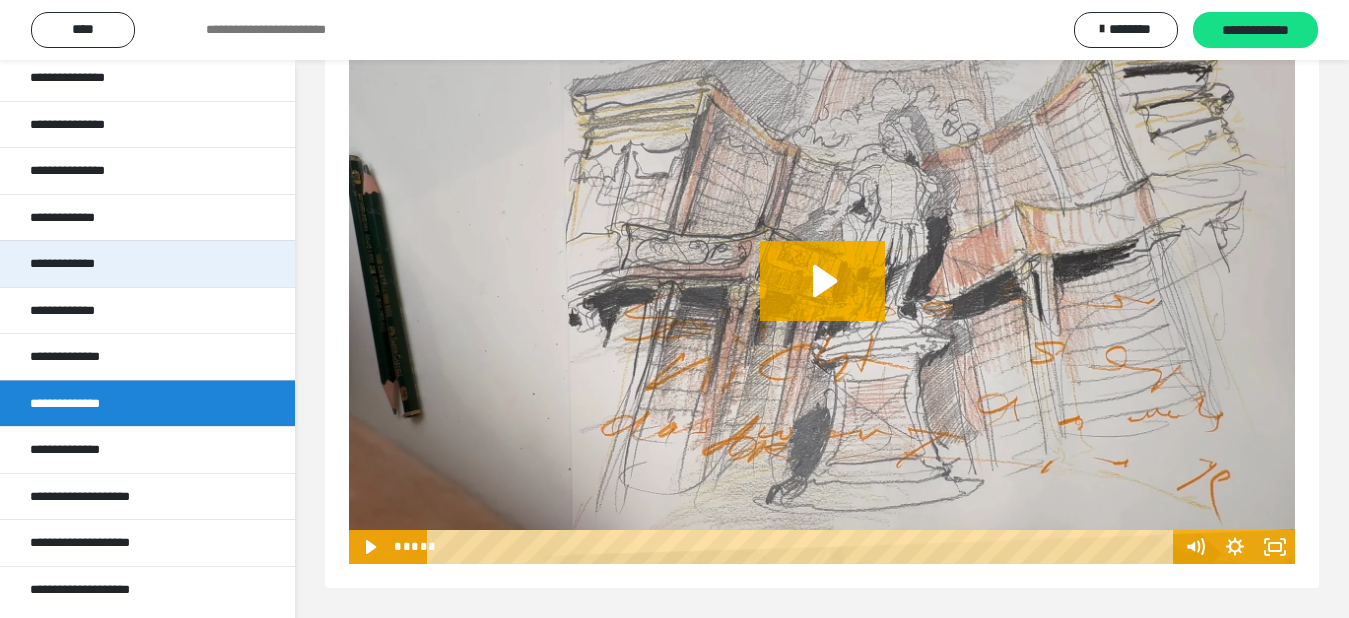 click on "**********" at bounding box center [83, 264] 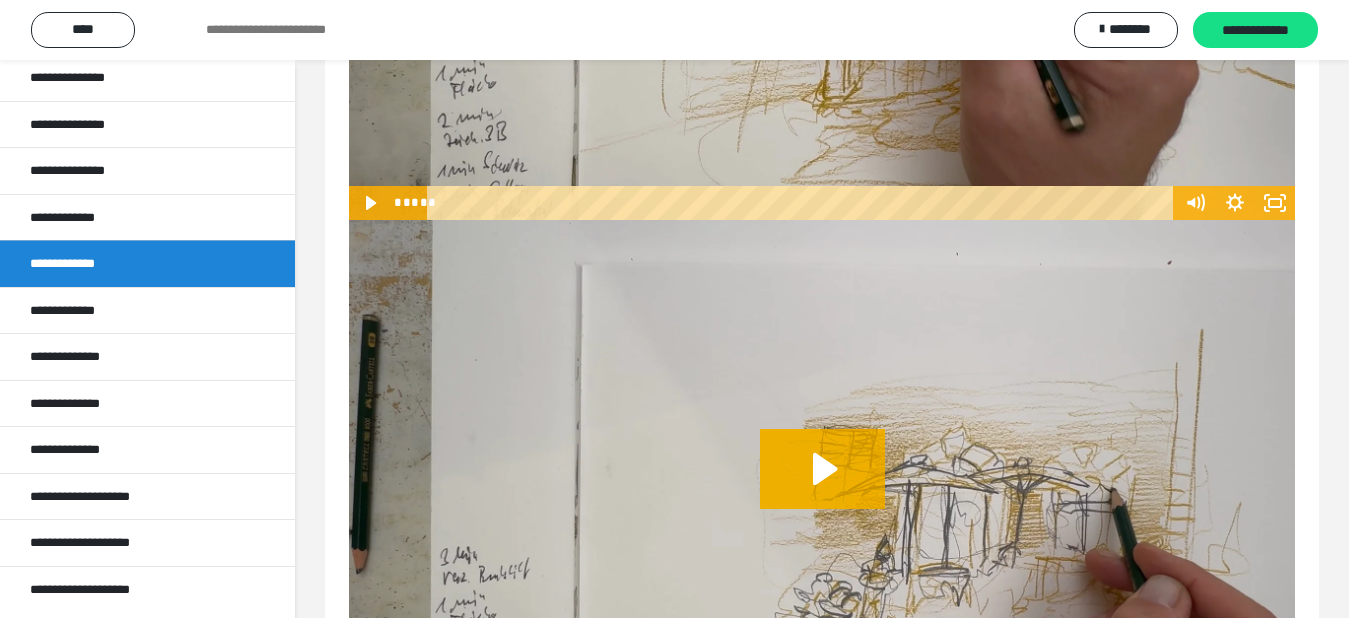 scroll, scrollTop: 5302, scrollLeft: 0, axis: vertical 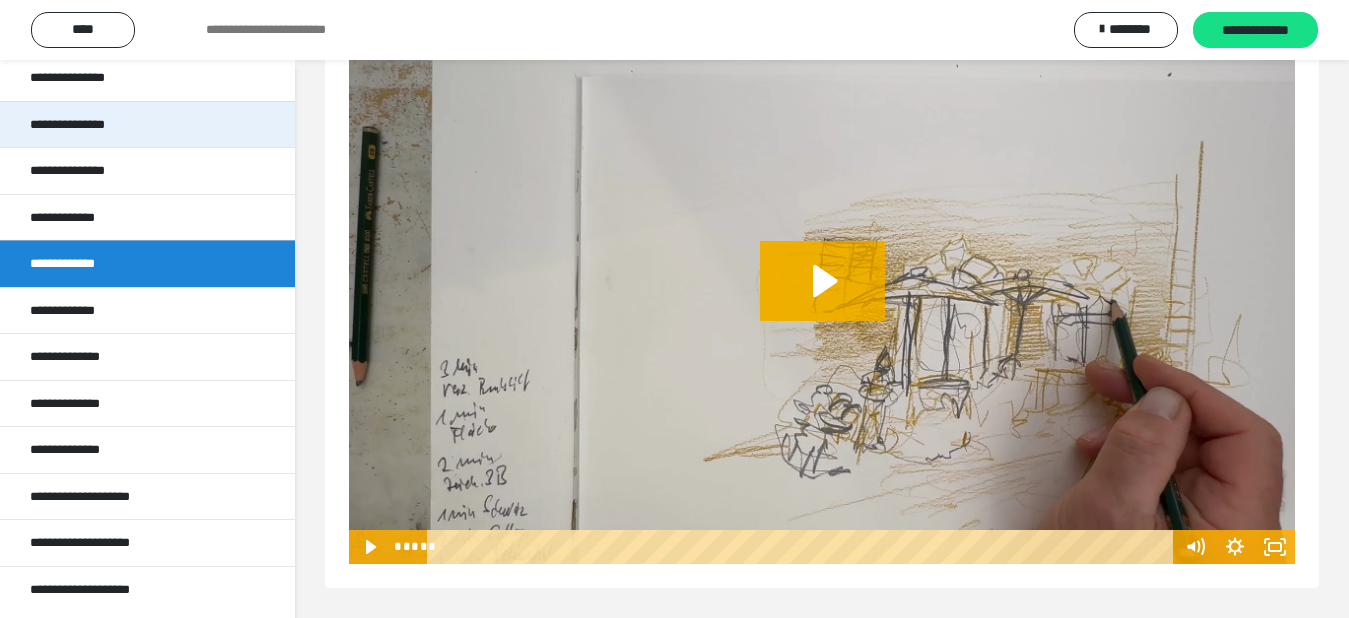 click on "**********" at bounding box center (87, 125) 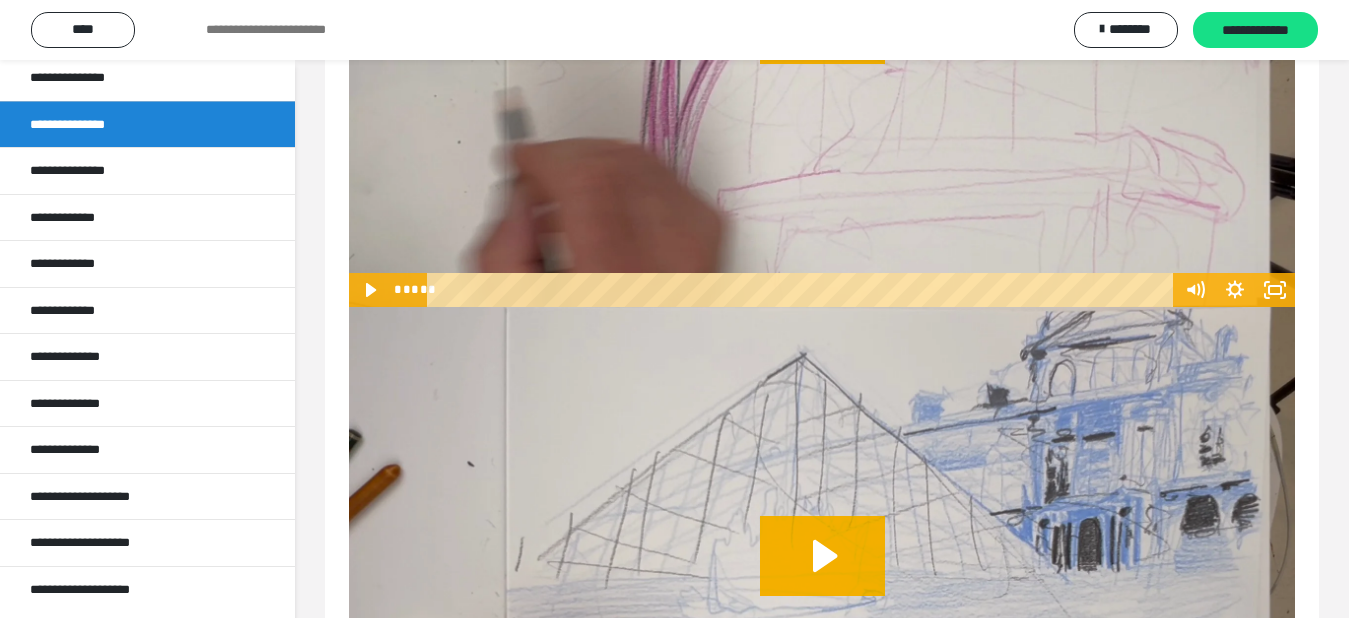 scroll, scrollTop: 5263, scrollLeft: 0, axis: vertical 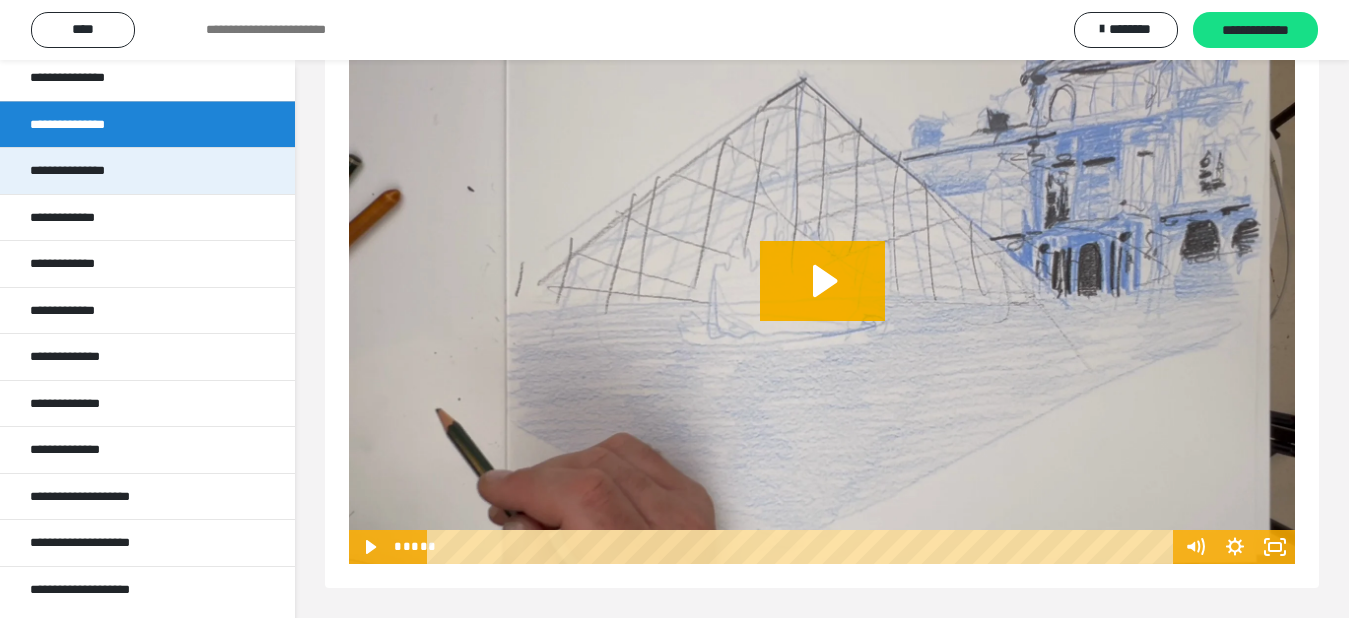 click on "**********" at bounding box center (87, 171) 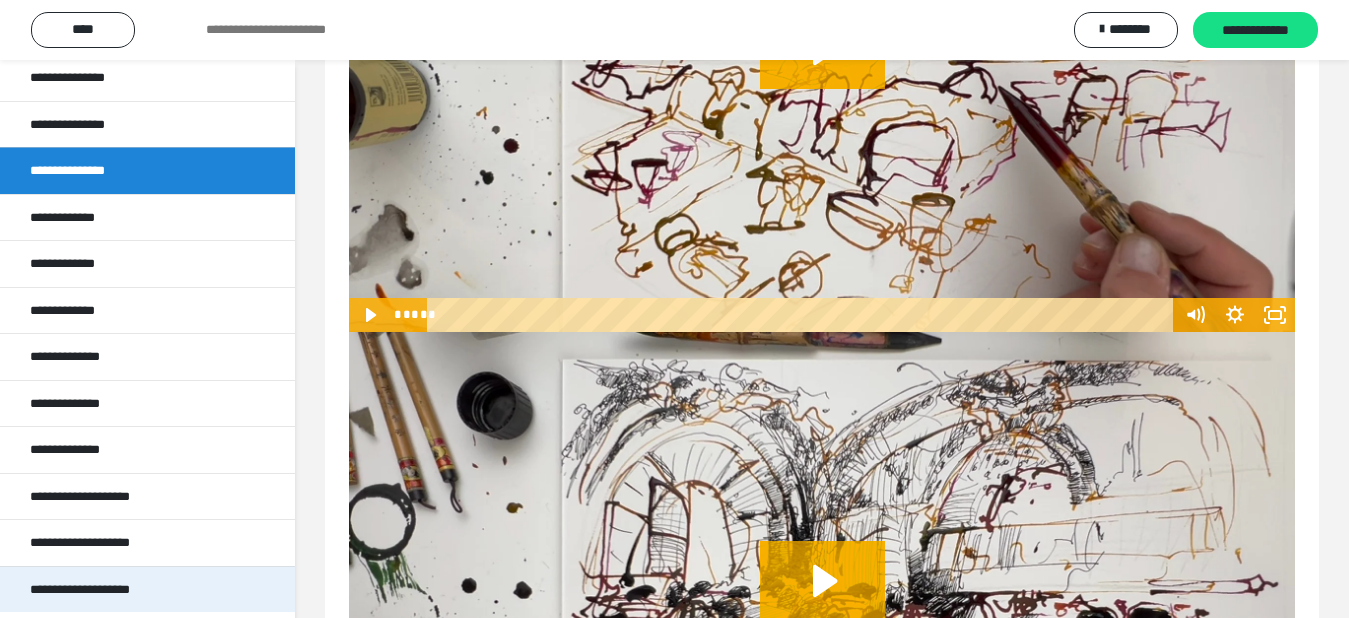 scroll, scrollTop: 4549, scrollLeft: 0, axis: vertical 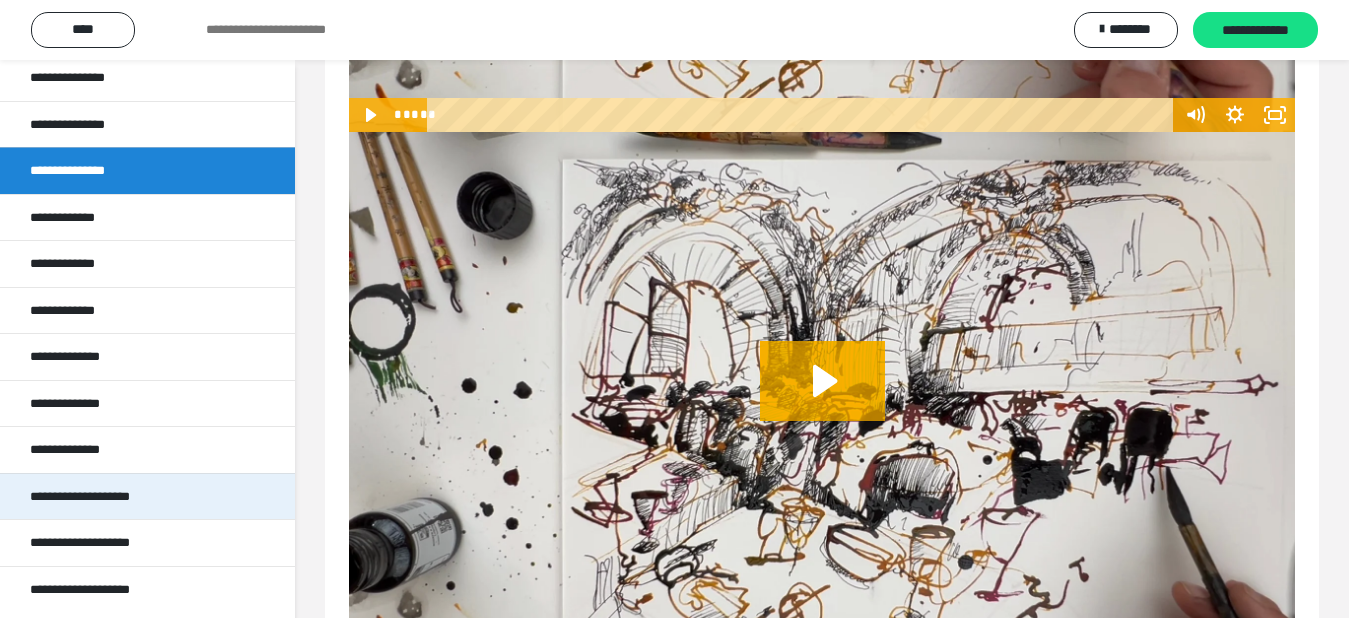 click on "**********" at bounding box center [112, 497] 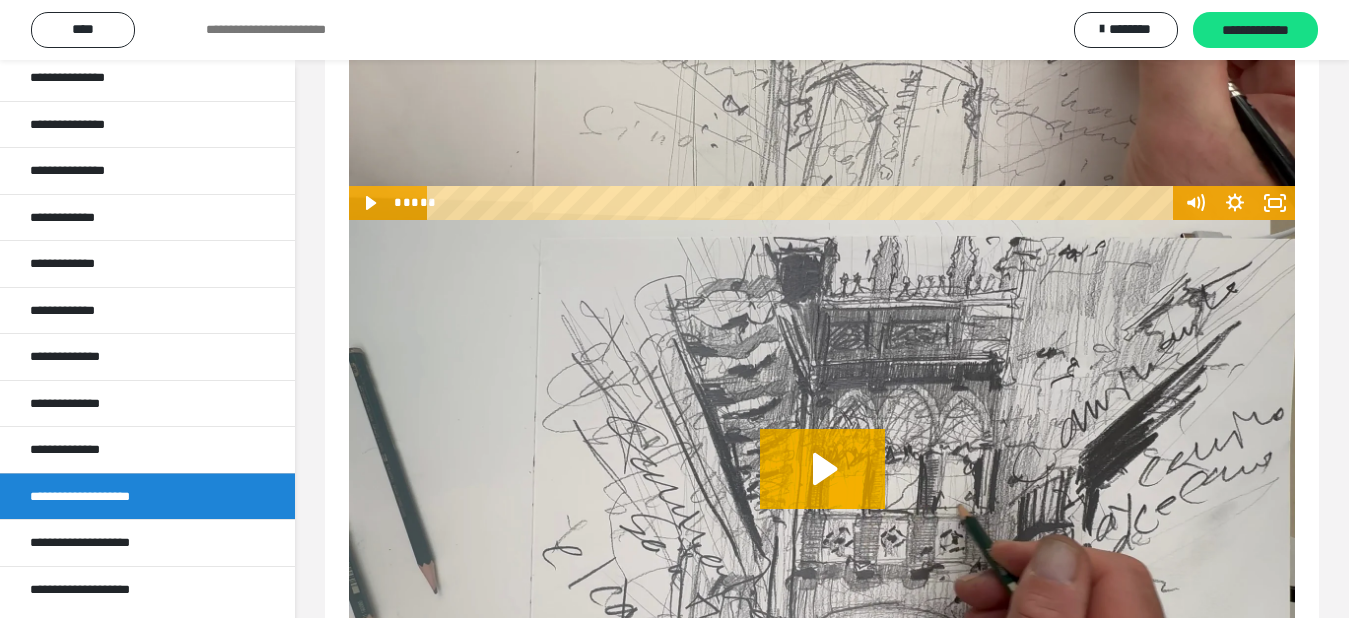 scroll, scrollTop: 5494, scrollLeft: 0, axis: vertical 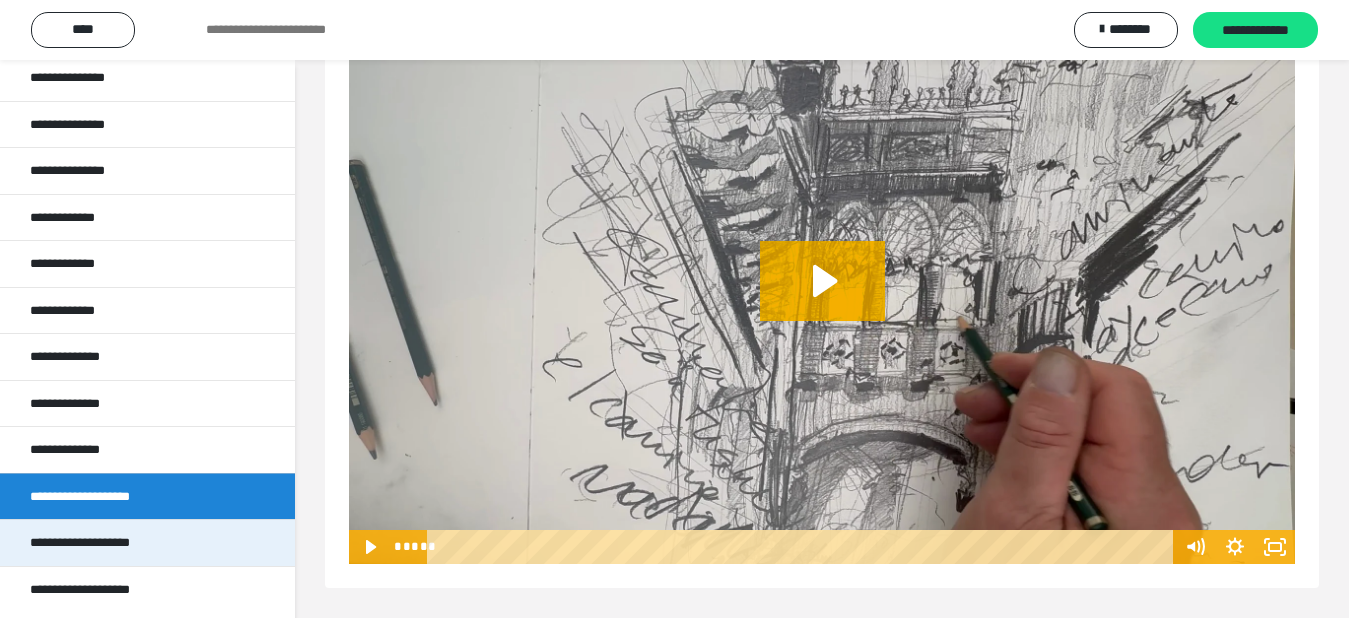click on "**********" at bounding box center (110, 543) 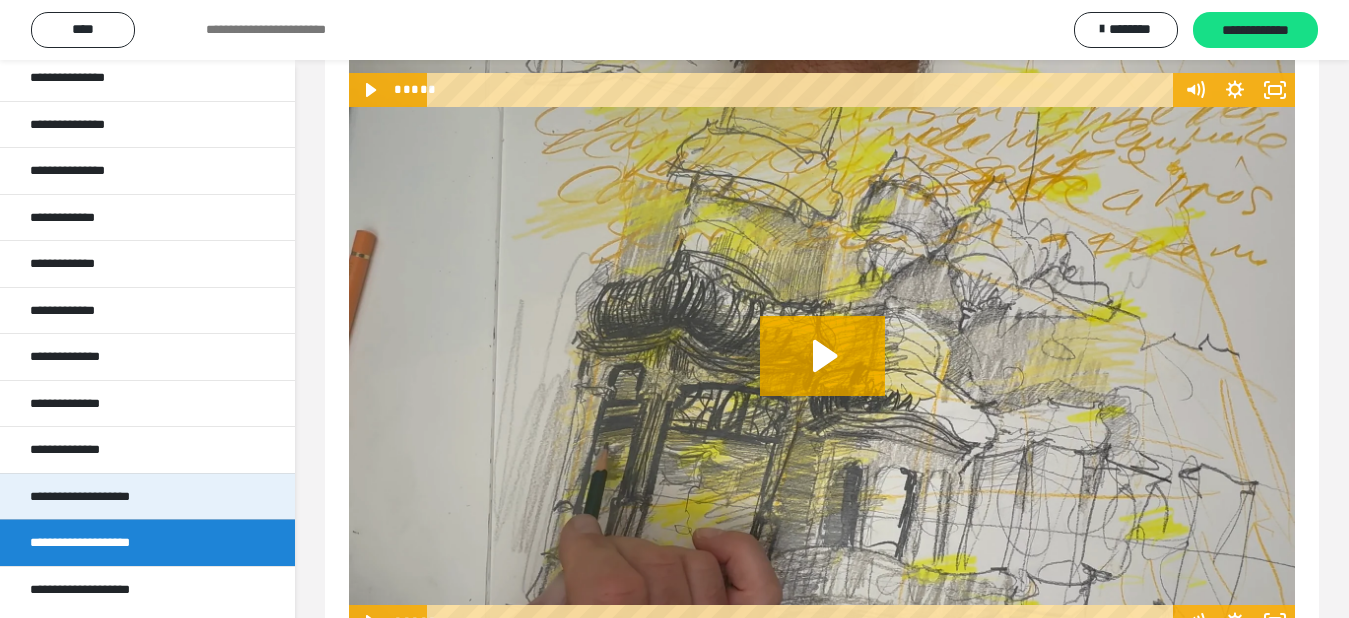 scroll, scrollTop: 4649, scrollLeft: 0, axis: vertical 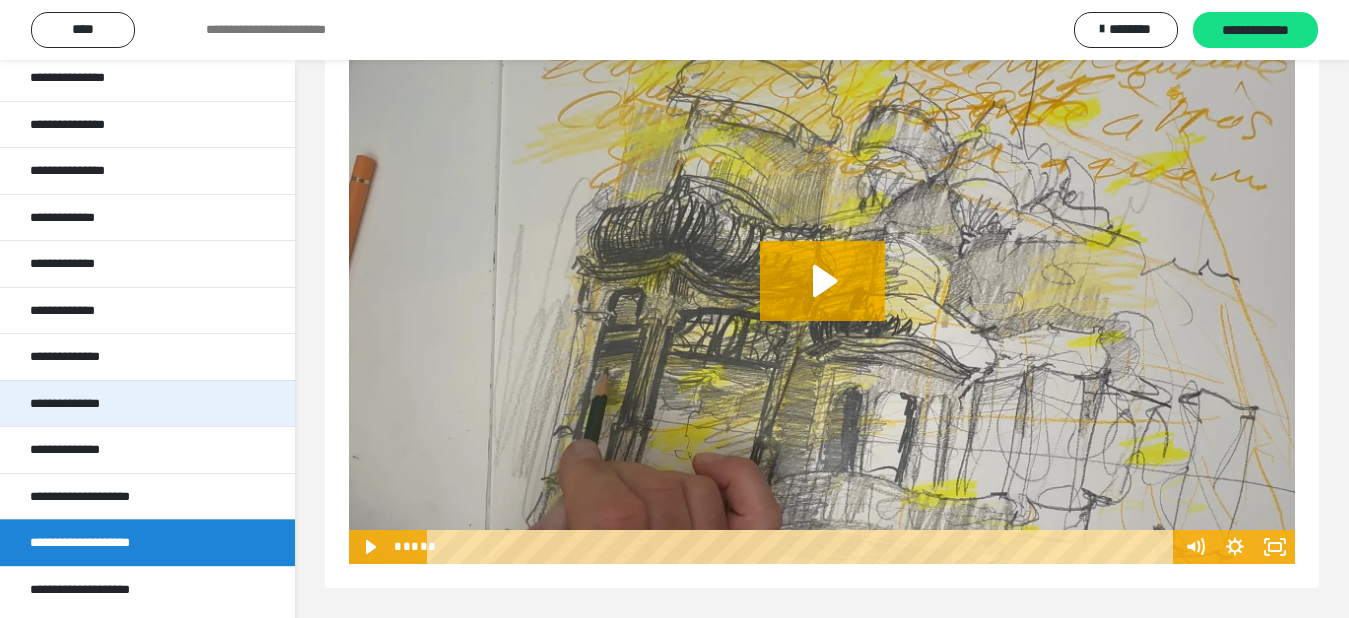 click on "**********" at bounding box center [86, 404] 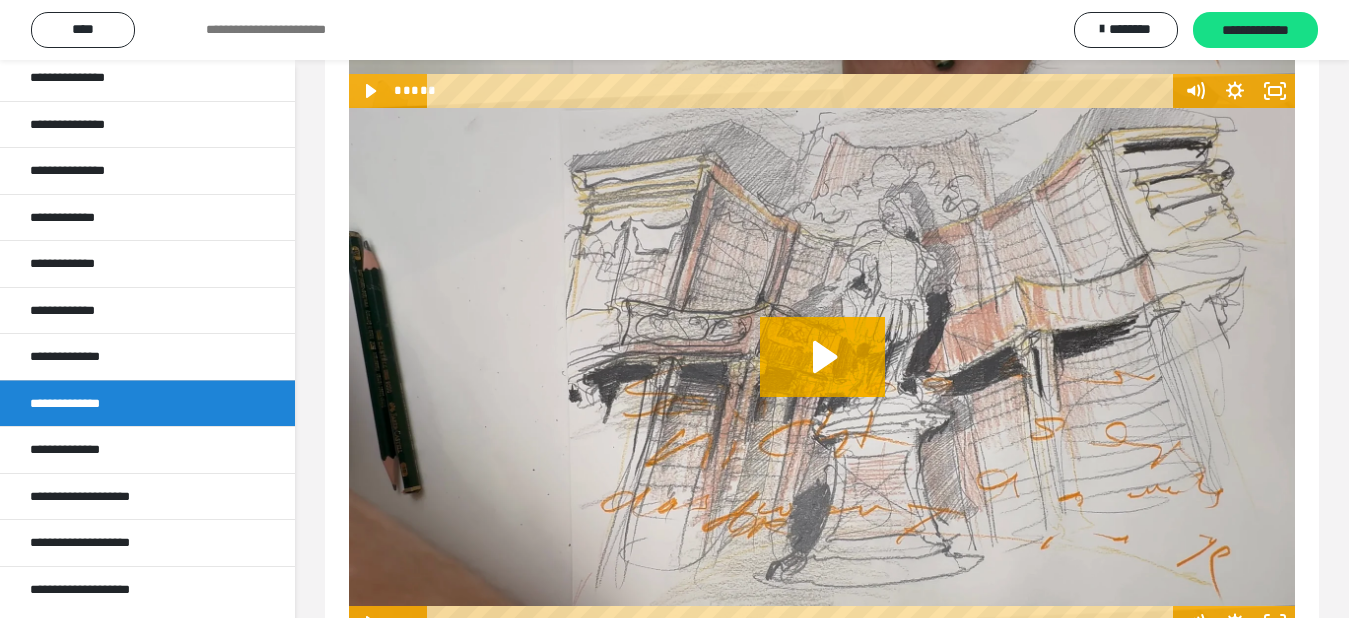 scroll, scrollTop: 4076, scrollLeft: 0, axis: vertical 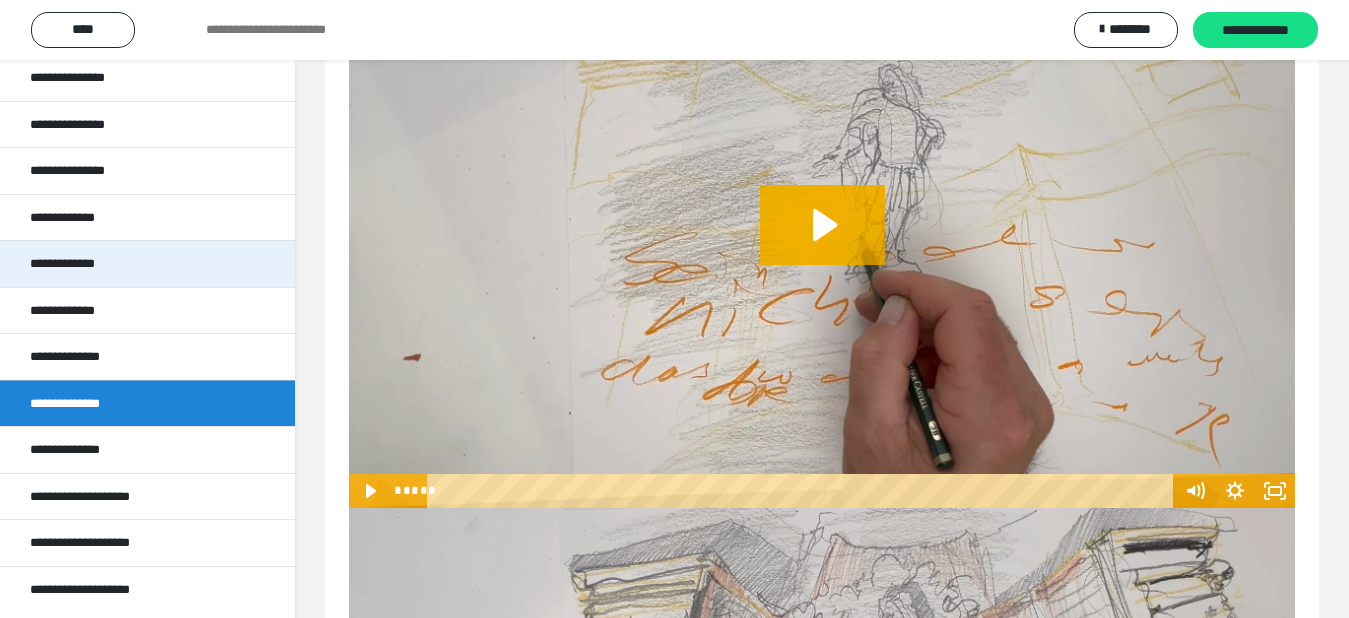 click on "**********" at bounding box center (83, 264) 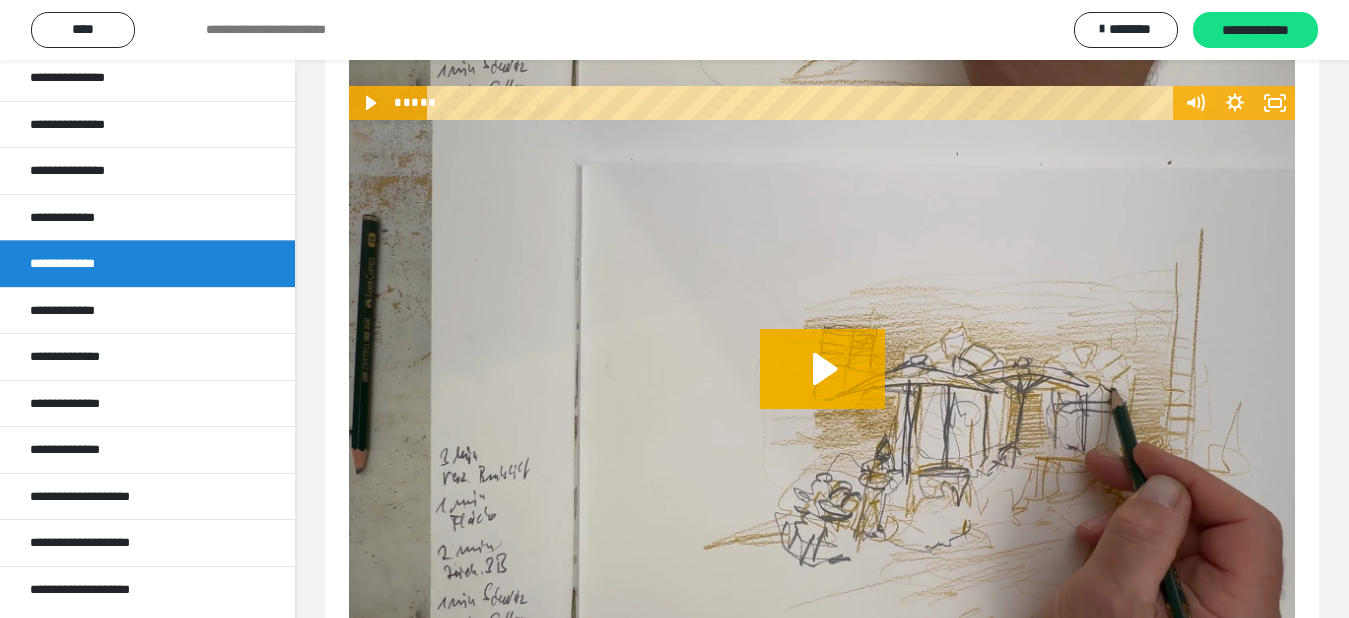scroll, scrollTop: 5302, scrollLeft: 0, axis: vertical 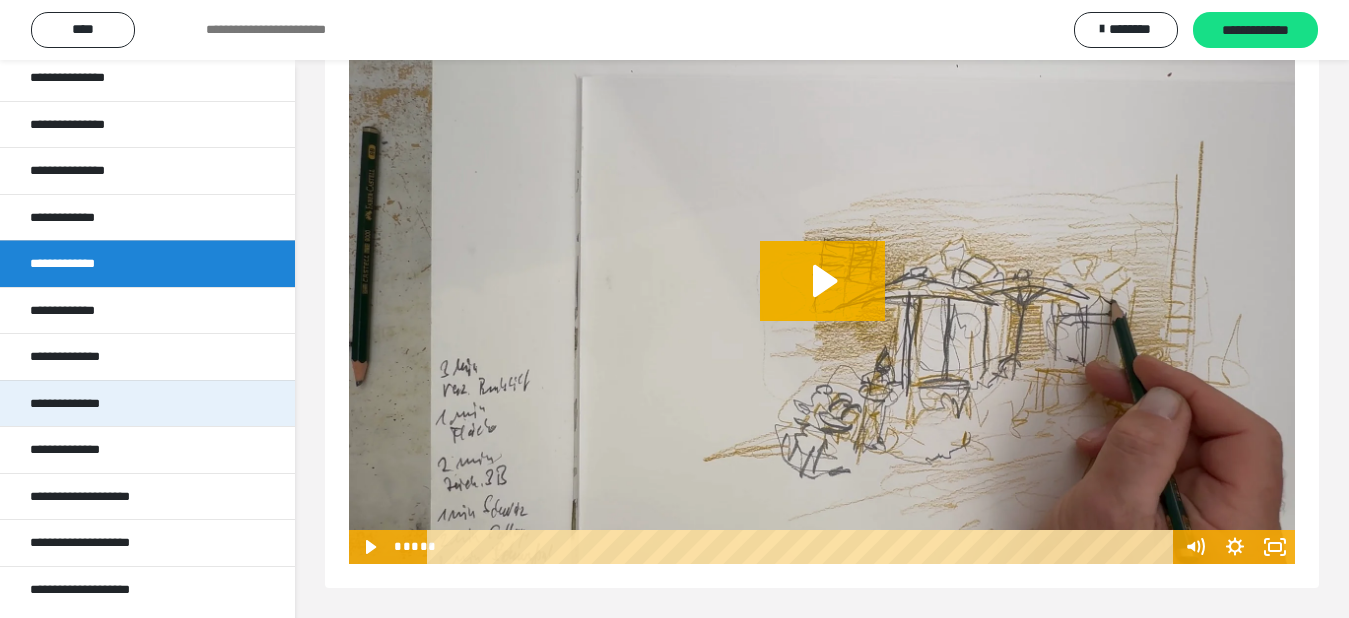 click on "**********" at bounding box center [86, 404] 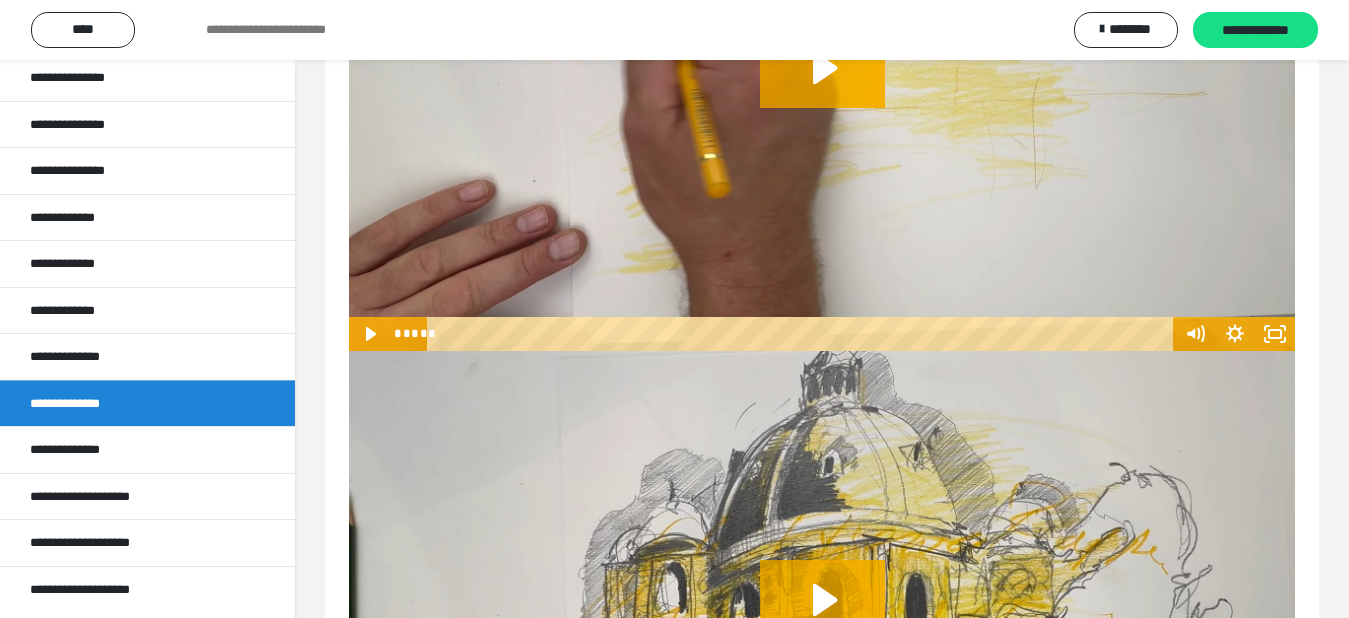 scroll, scrollTop: 1676, scrollLeft: 0, axis: vertical 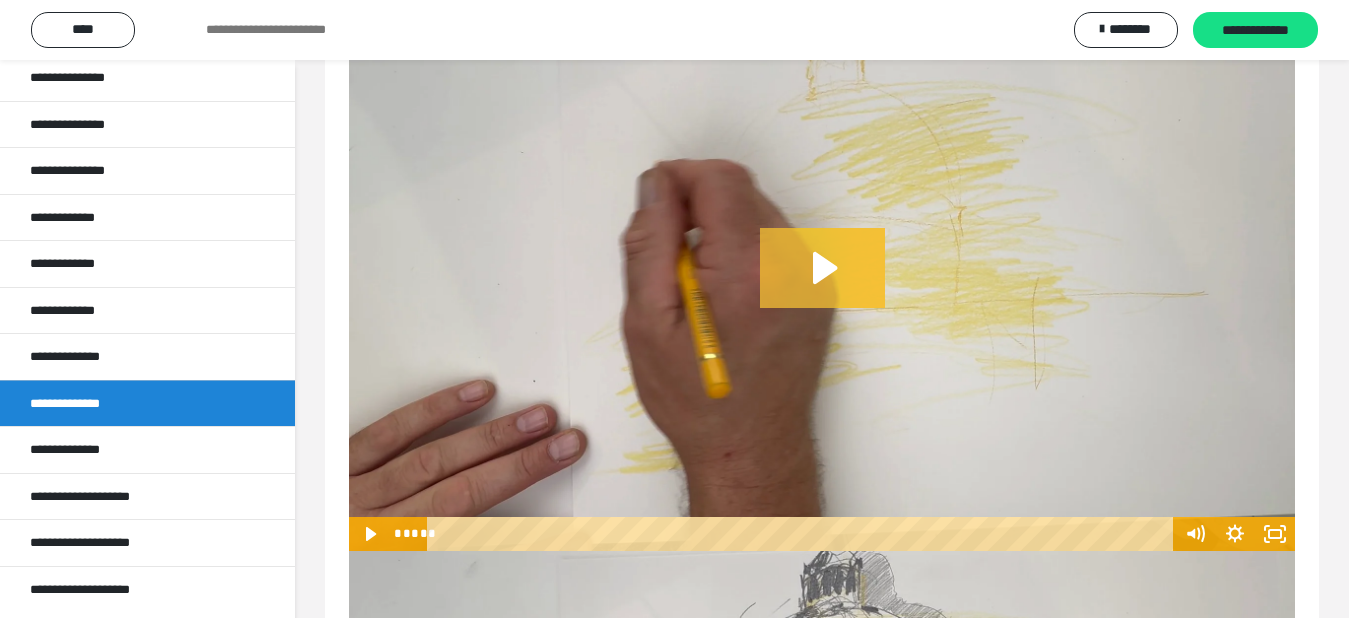 click 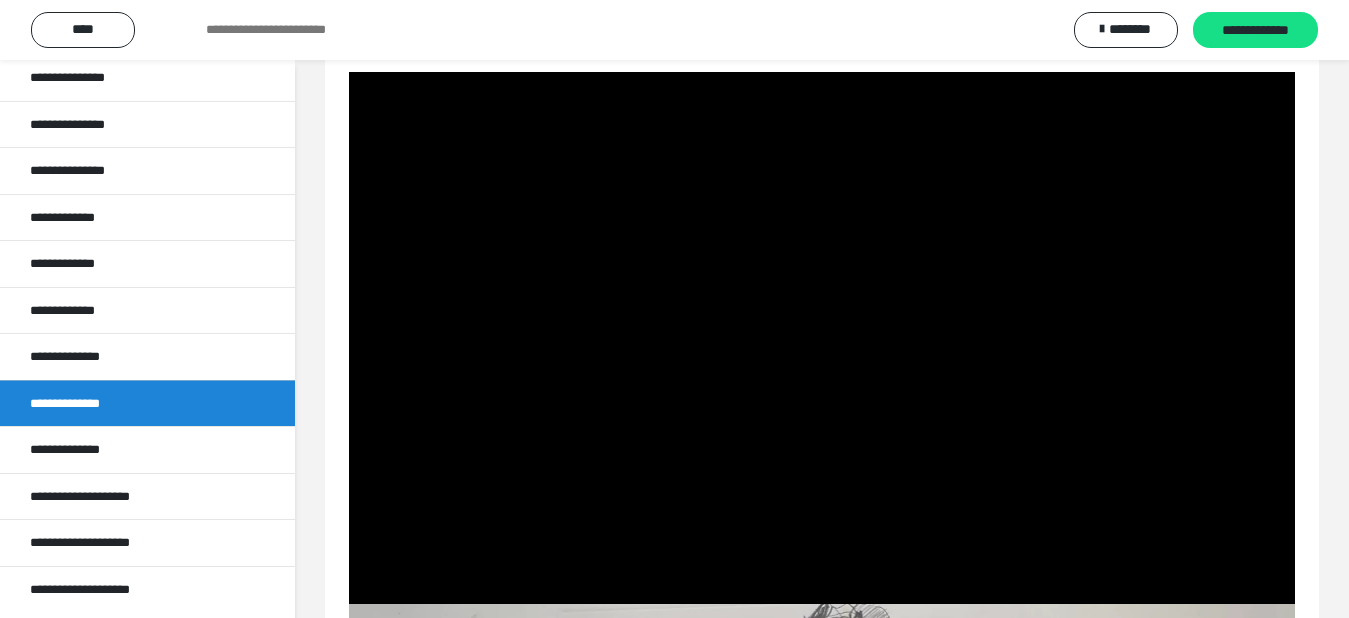 scroll, scrollTop: 1658, scrollLeft: 0, axis: vertical 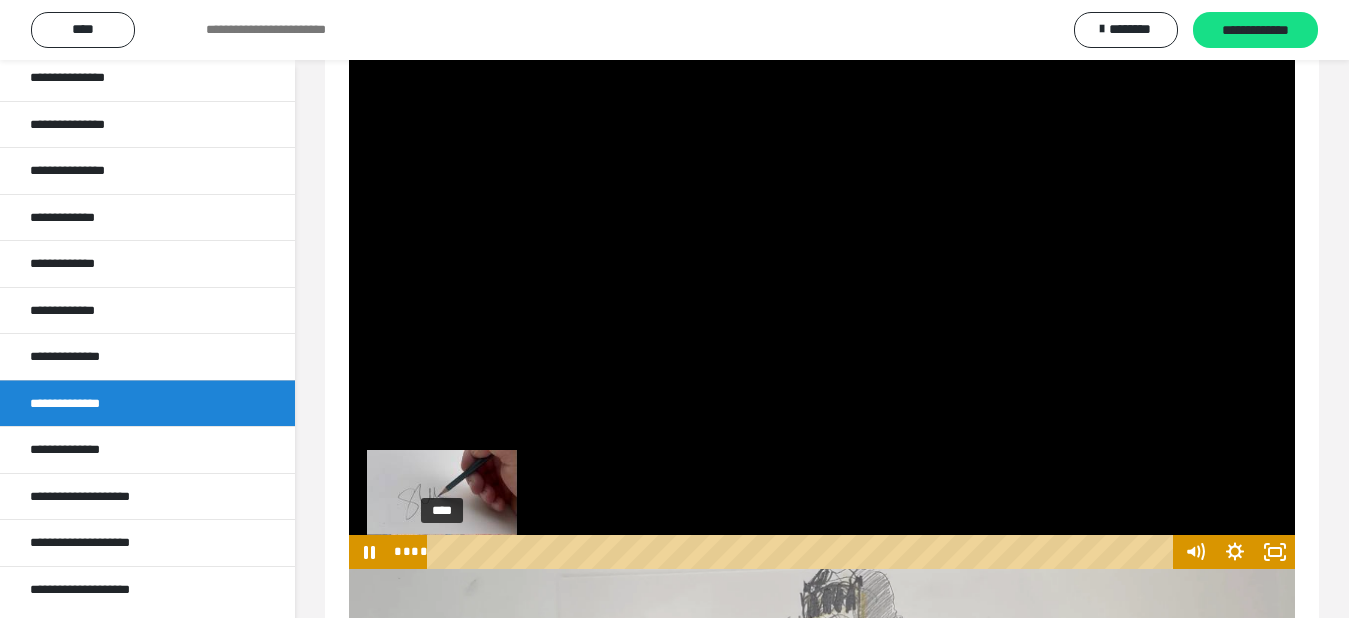 click on "****" at bounding box center [803, 552] 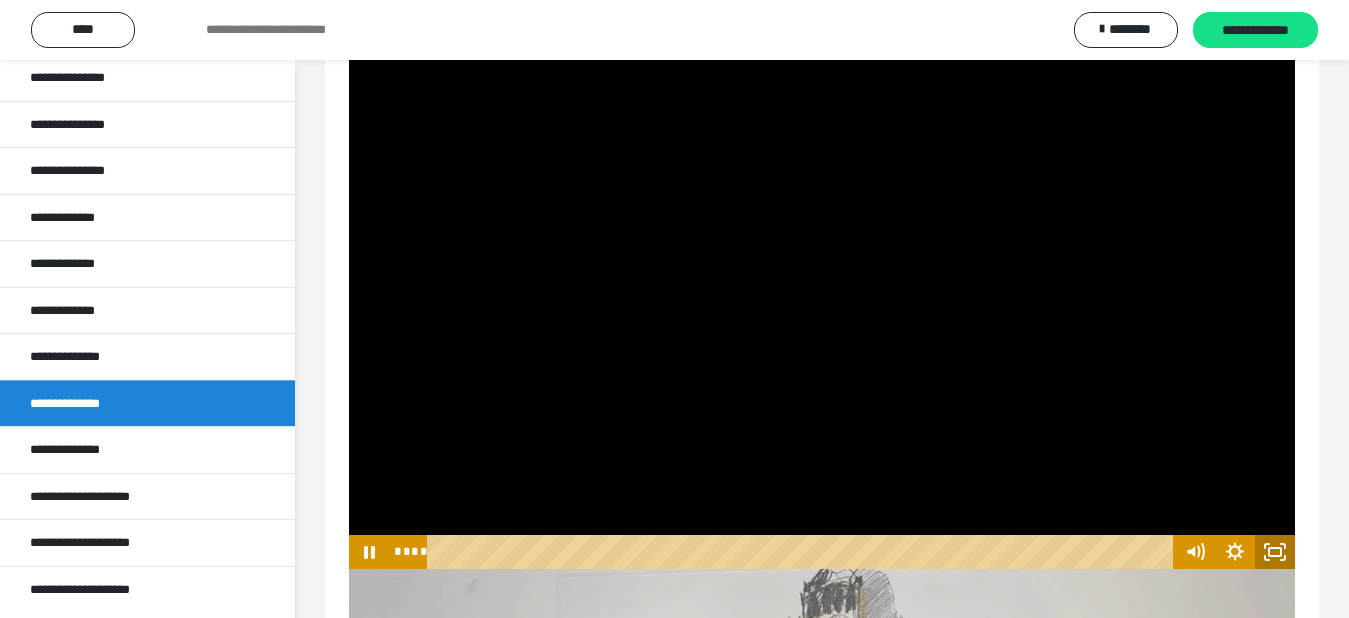 click 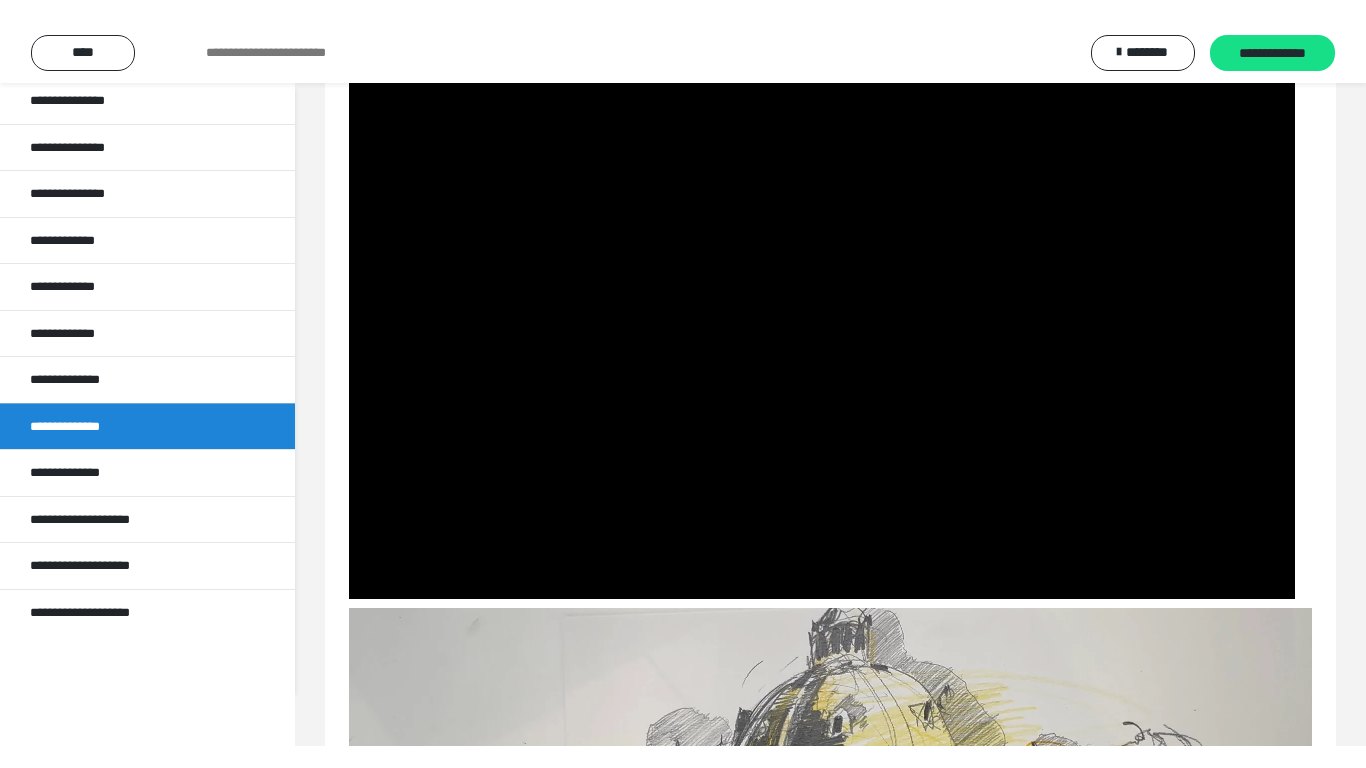 scroll, scrollTop: 57, scrollLeft: 0, axis: vertical 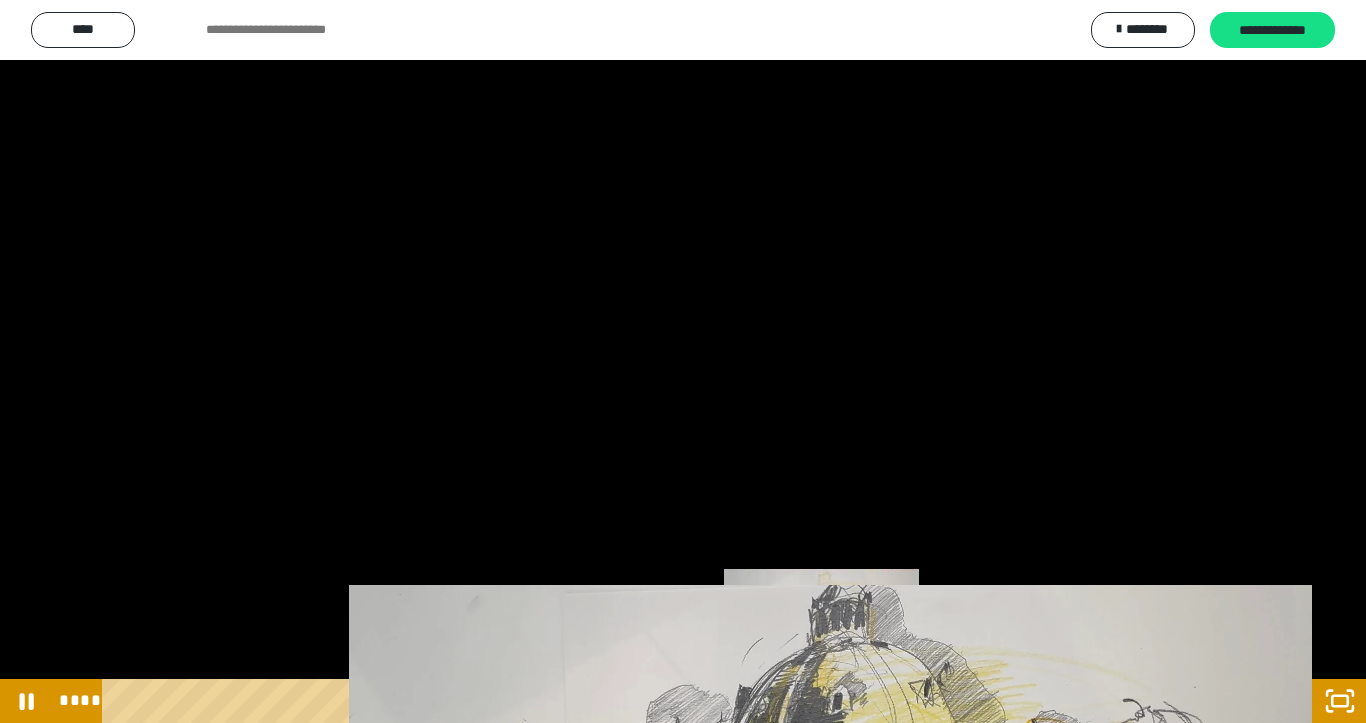 click on "*****" at bounding box center [659, 701] 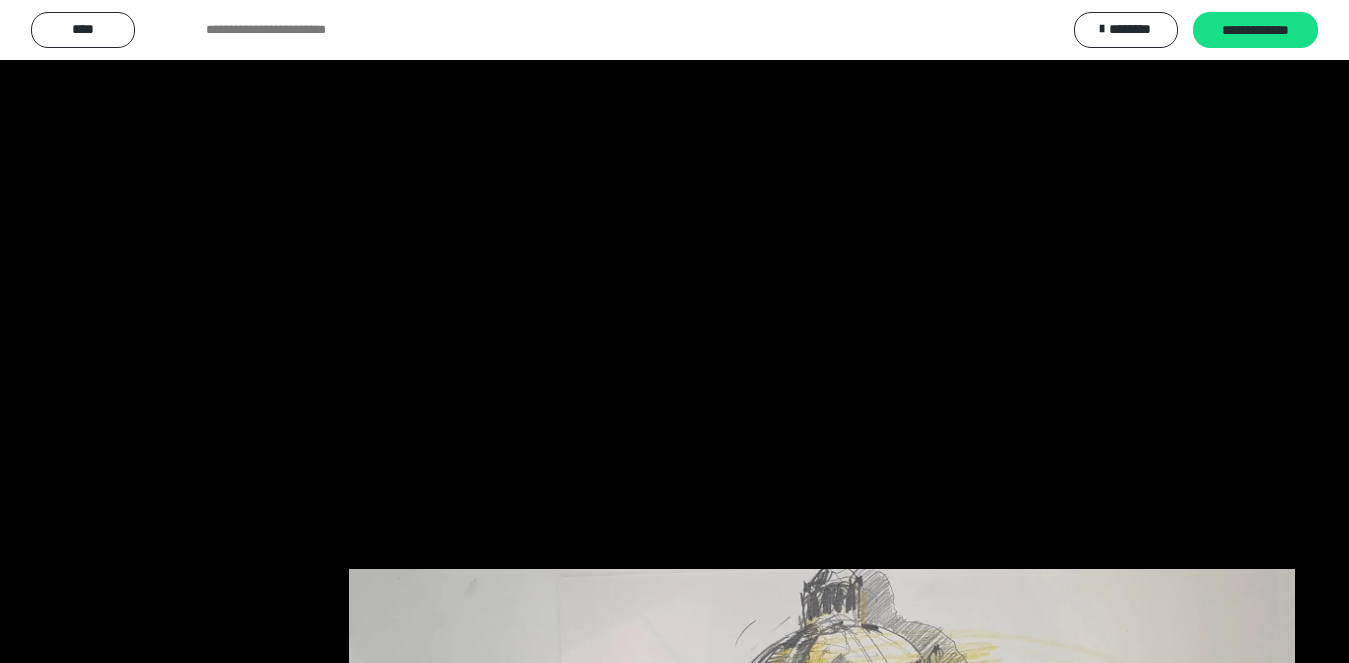 scroll, scrollTop: 117, scrollLeft: 0, axis: vertical 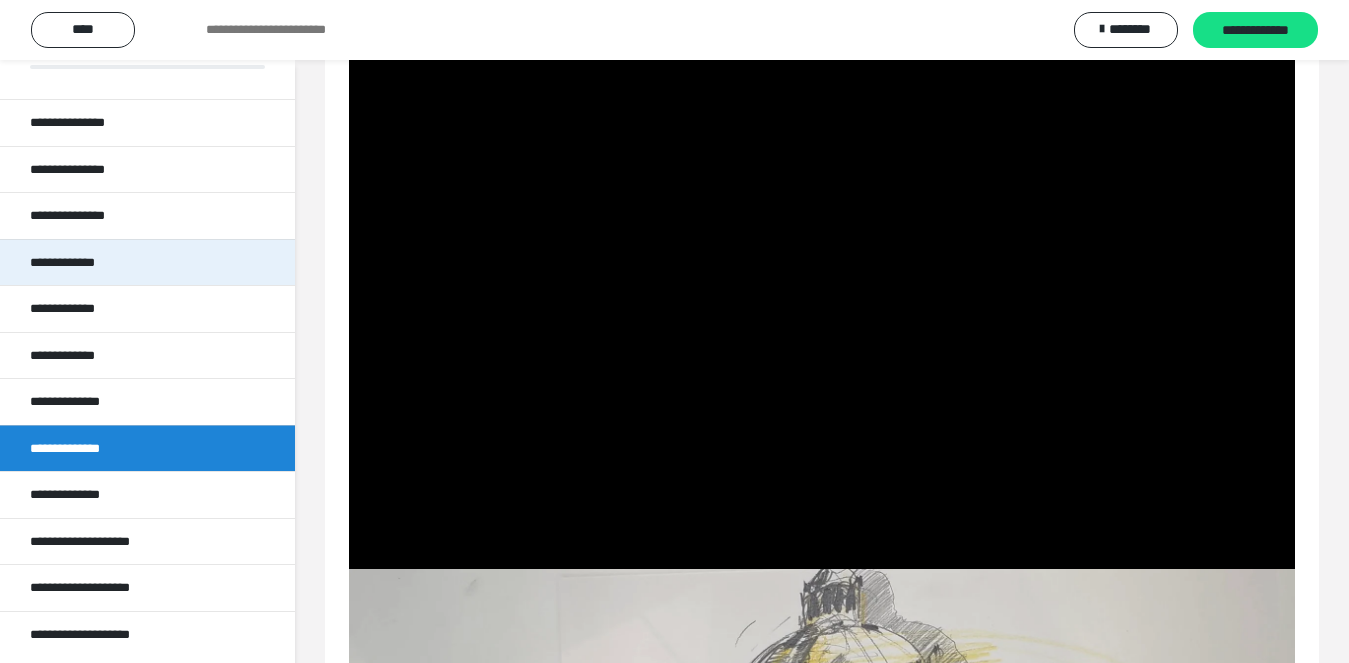 click on "**********" at bounding box center [84, 263] 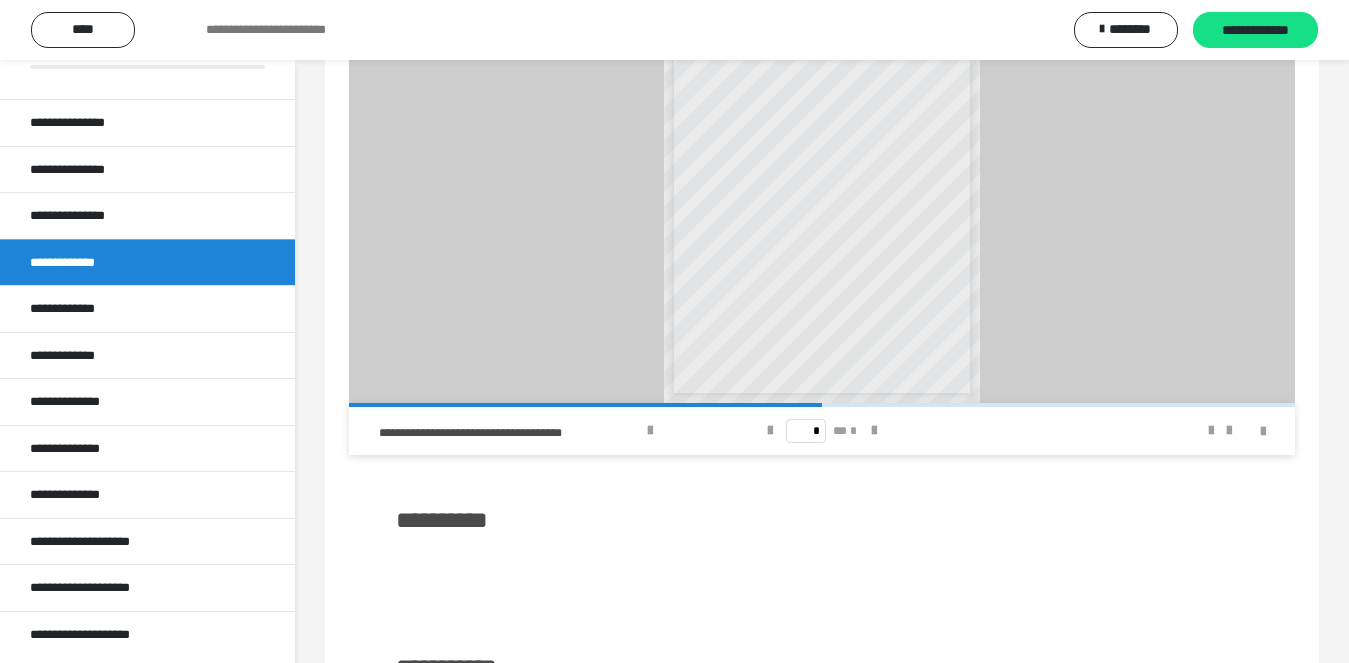 scroll, scrollTop: 1458, scrollLeft: 0, axis: vertical 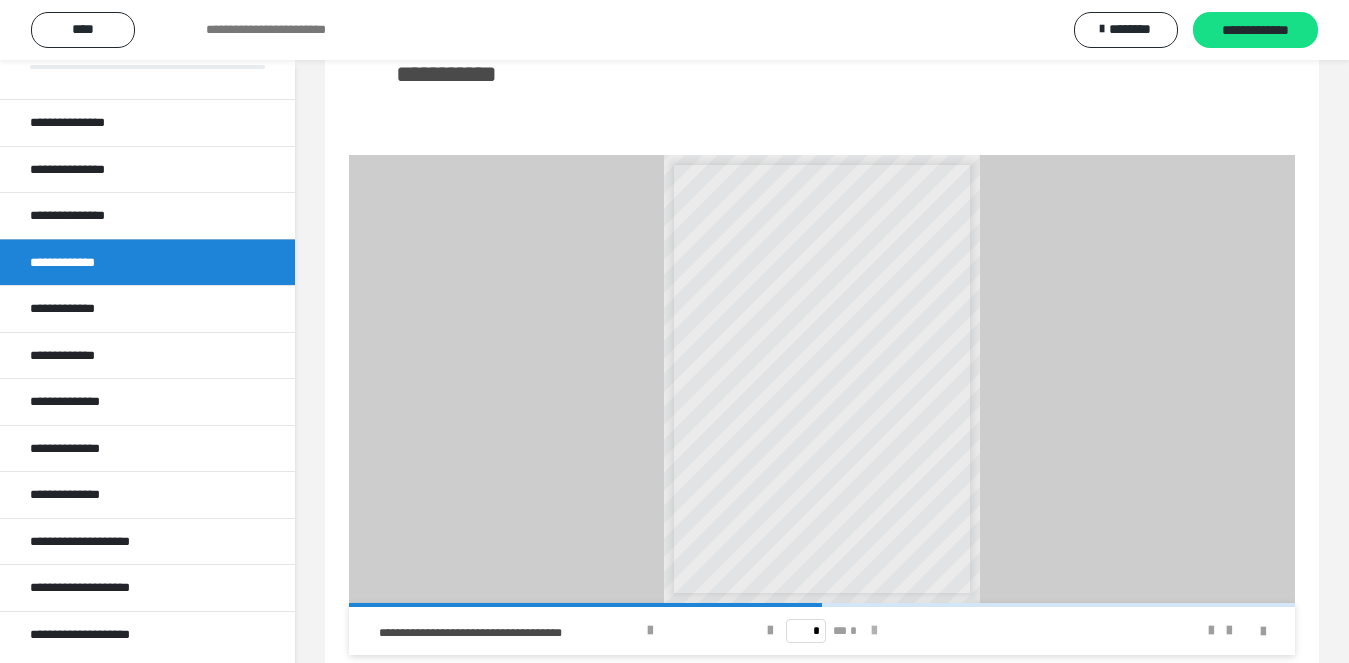 click at bounding box center [874, 631] 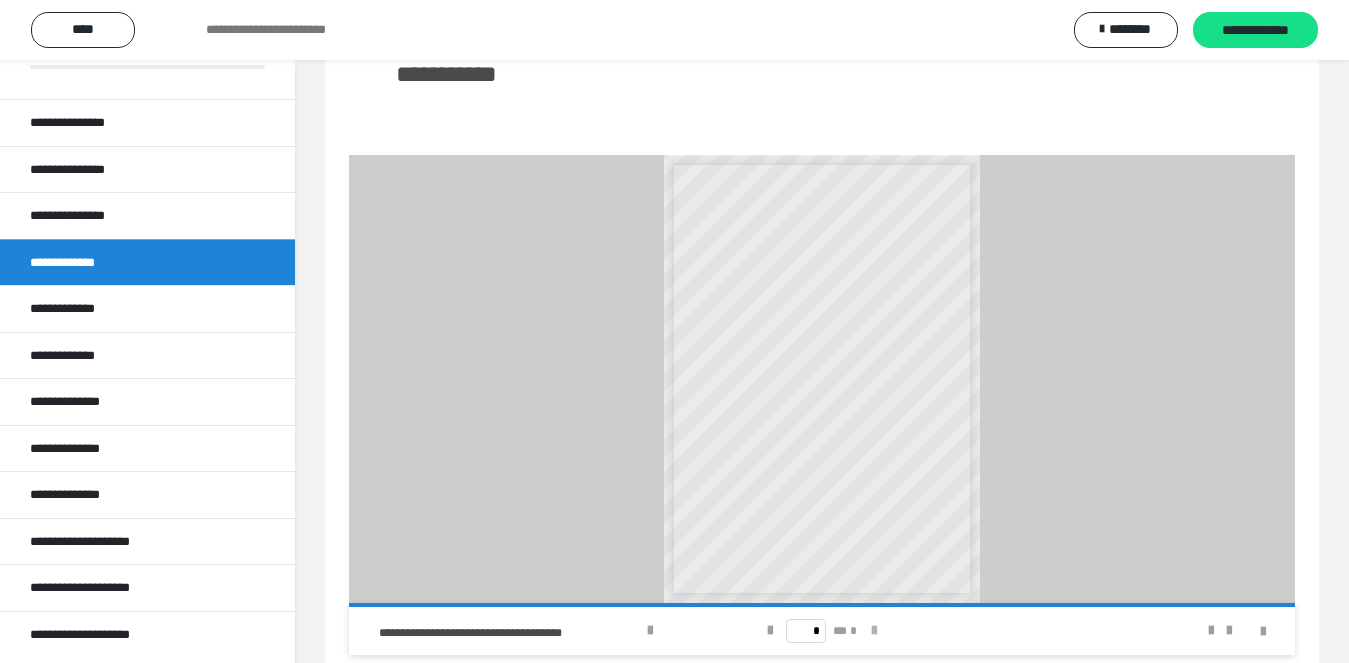 click on "* ** *" at bounding box center (822, 631) 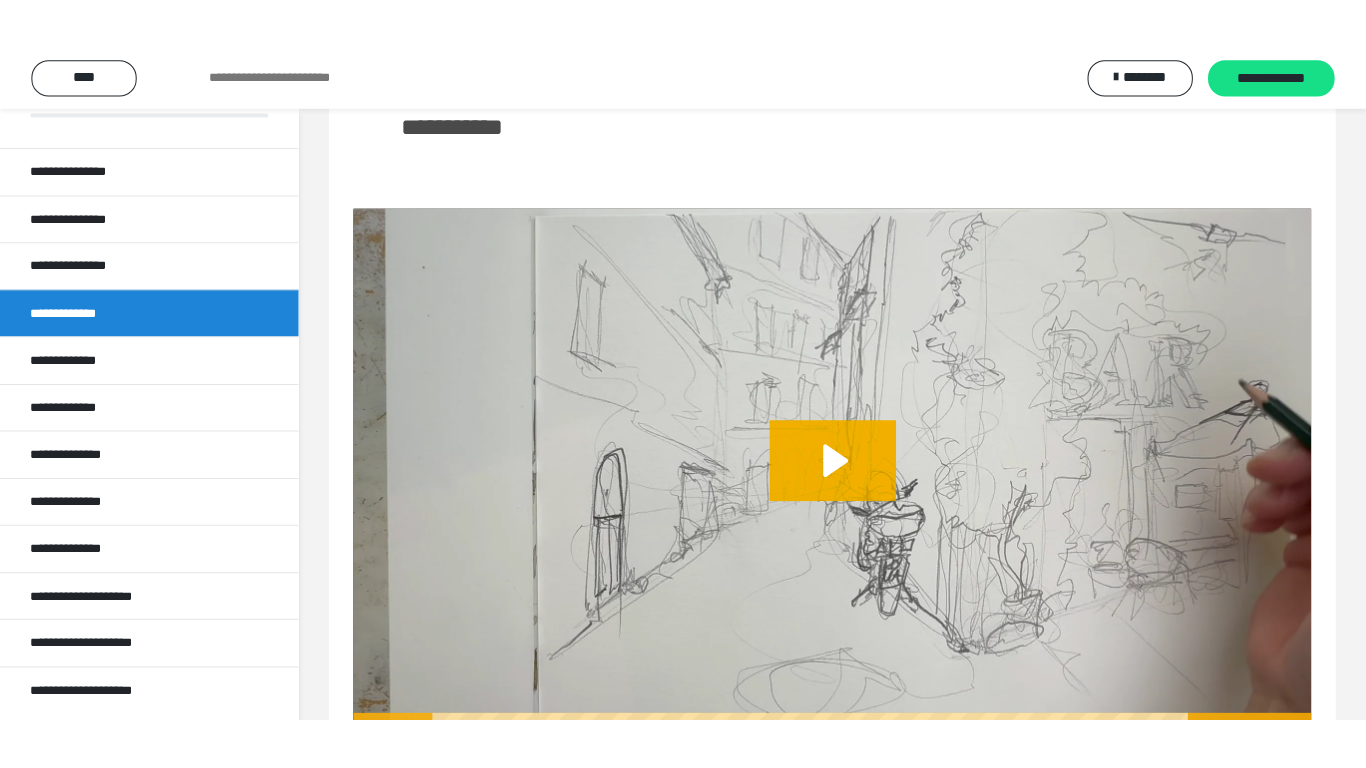 scroll, scrollTop: 3558, scrollLeft: 0, axis: vertical 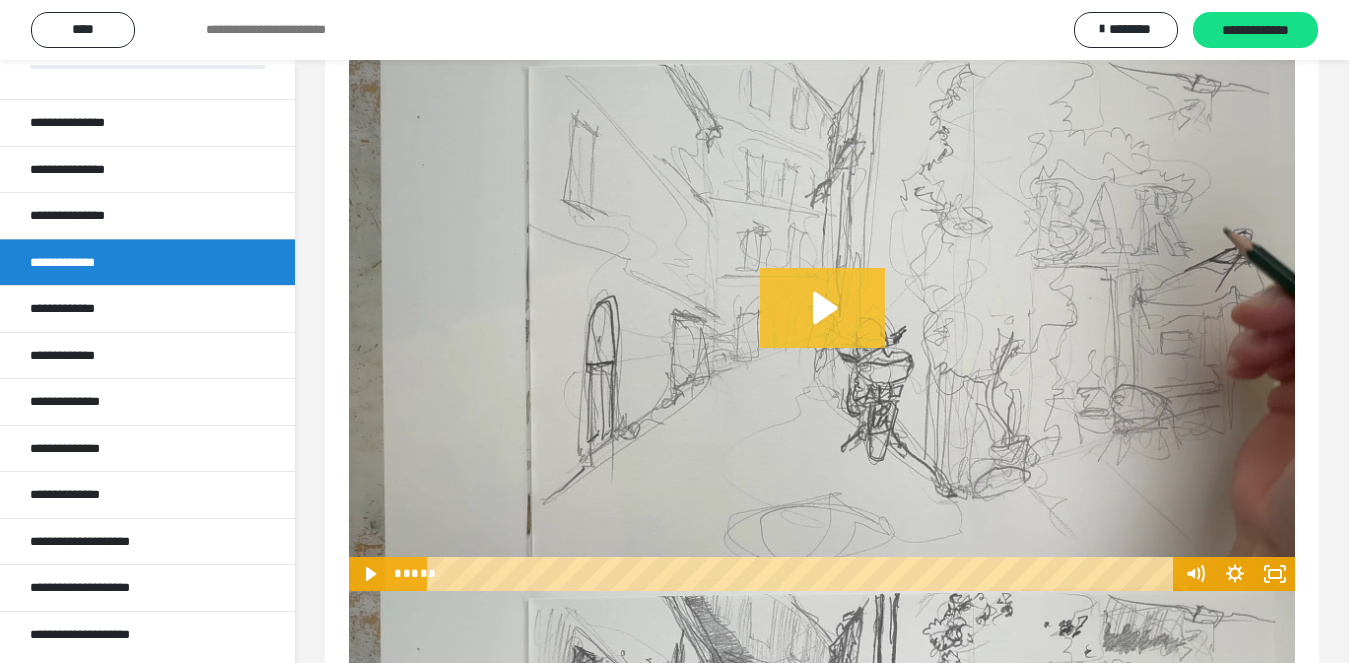 drag, startPoint x: 822, startPoint y: 306, endPoint x: 745, endPoint y: 390, distance: 113.951744 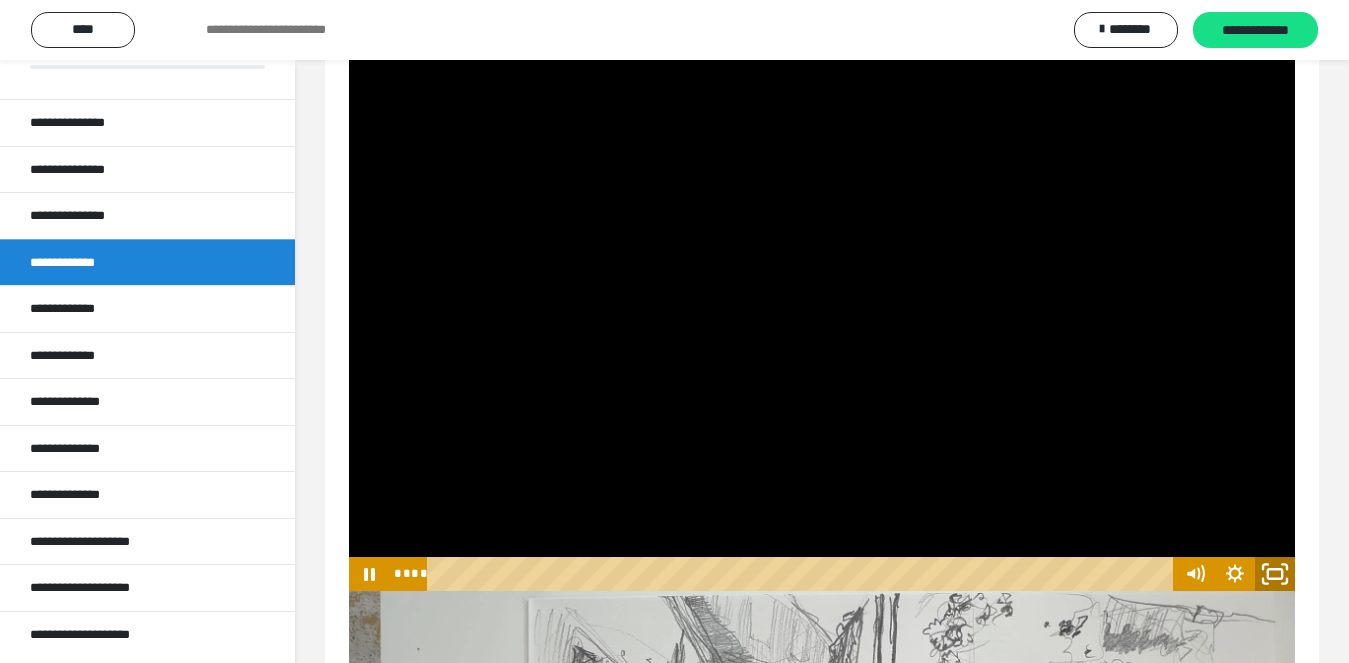click 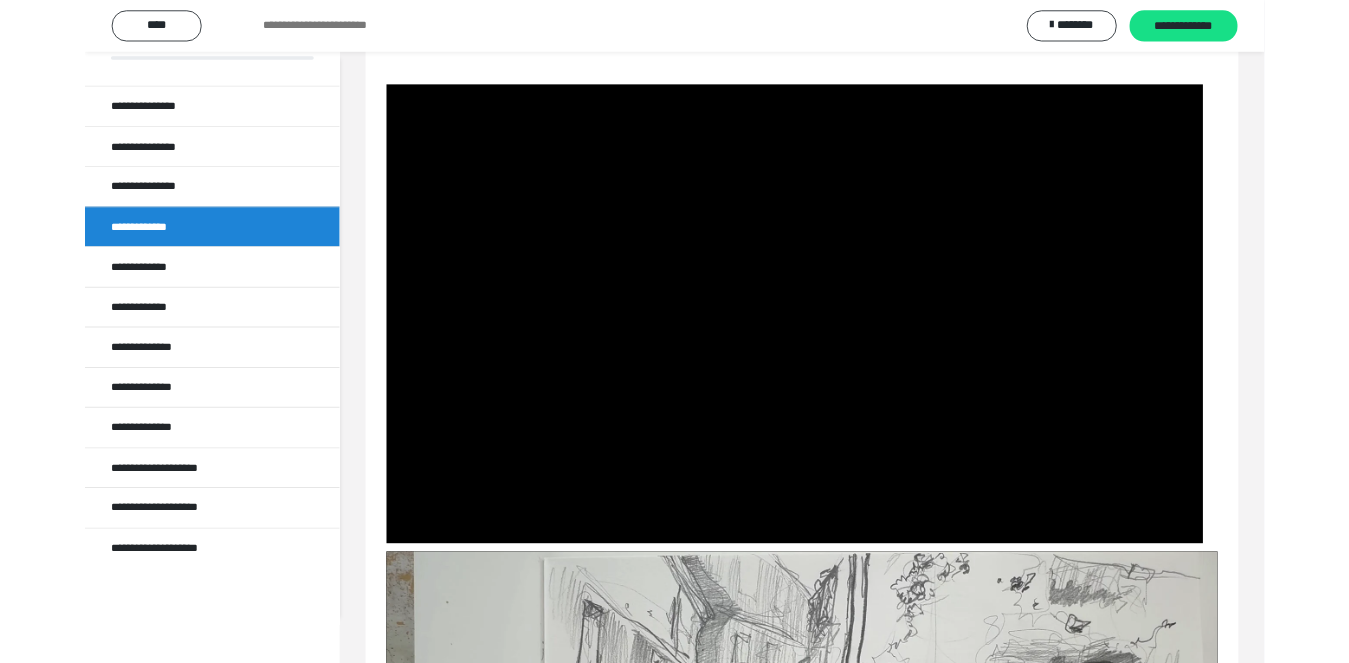 scroll, scrollTop: 12, scrollLeft: 0, axis: vertical 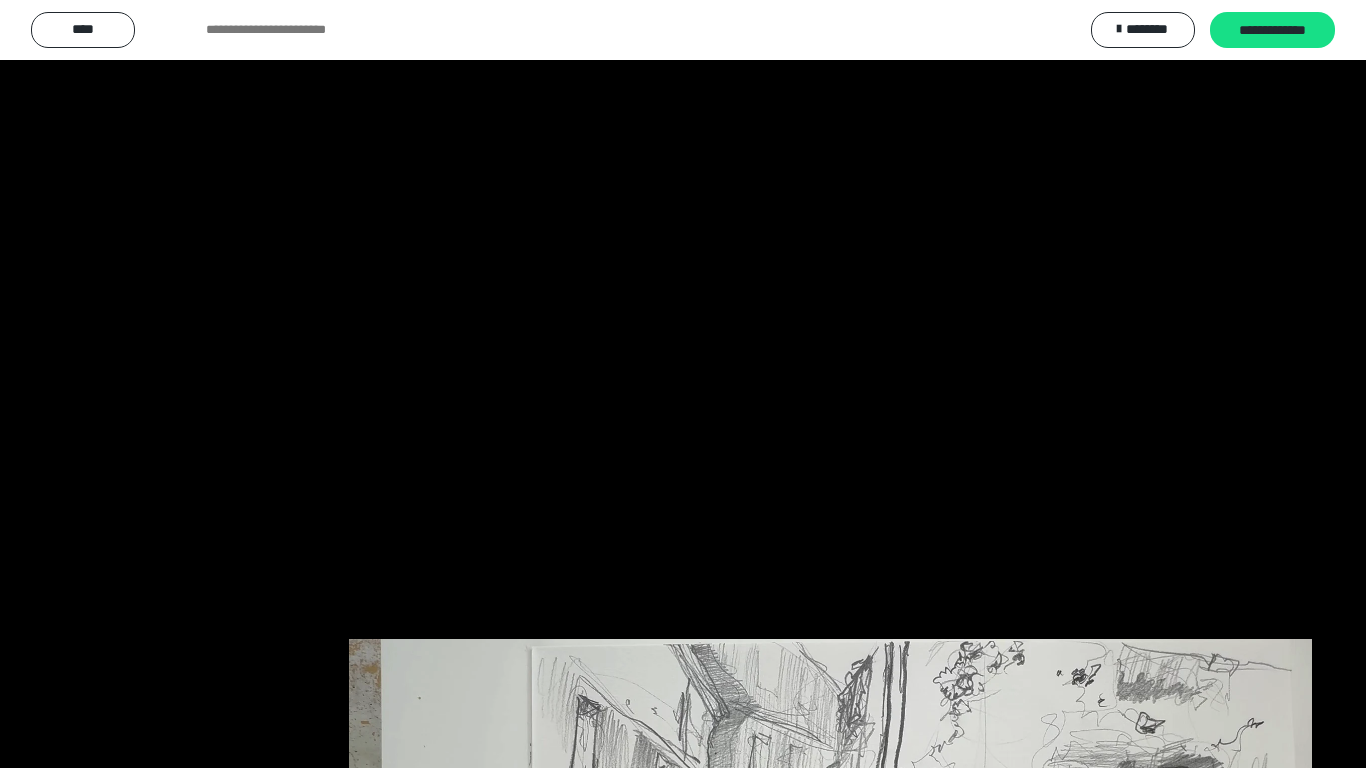 click at bounding box center (683, 384) 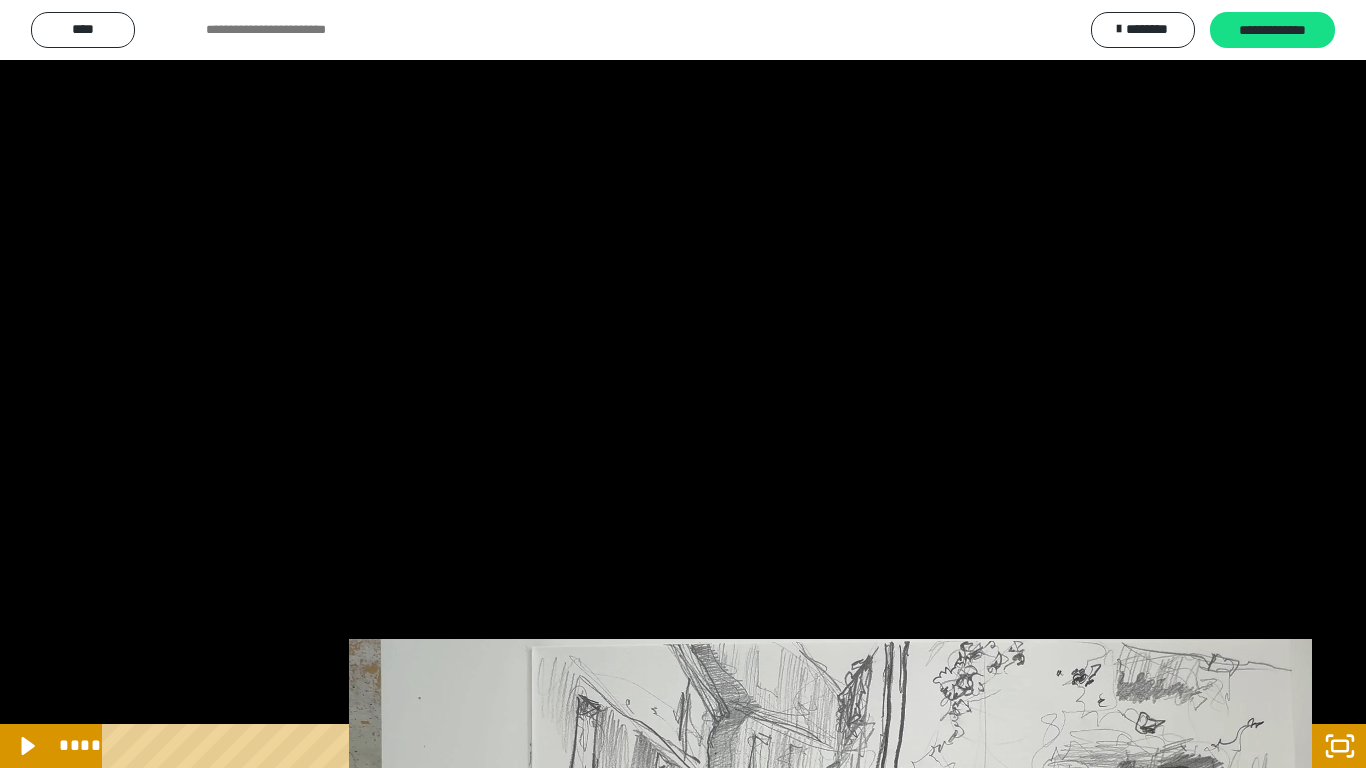 click at bounding box center [683, 384] 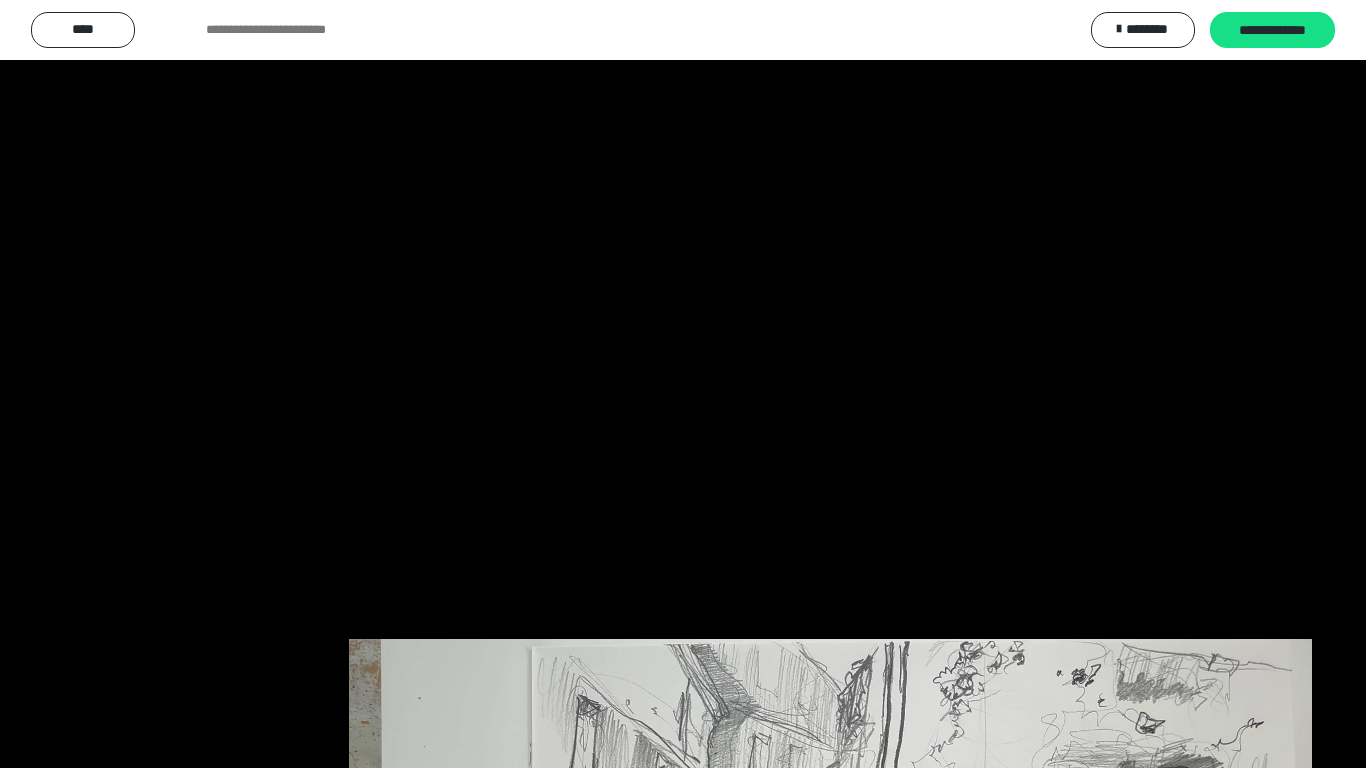 click at bounding box center (683, 384) 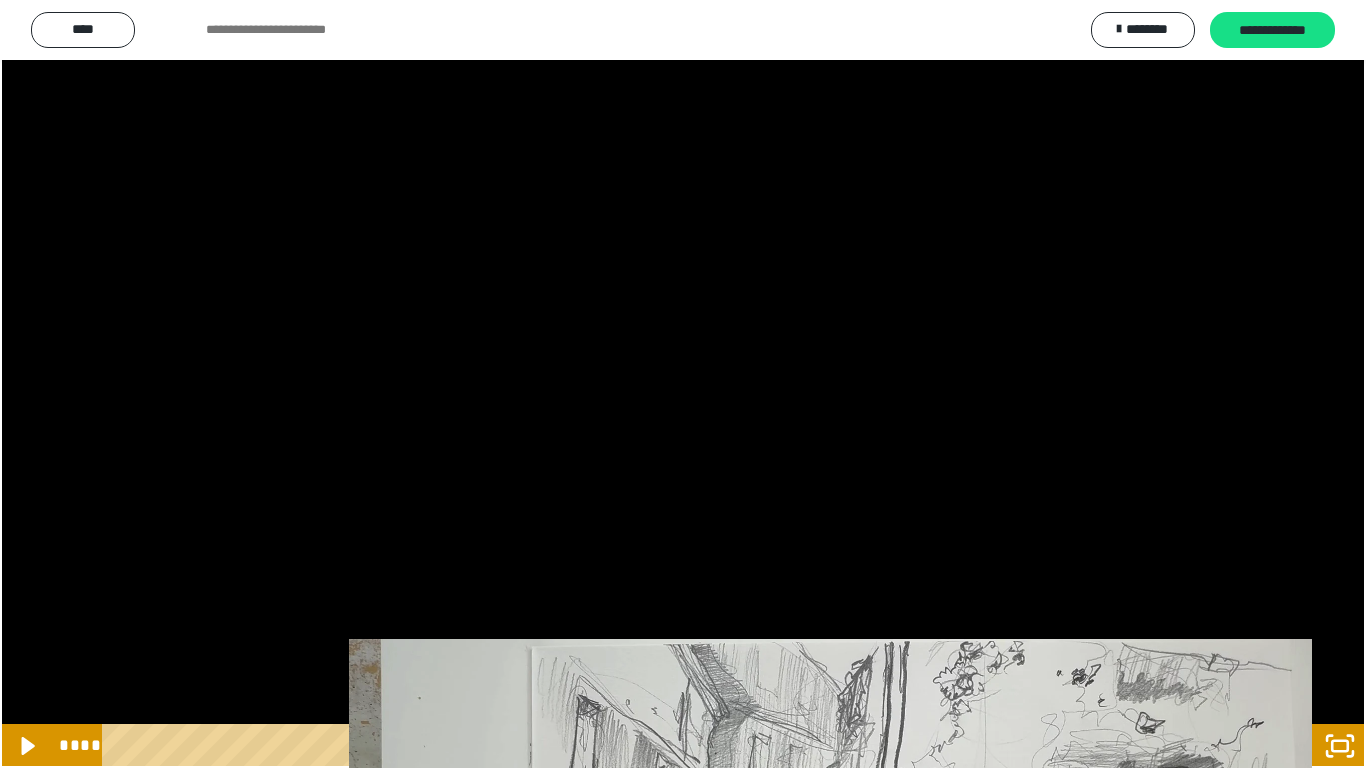 click at bounding box center [683, 384] 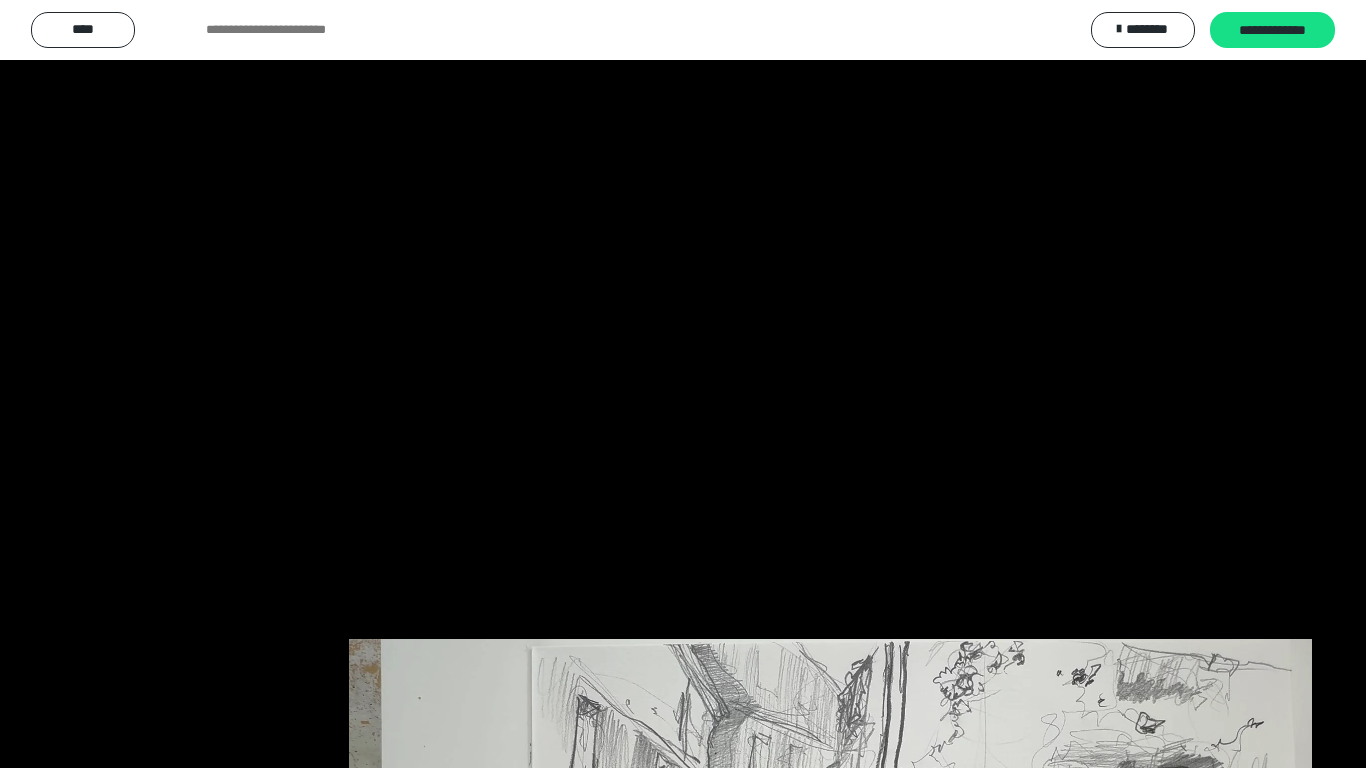 click at bounding box center [683, 384] 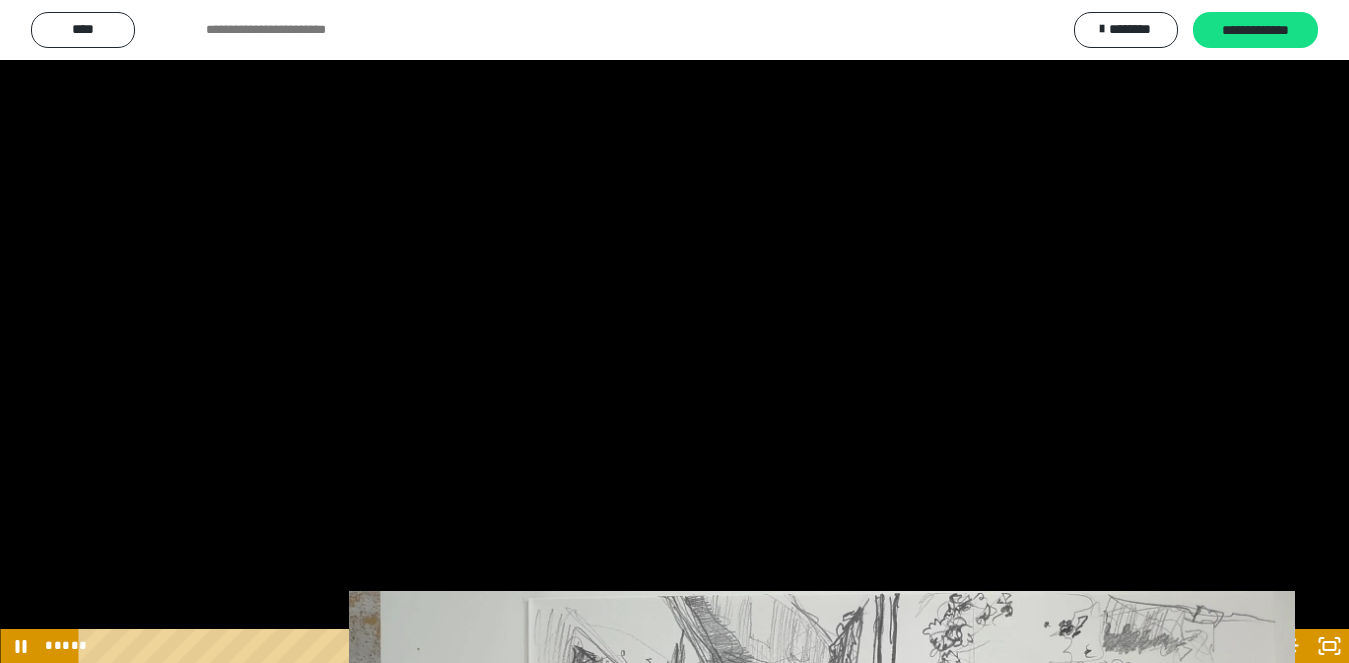 scroll, scrollTop: 117, scrollLeft: 0, axis: vertical 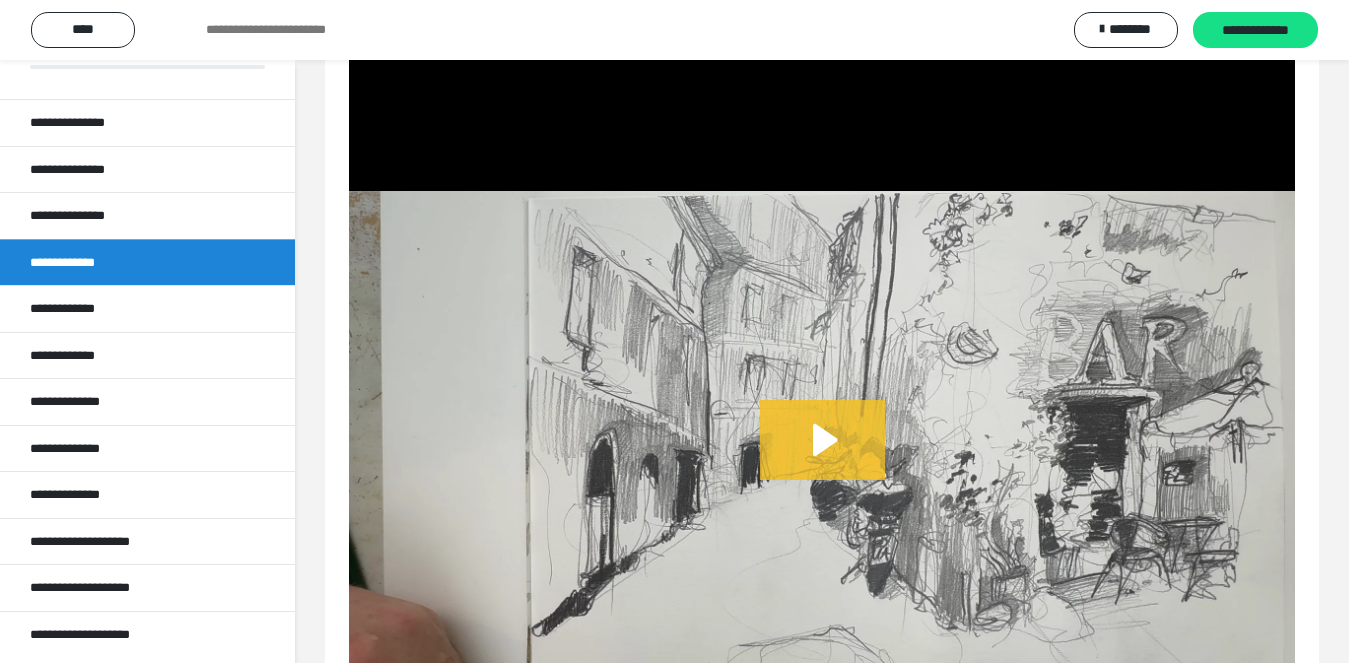 click 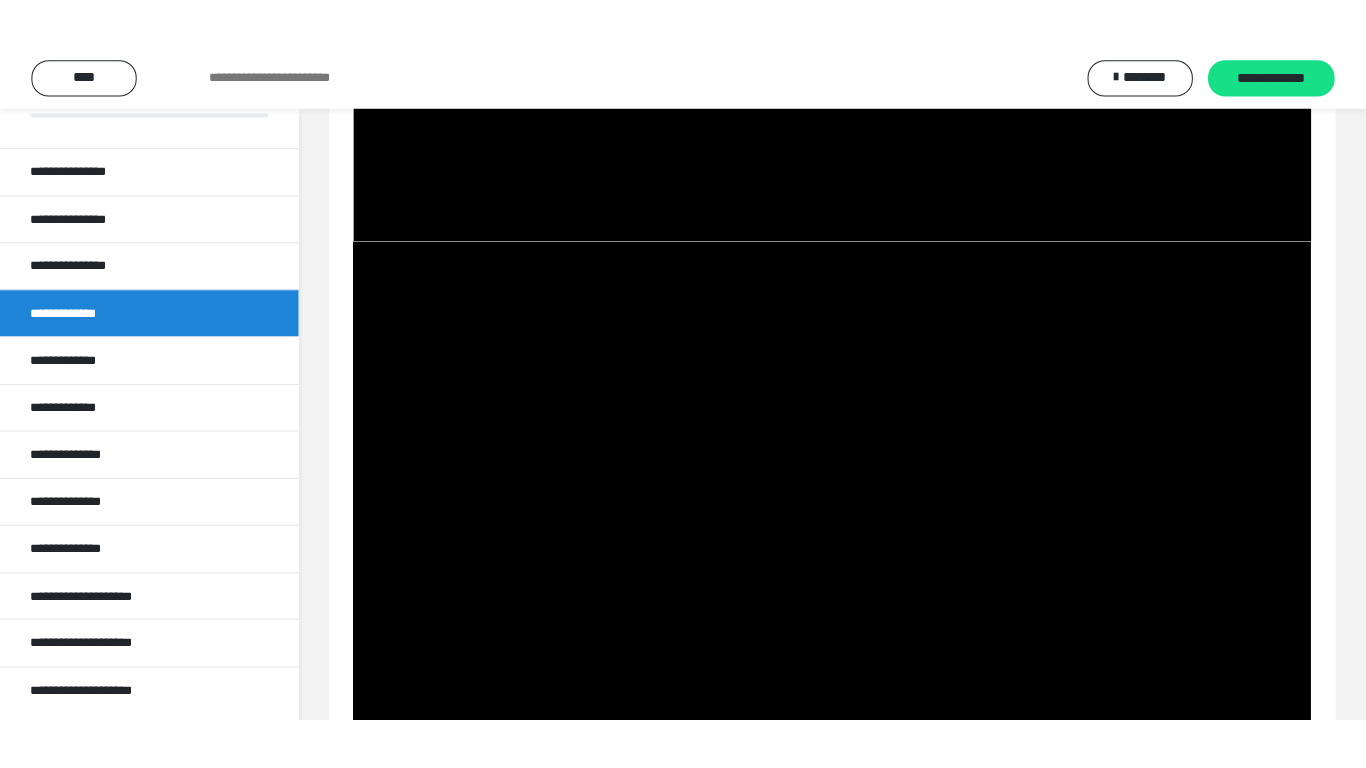 scroll, scrollTop: 4158, scrollLeft: 0, axis: vertical 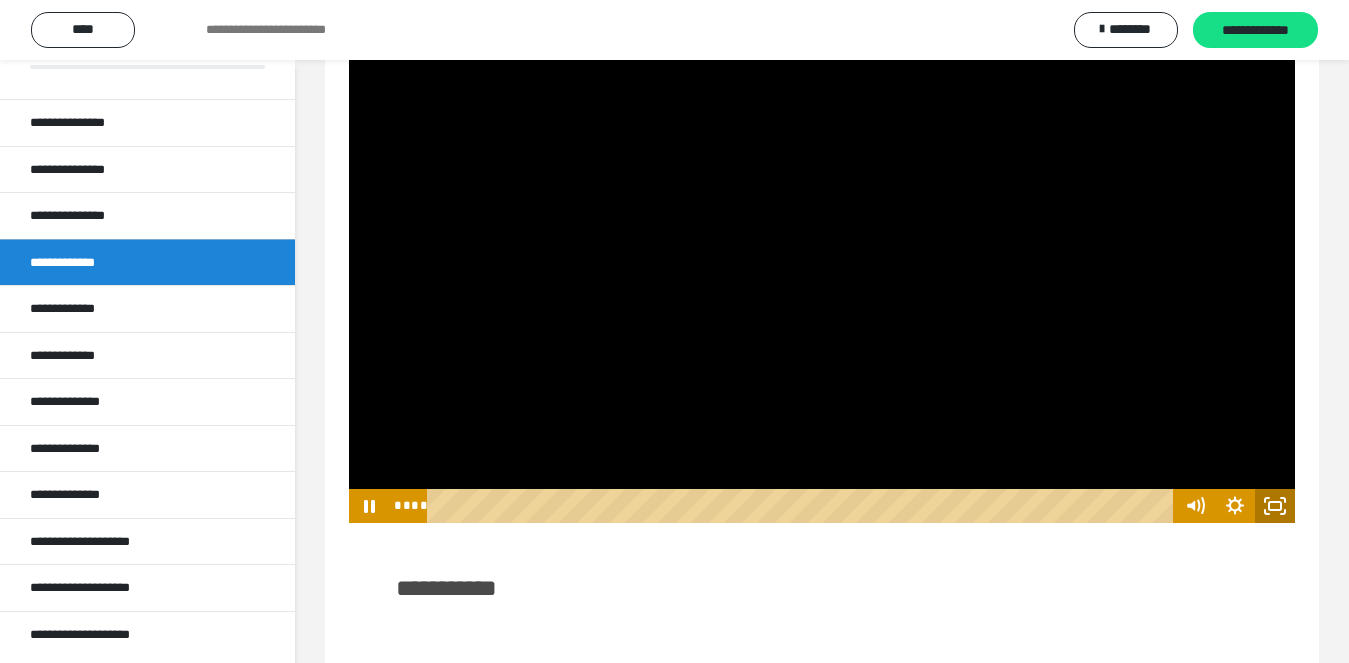 click 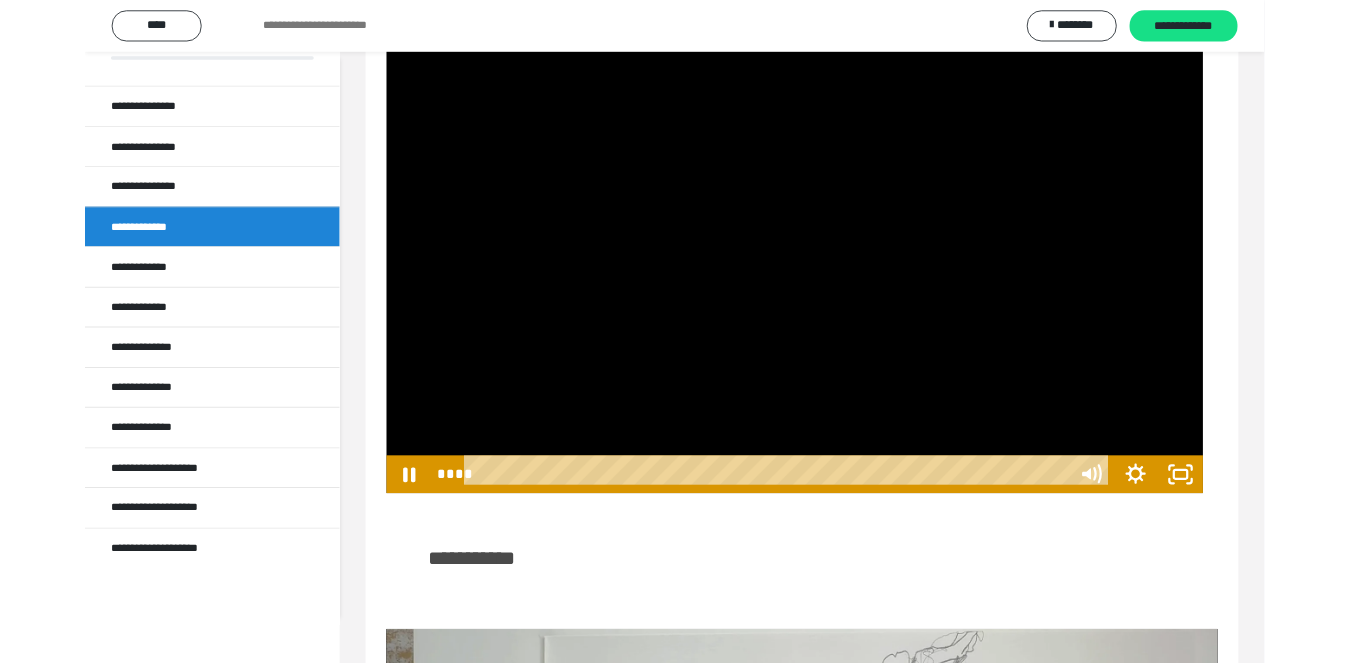 scroll, scrollTop: 12, scrollLeft: 0, axis: vertical 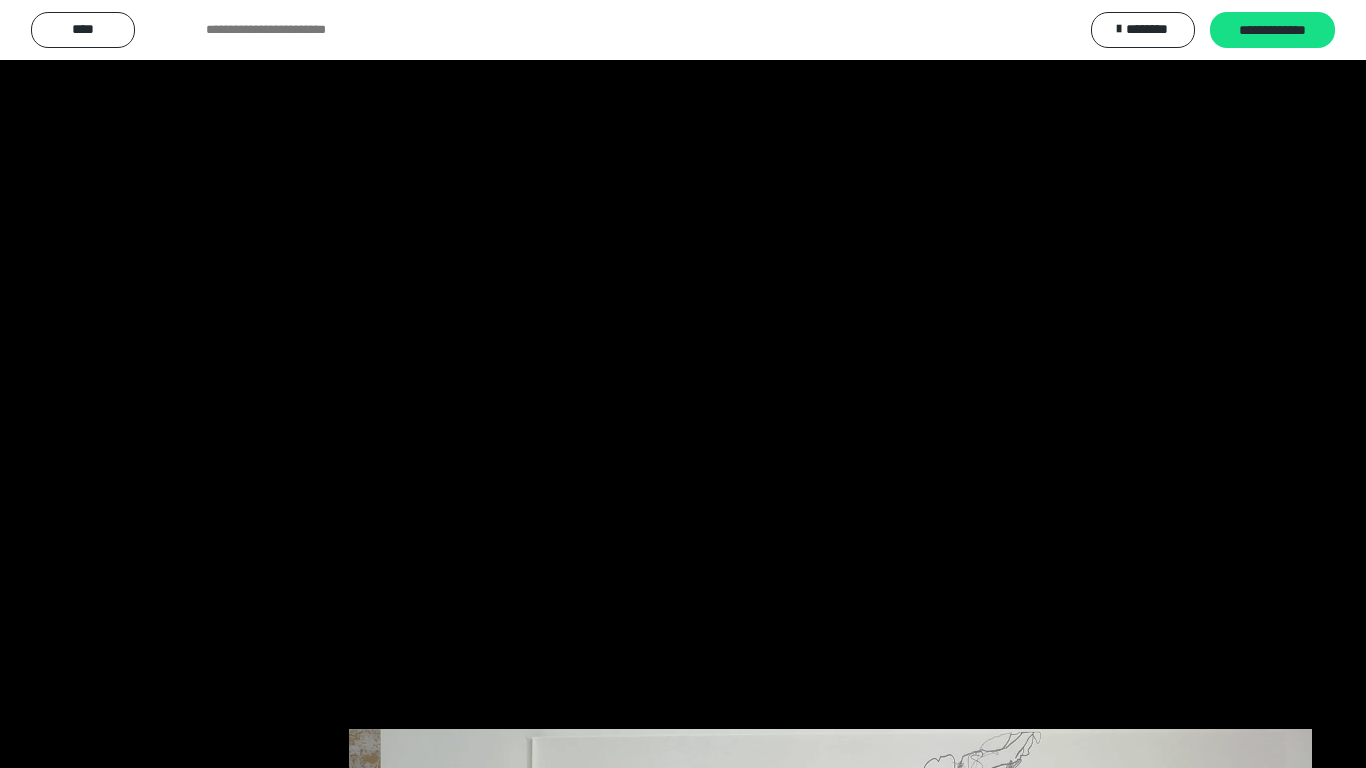 click at bounding box center [683, 384] 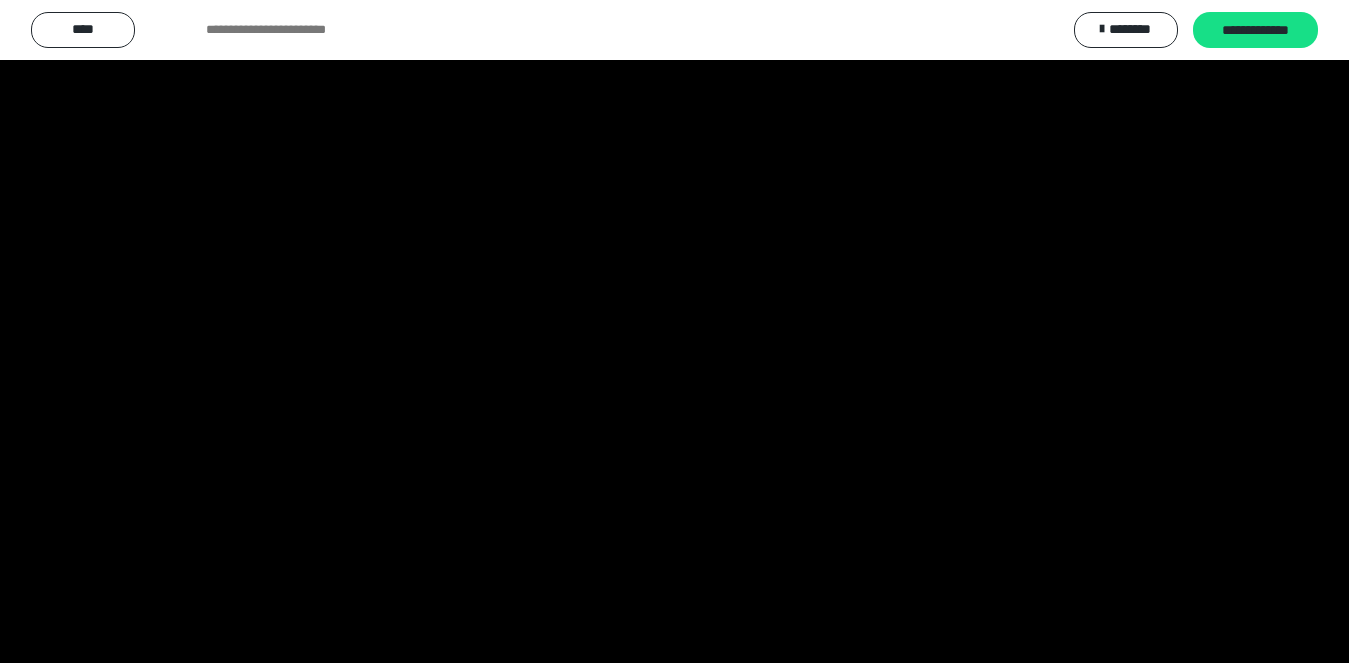 scroll, scrollTop: 117, scrollLeft: 0, axis: vertical 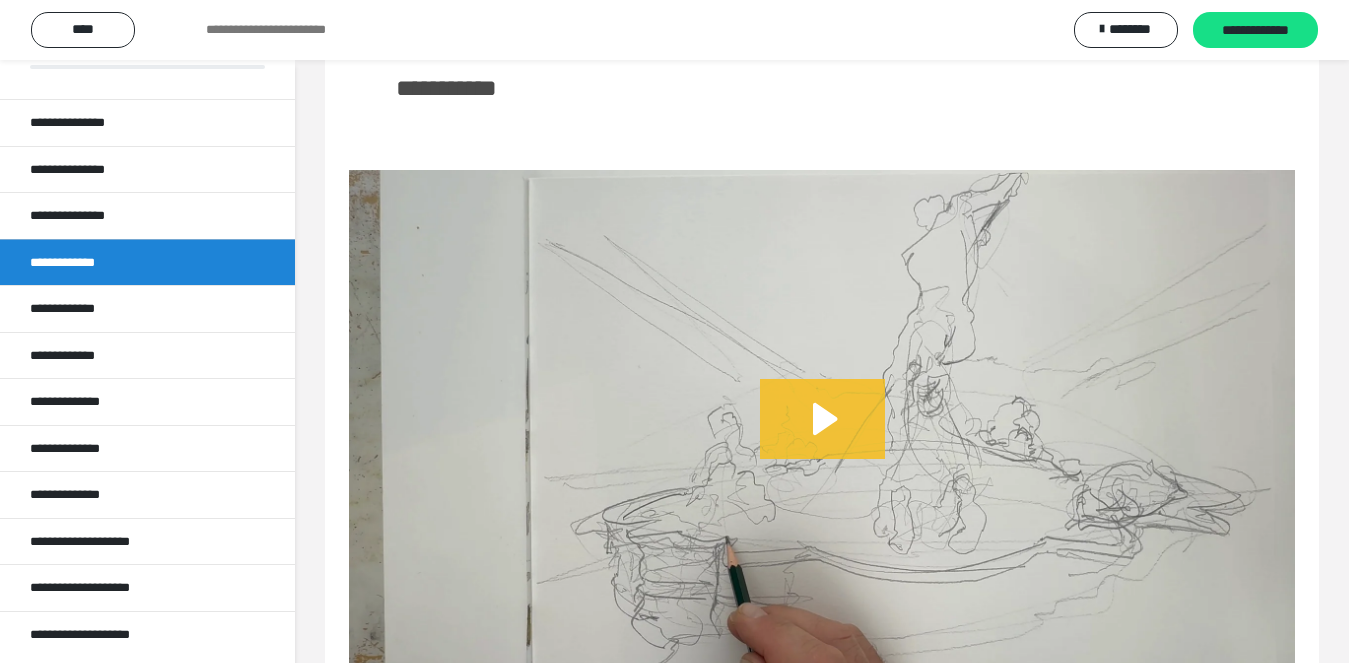 click 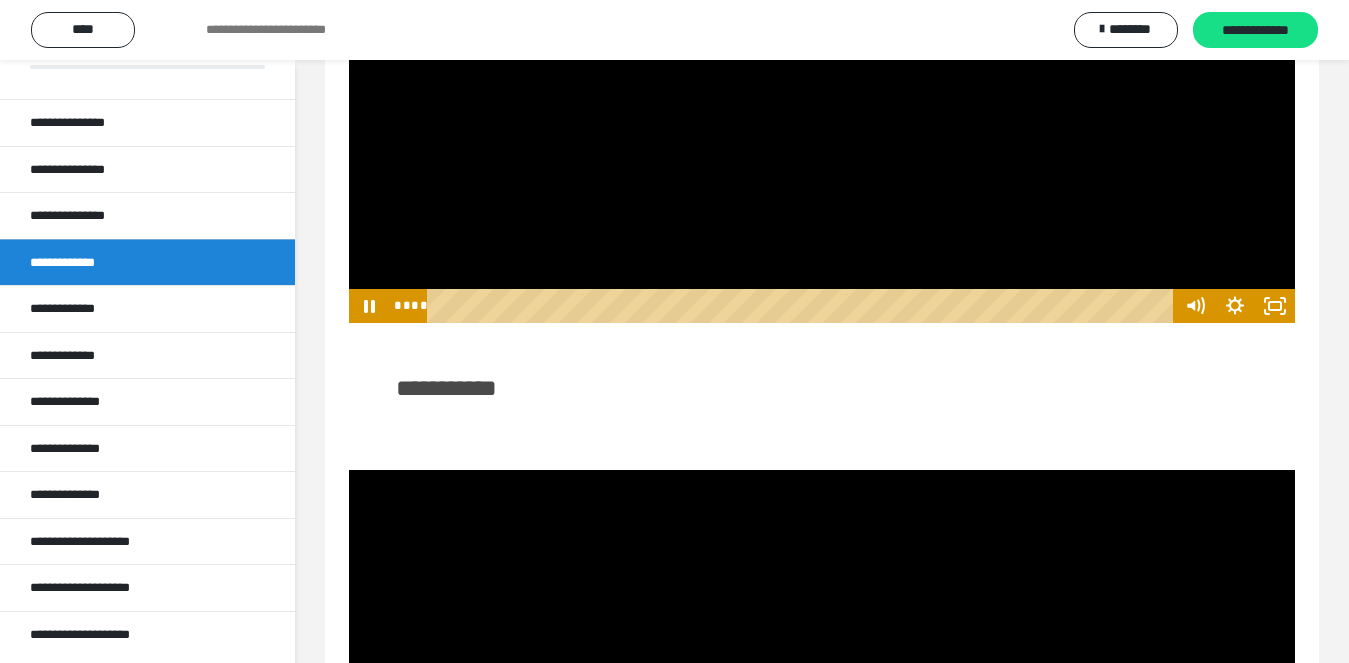 scroll, scrollTop: 4158, scrollLeft: 0, axis: vertical 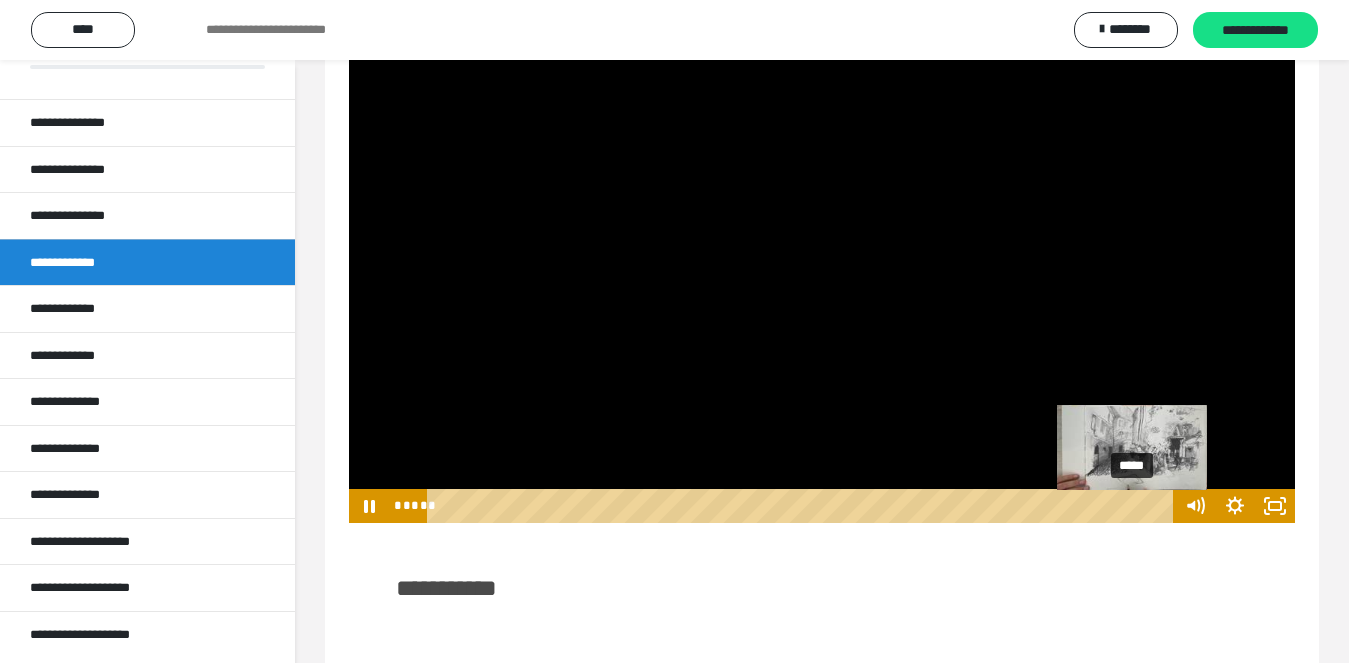 click on "*****" at bounding box center [803, 506] 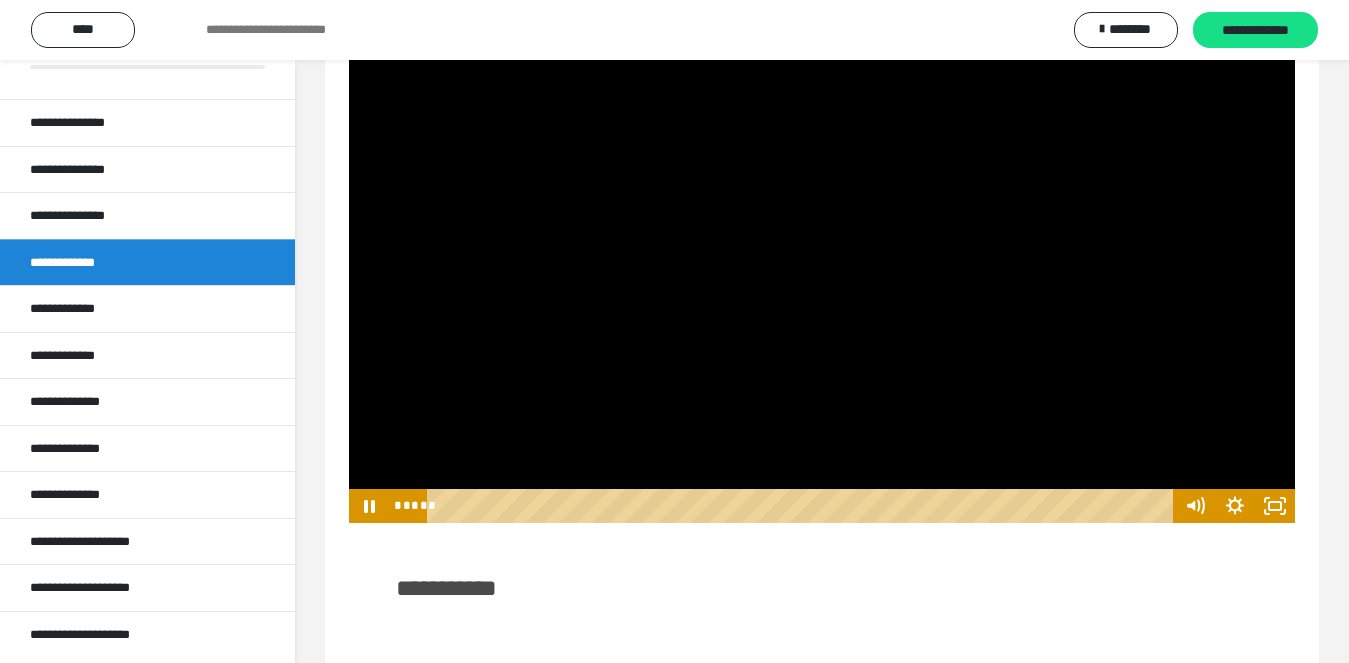 click at bounding box center (822, 257) 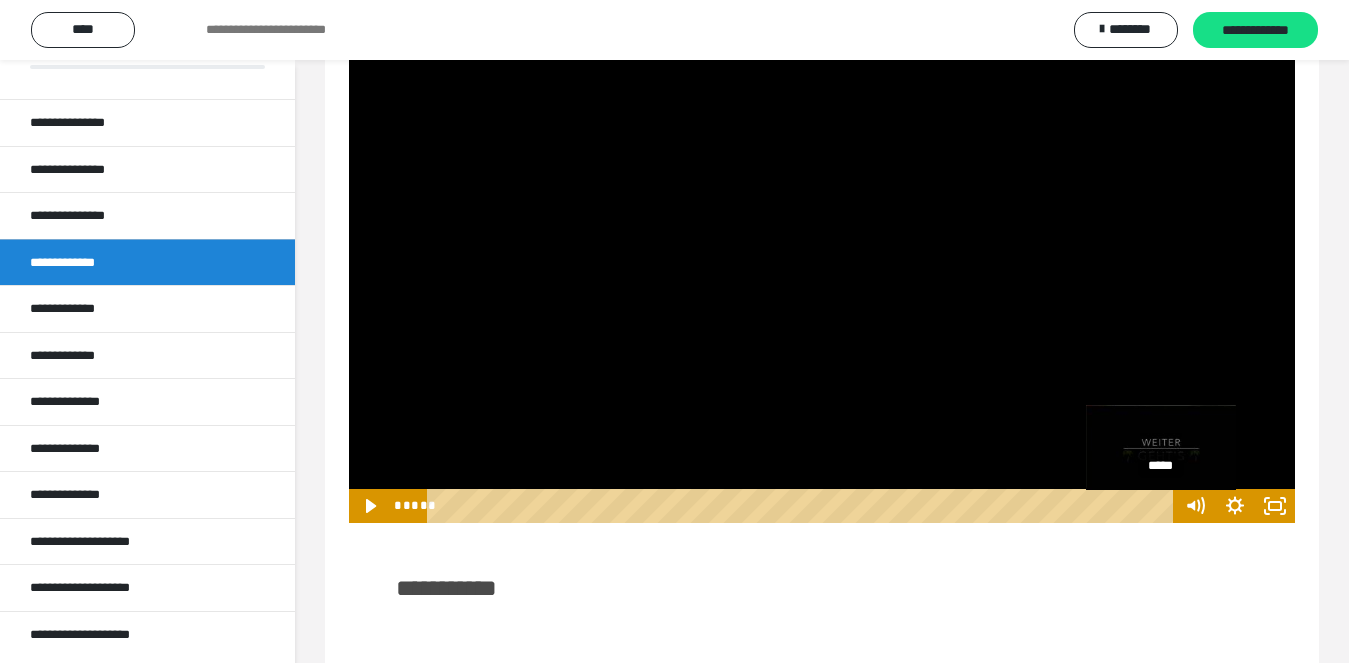 click on "*****" at bounding box center [803, 506] 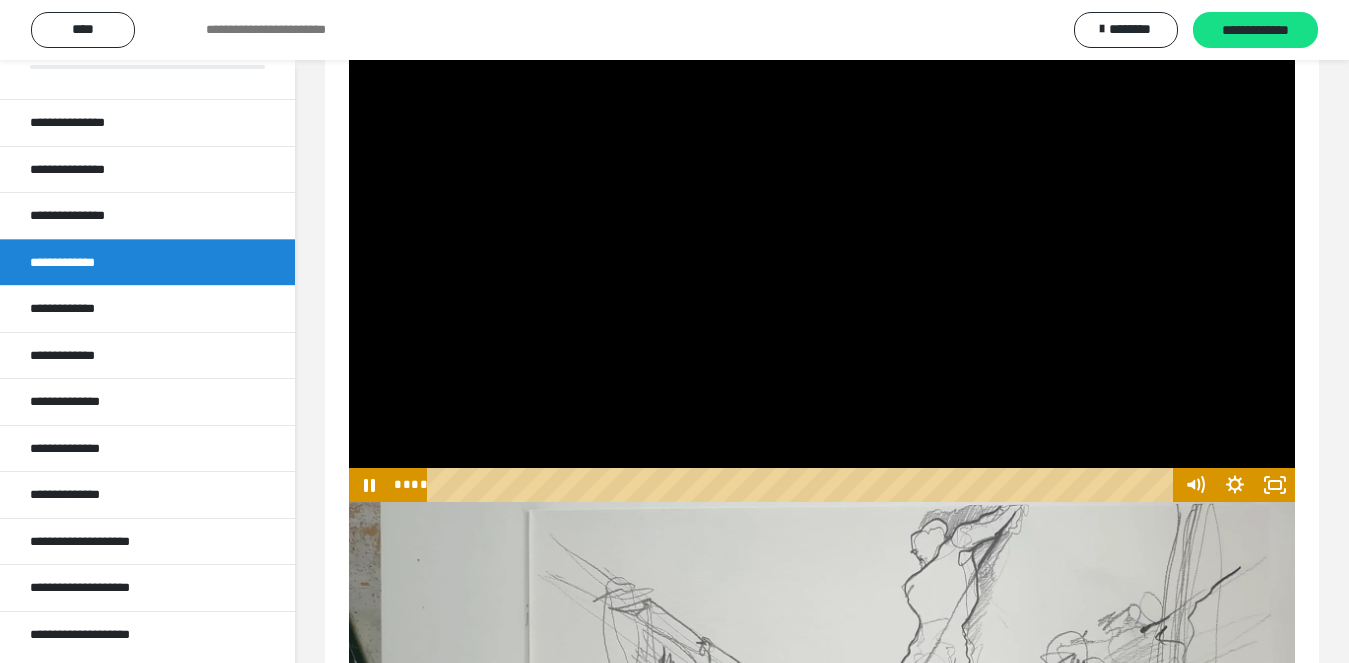 scroll, scrollTop: 4758, scrollLeft: 0, axis: vertical 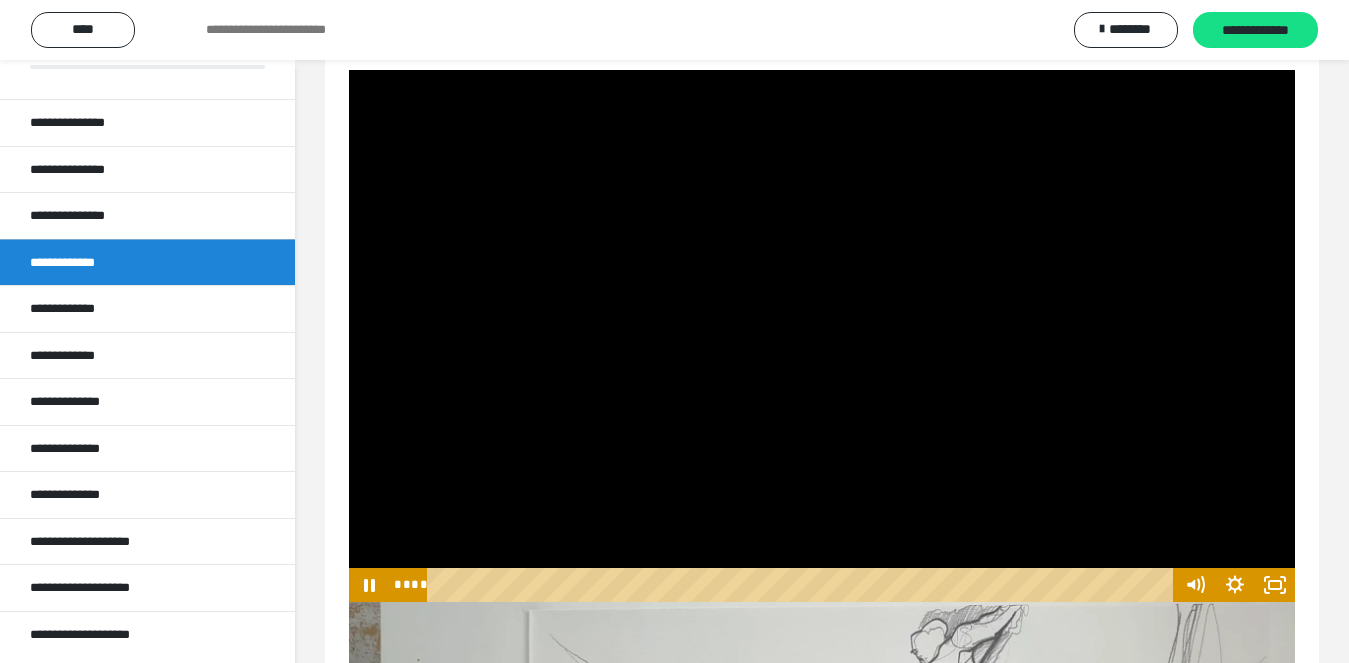 click at bounding box center (822, 336) 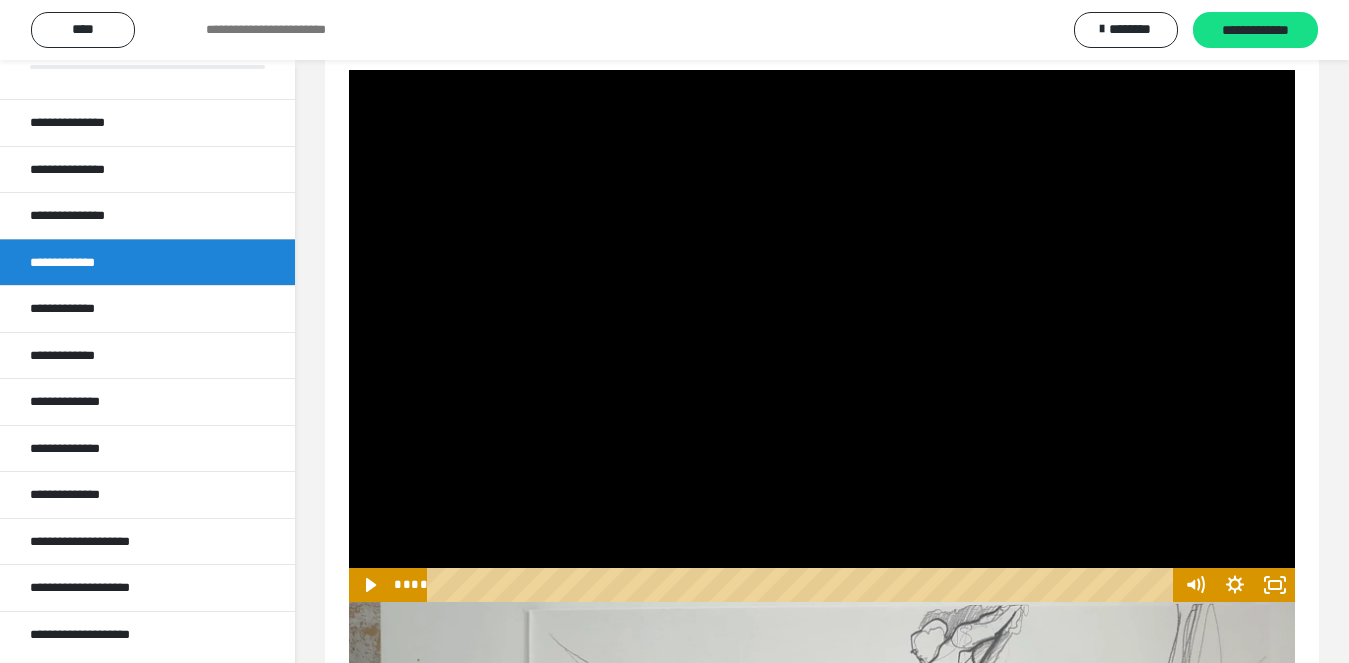 click at bounding box center [822, 336] 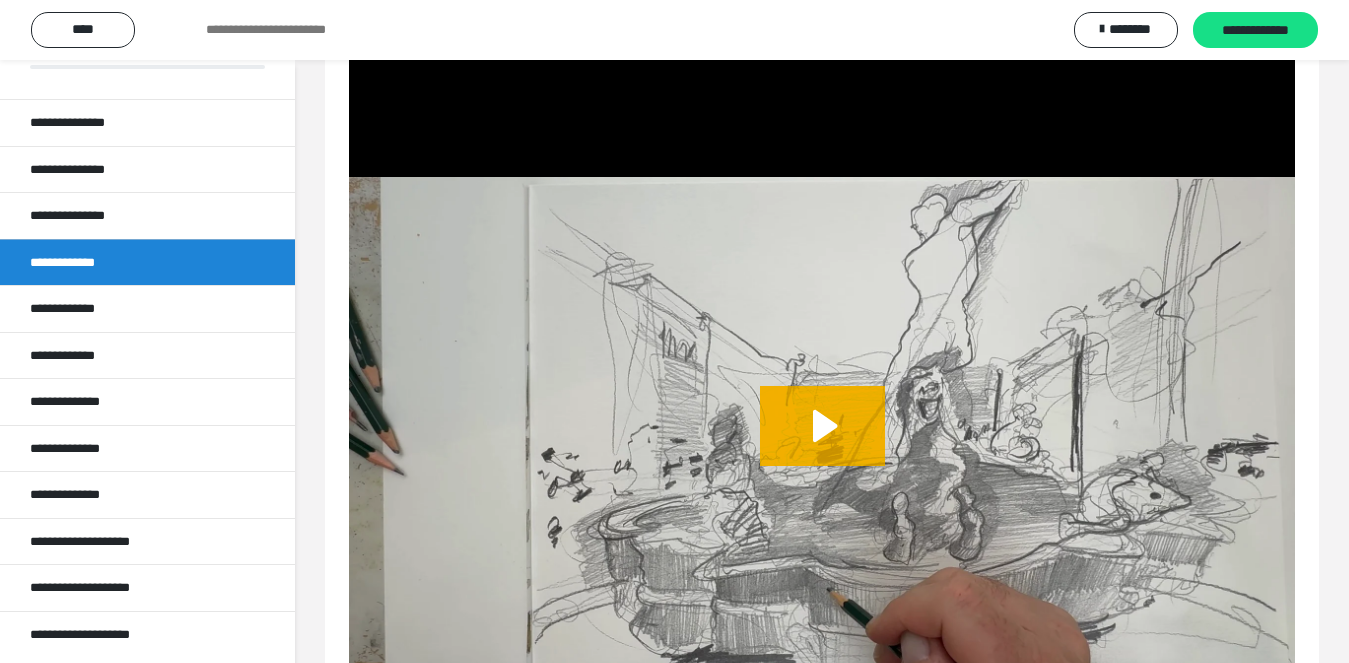 scroll, scrollTop: 5283, scrollLeft: 0, axis: vertical 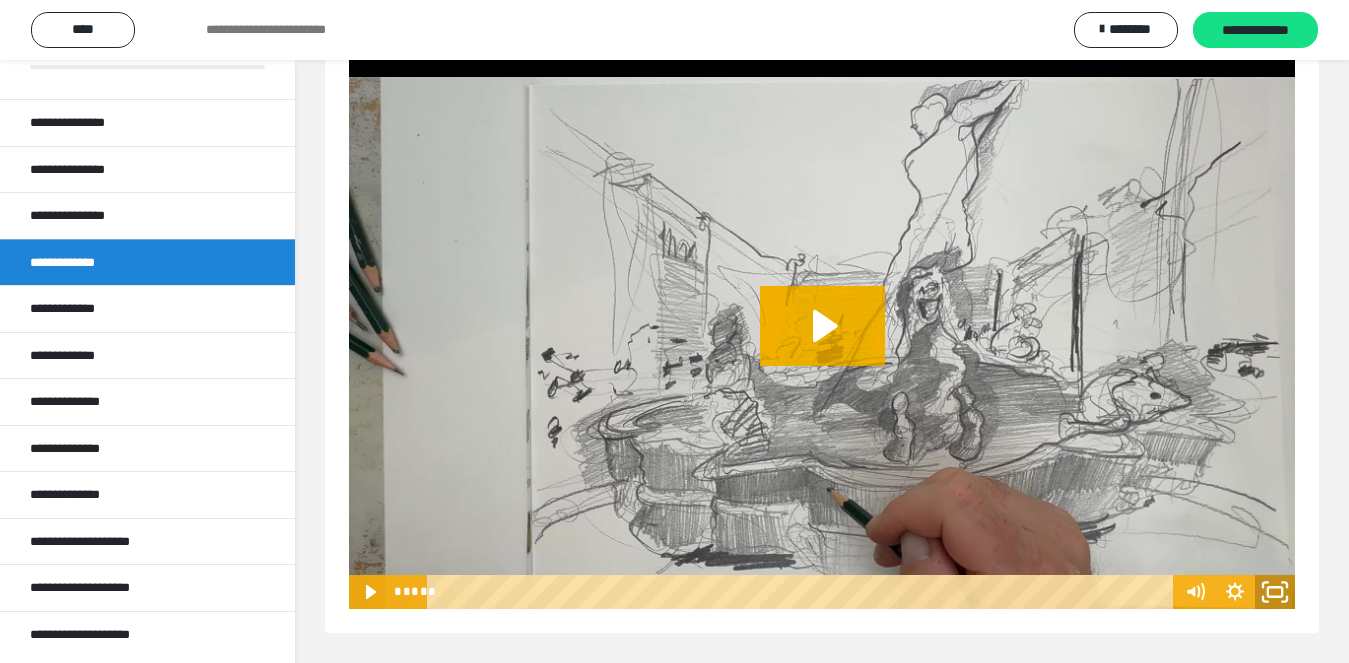 click 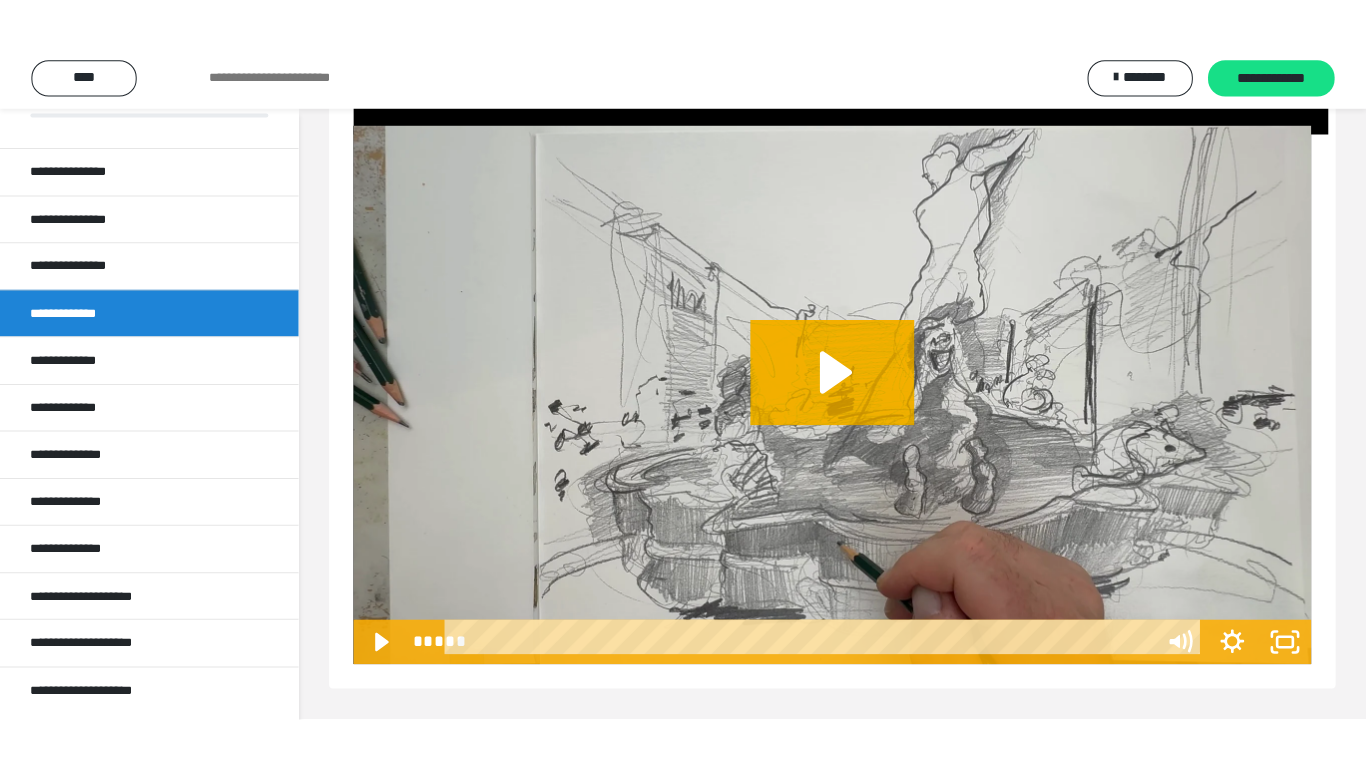 scroll, scrollTop: 5257, scrollLeft: 0, axis: vertical 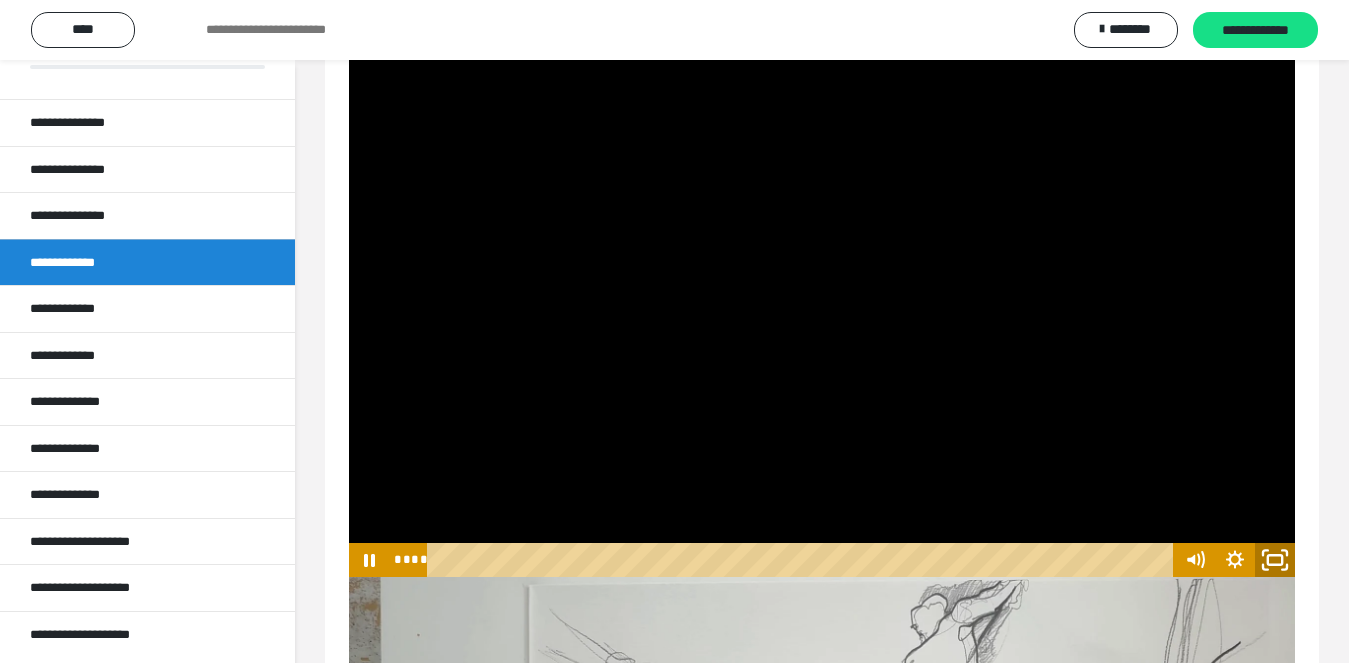 click 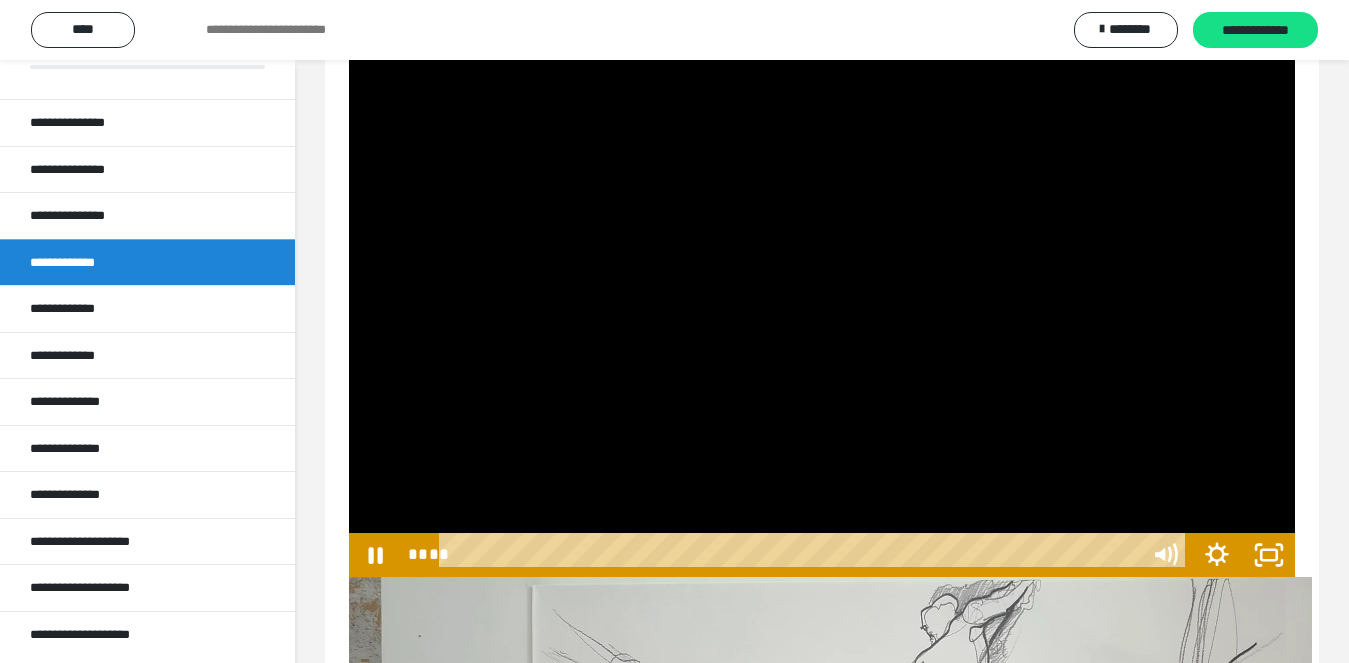 scroll, scrollTop: 12, scrollLeft: 0, axis: vertical 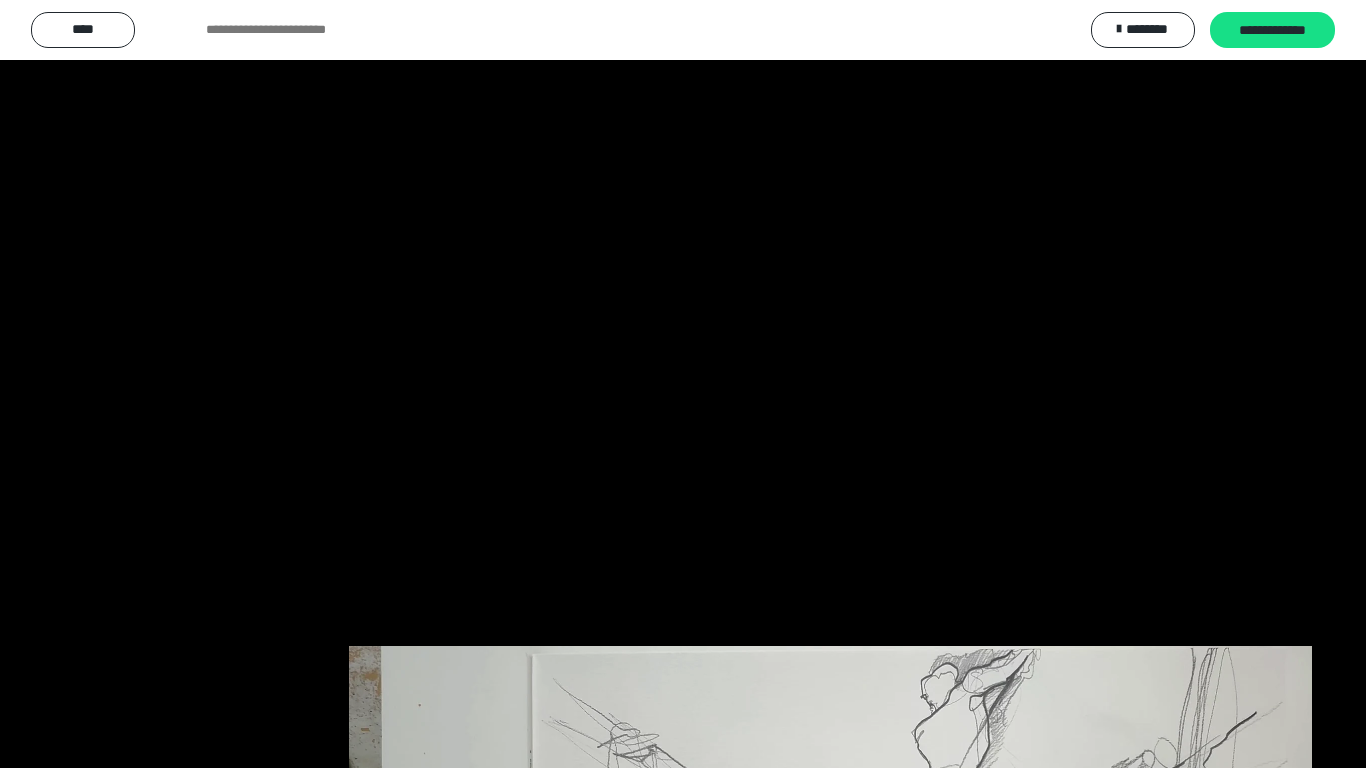 click at bounding box center (683, 384) 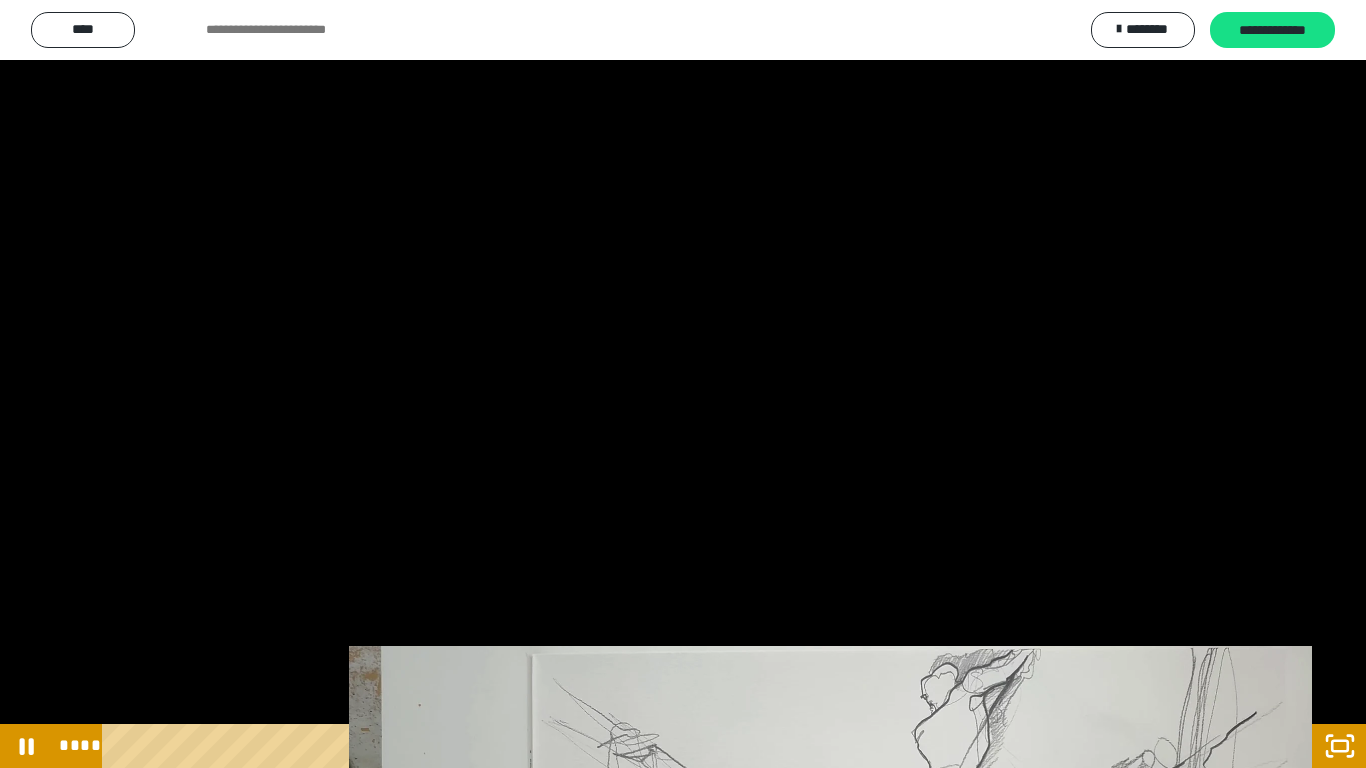 click at bounding box center [683, 384] 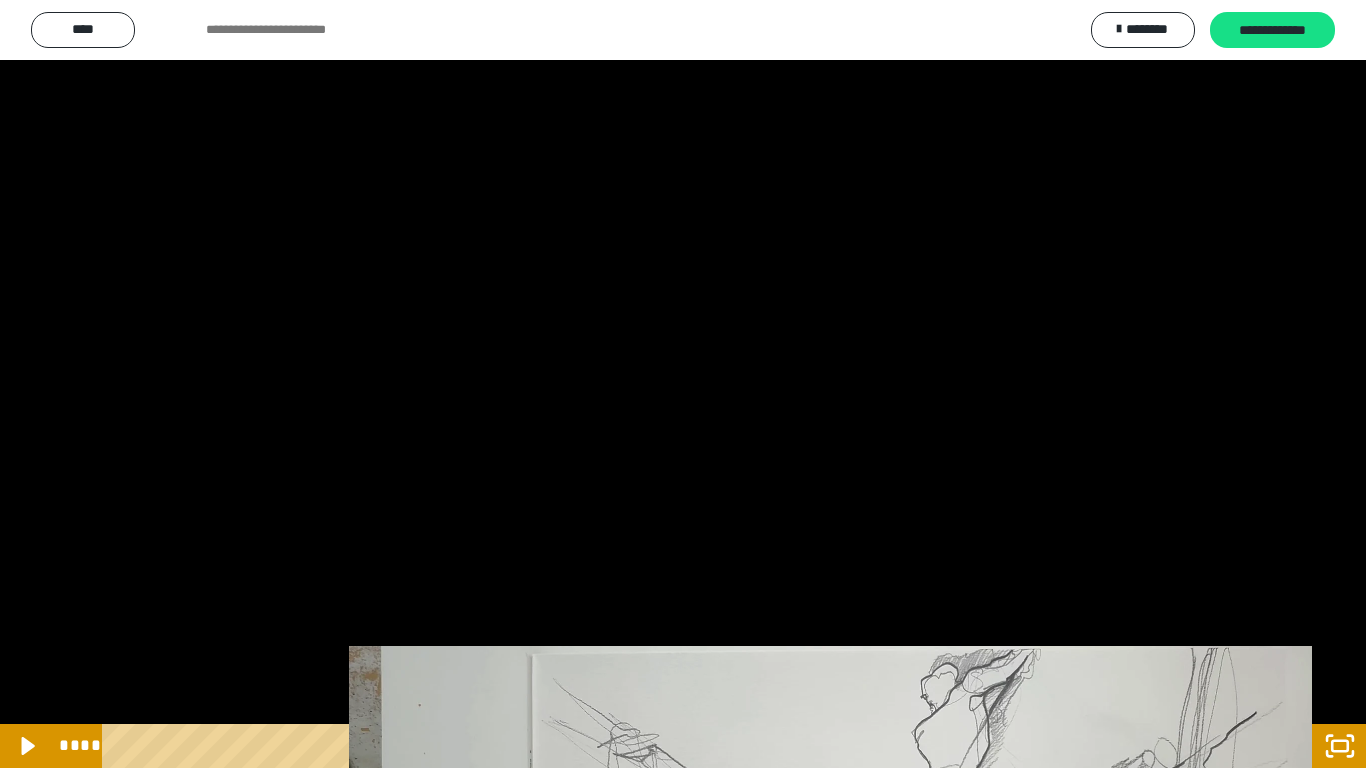 click at bounding box center [683, 384] 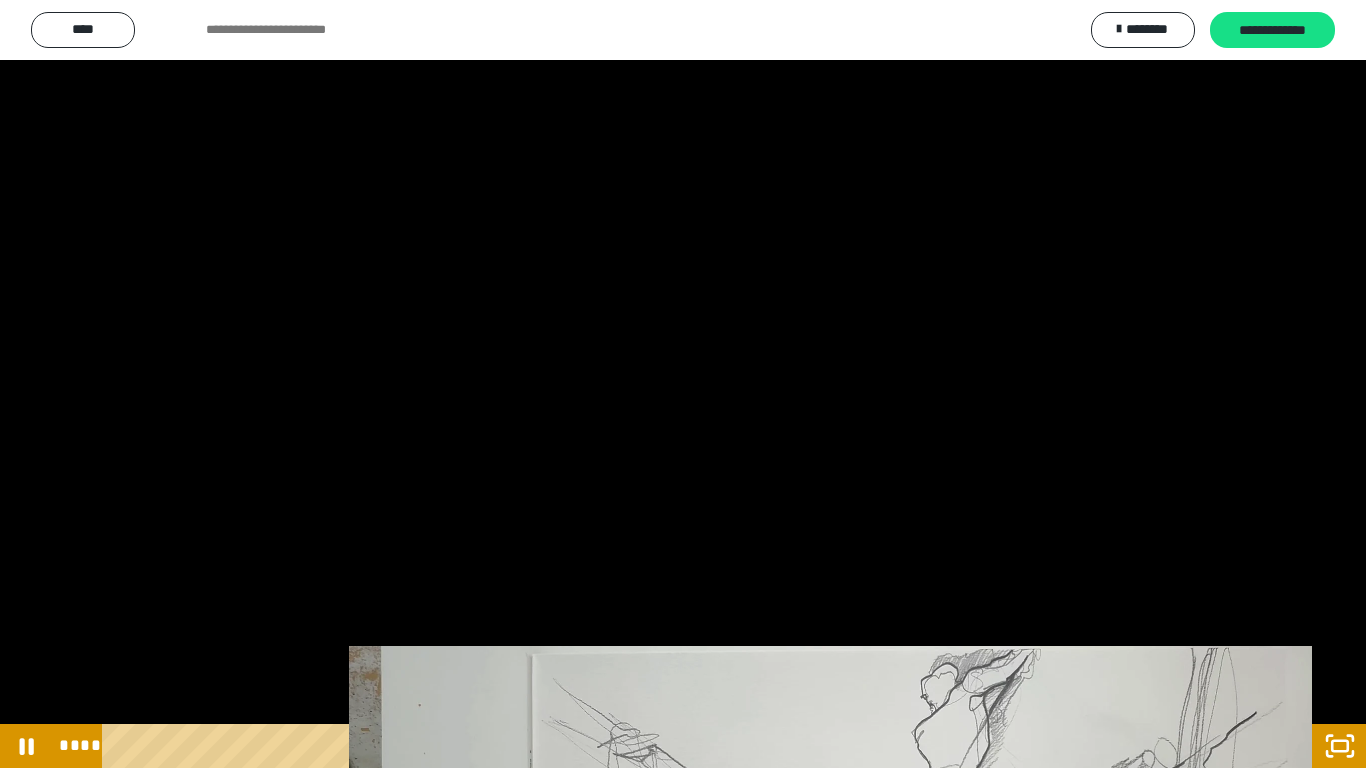 click at bounding box center [683, 384] 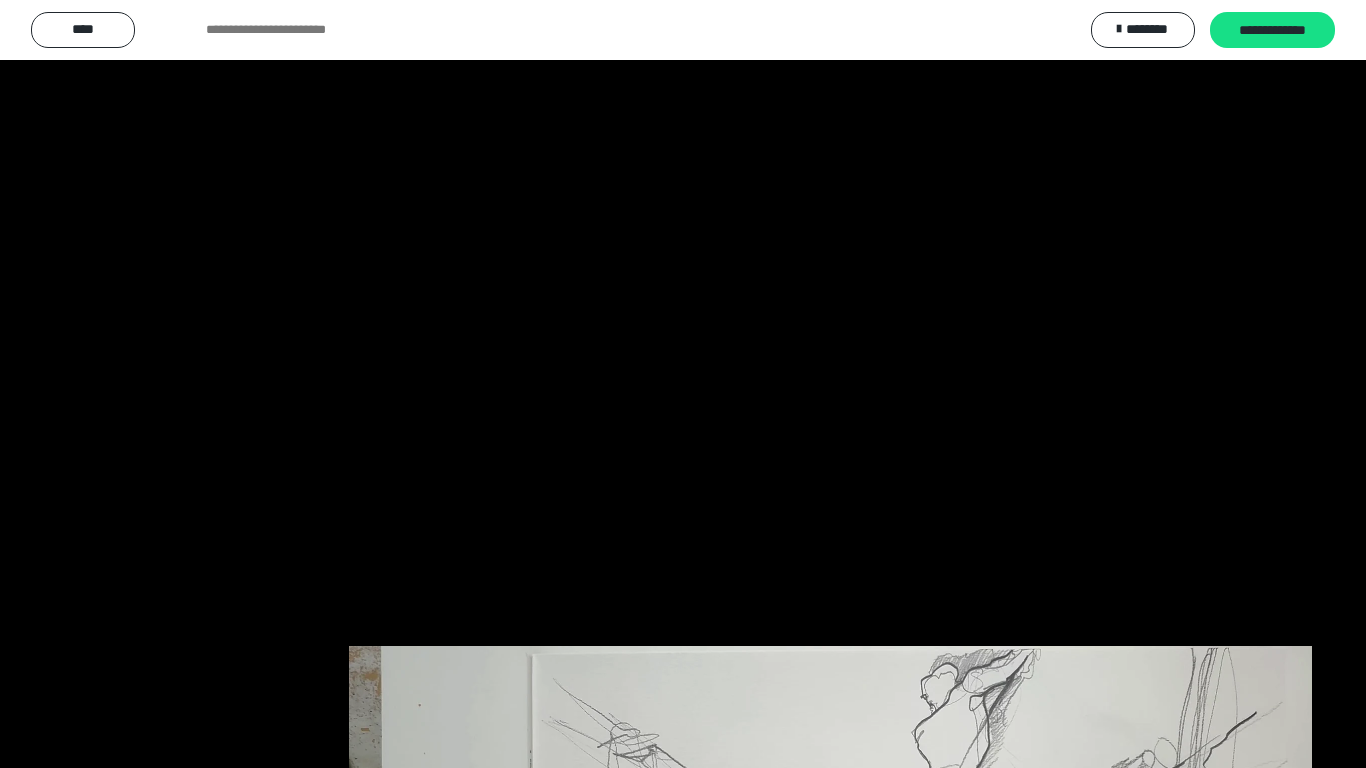 click at bounding box center [683, 384] 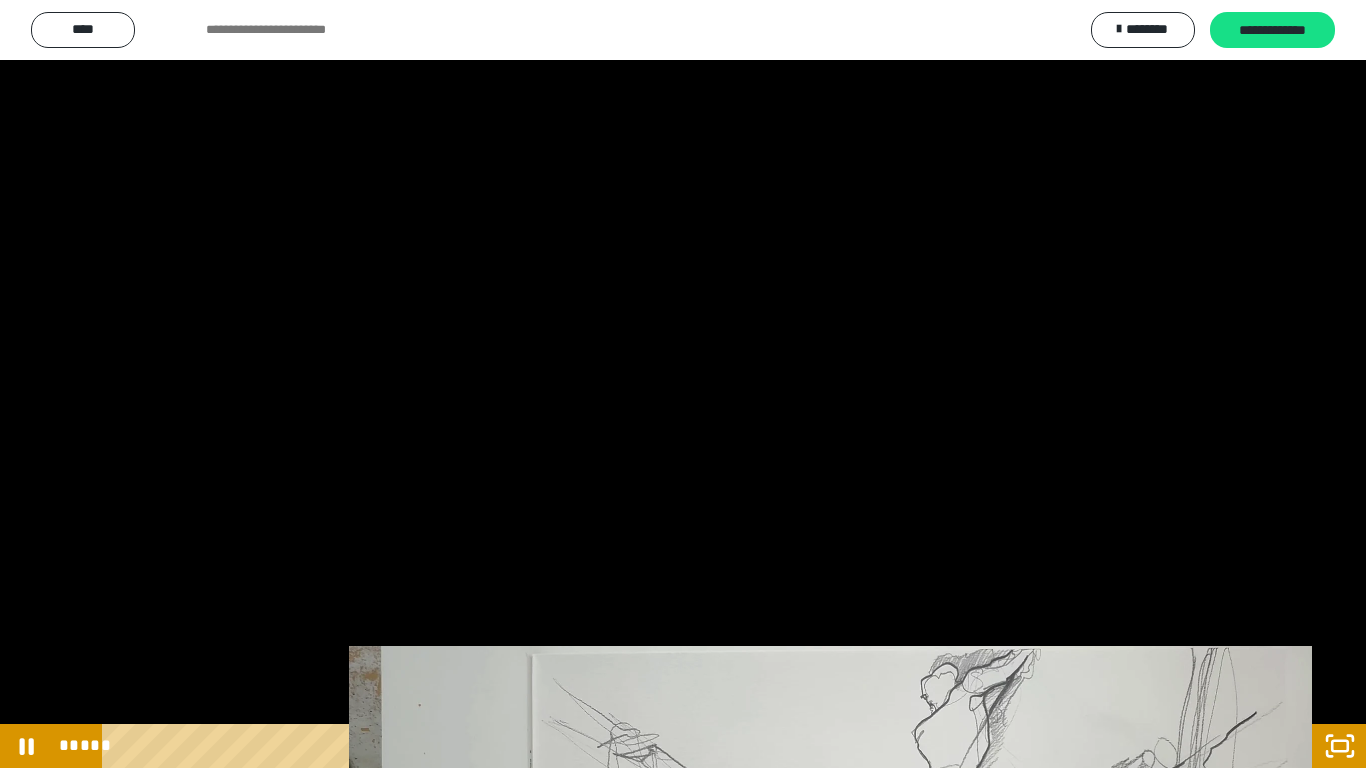 click at bounding box center [683, 384] 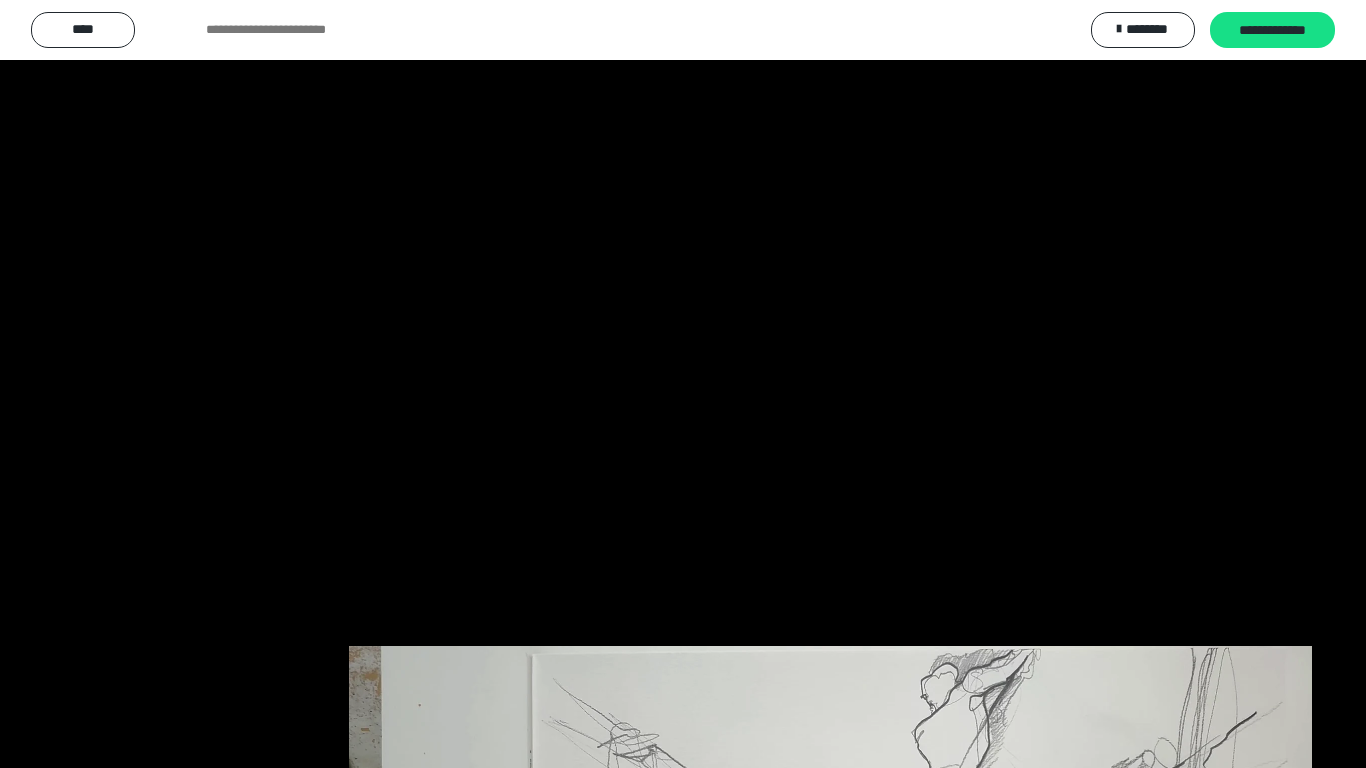click at bounding box center [683, 384] 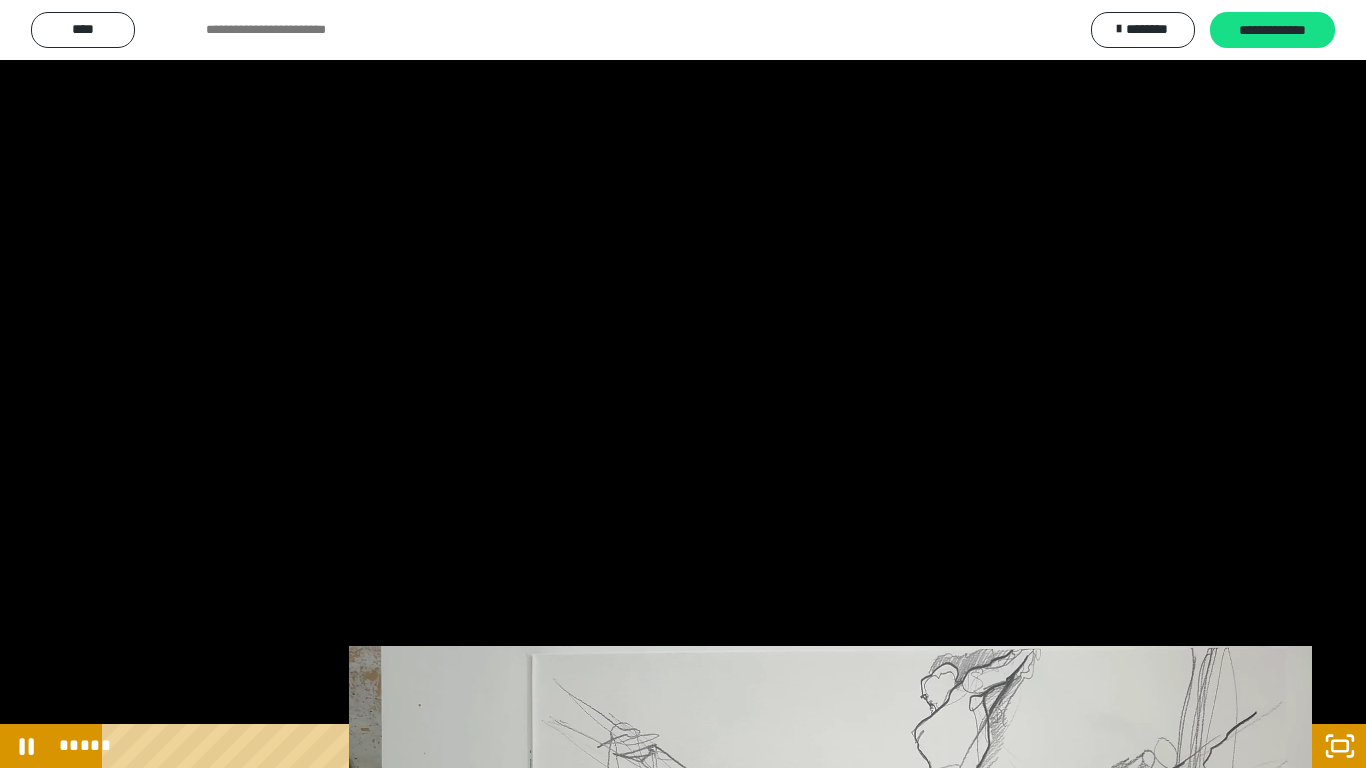 click at bounding box center [683, 384] 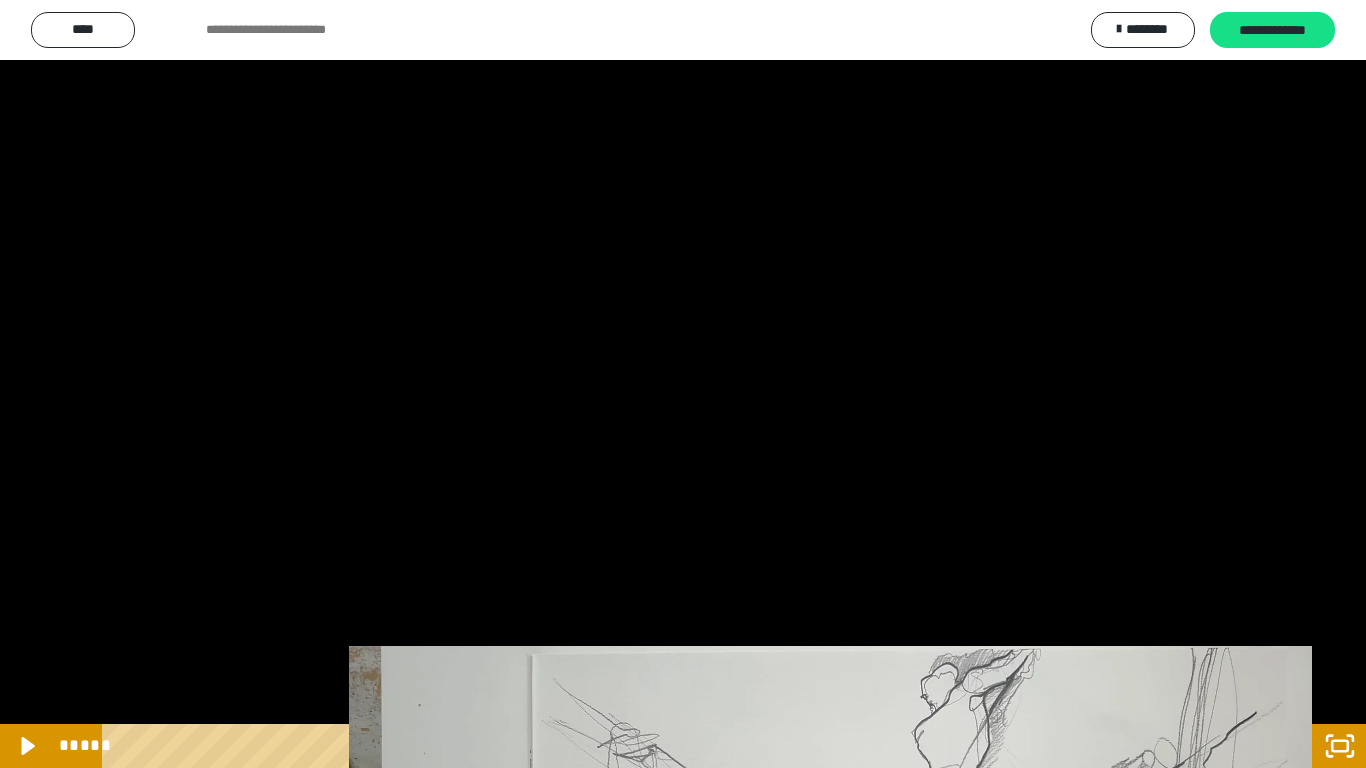 click at bounding box center (683, 384) 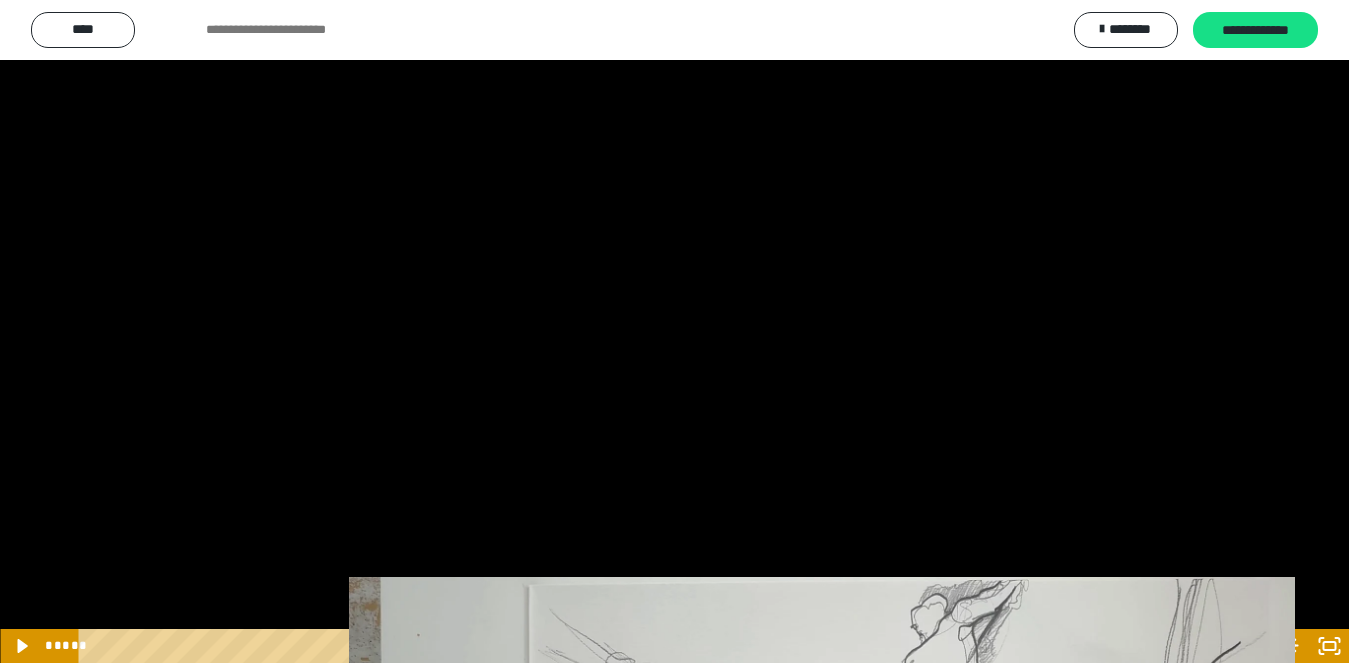 scroll, scrollTop: 117, scrollLeft: 0, axis: vertical 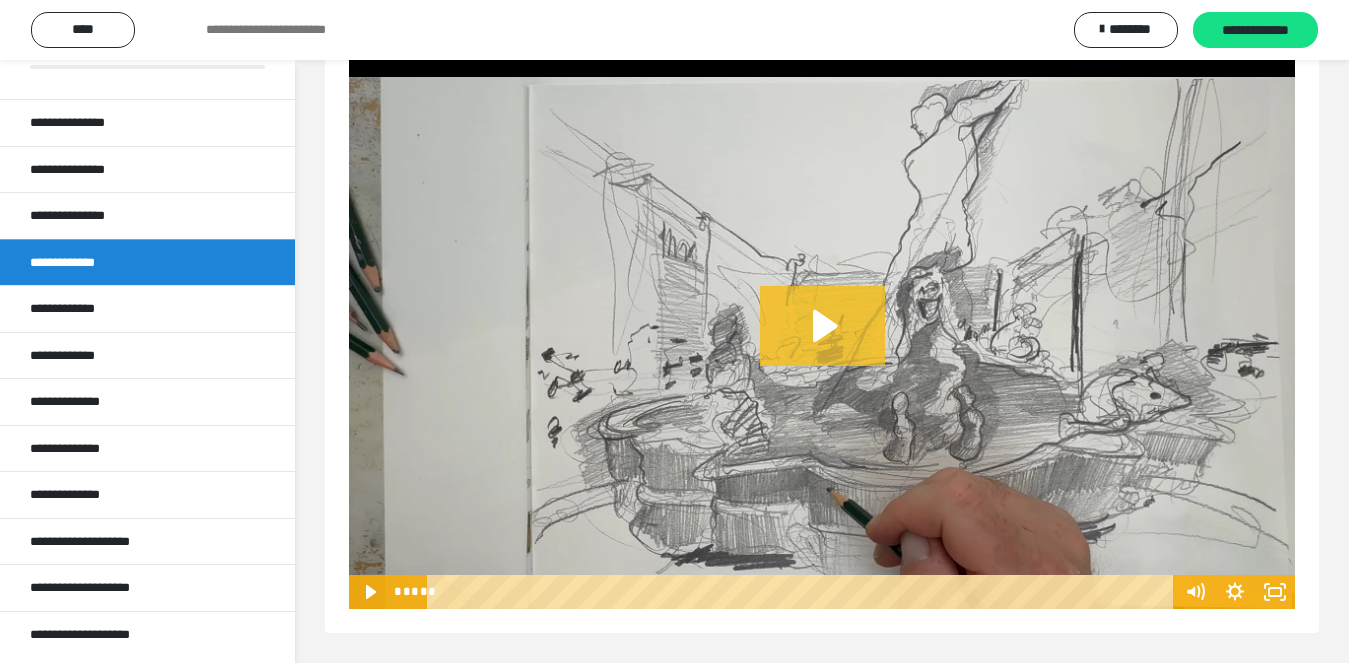 click 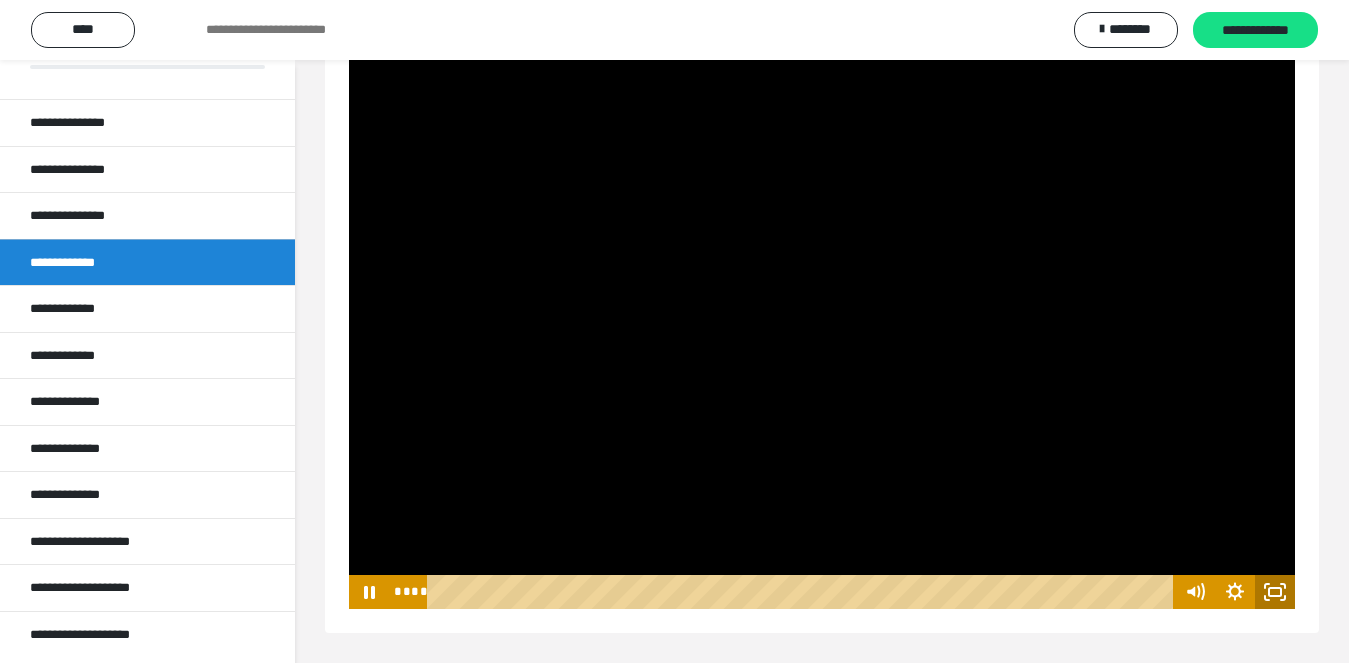 click 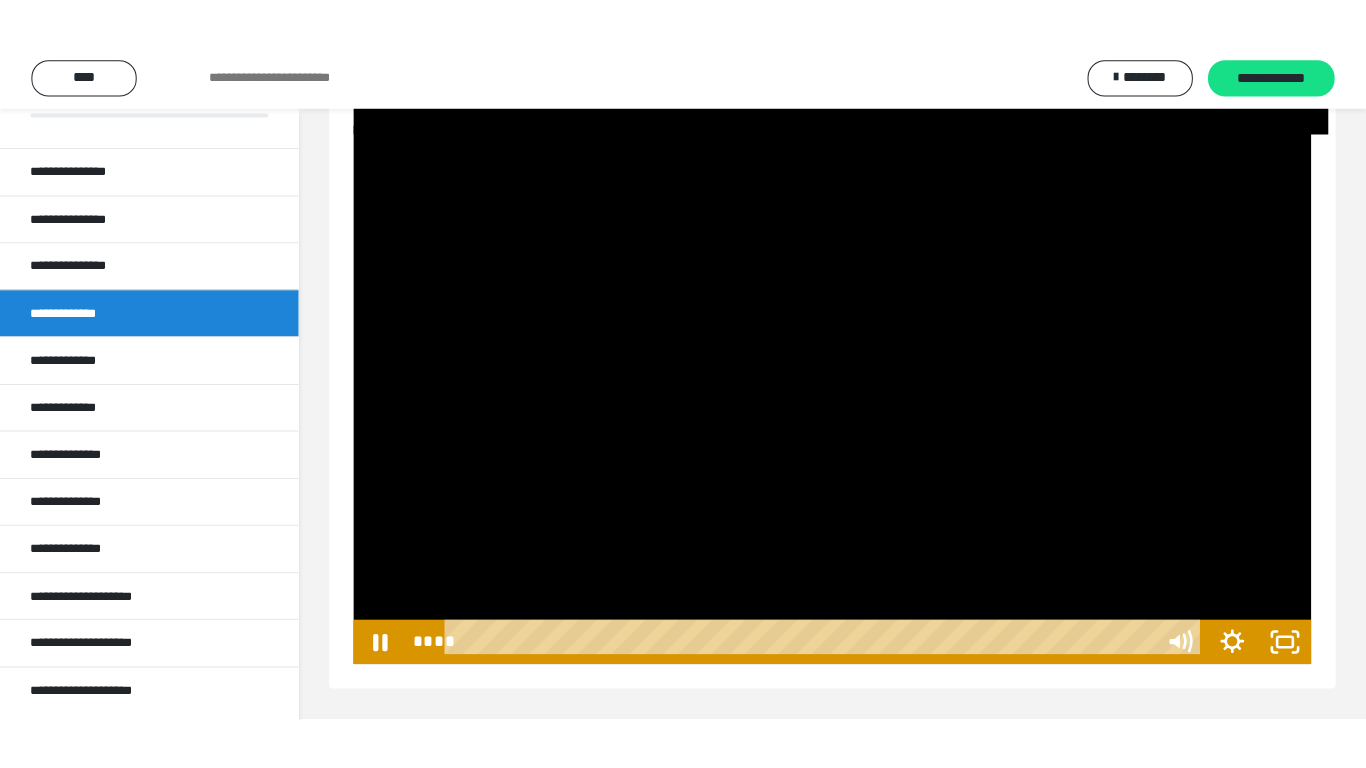 scroll, scrollTop: 5257, scrollLeft: 0, axis: vertical 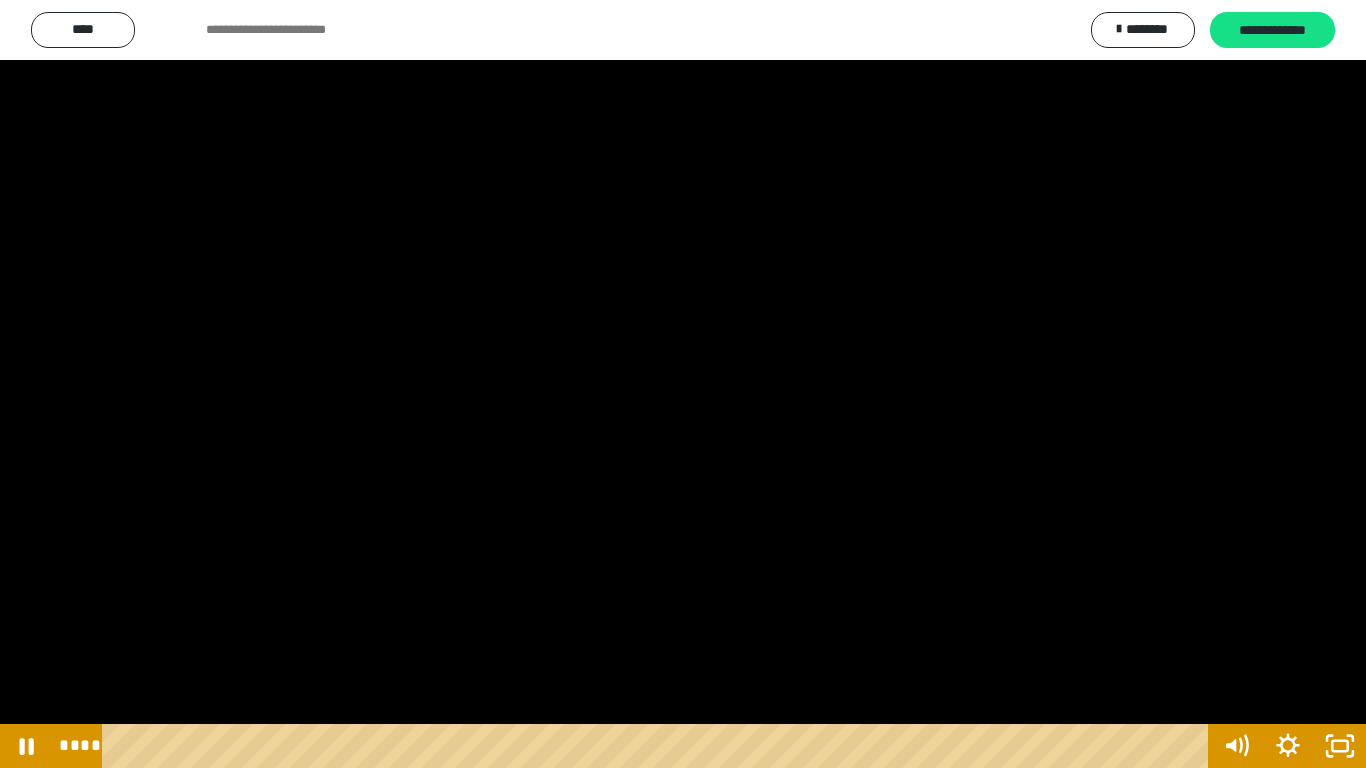 click at bounding box center [683, 384] 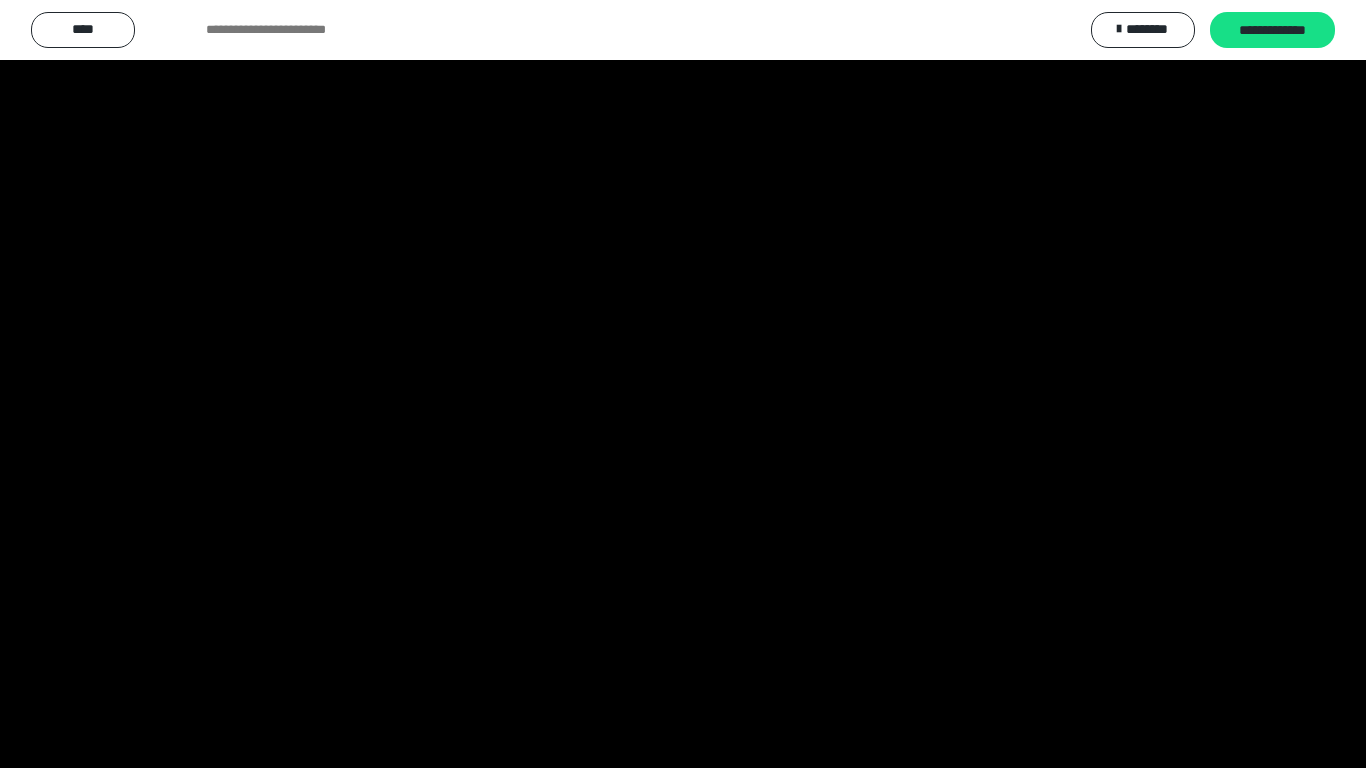 click at bounding box center (683, 384) 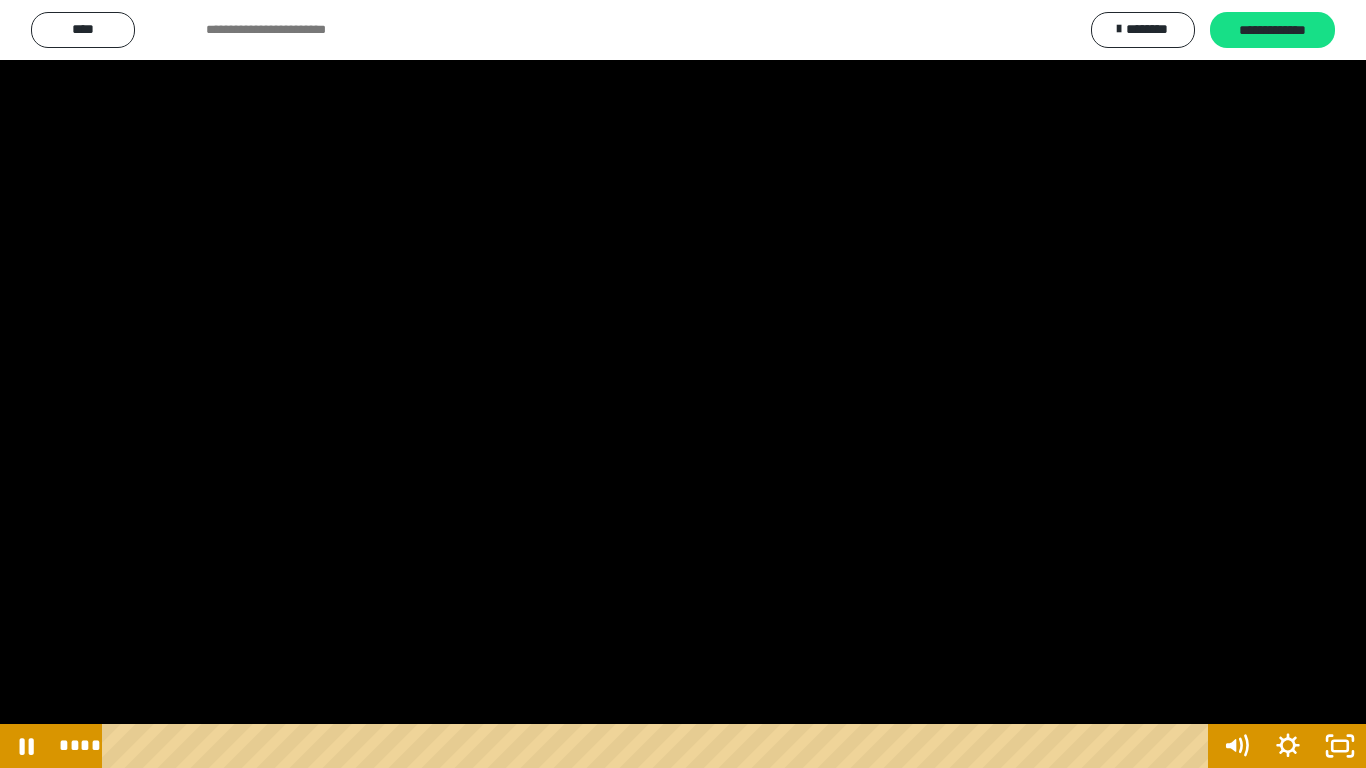 click at bounding box center (683, 384) 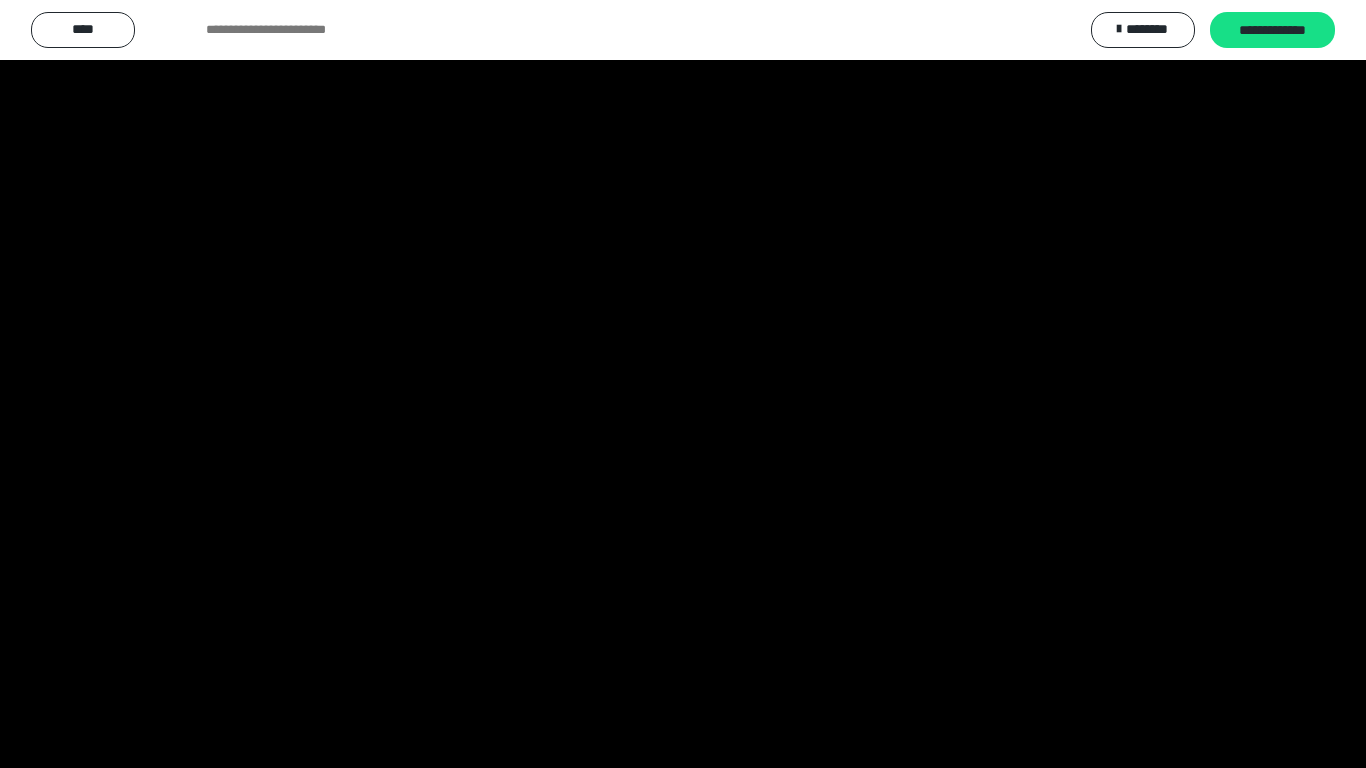 click at bounding box center (683, 384) 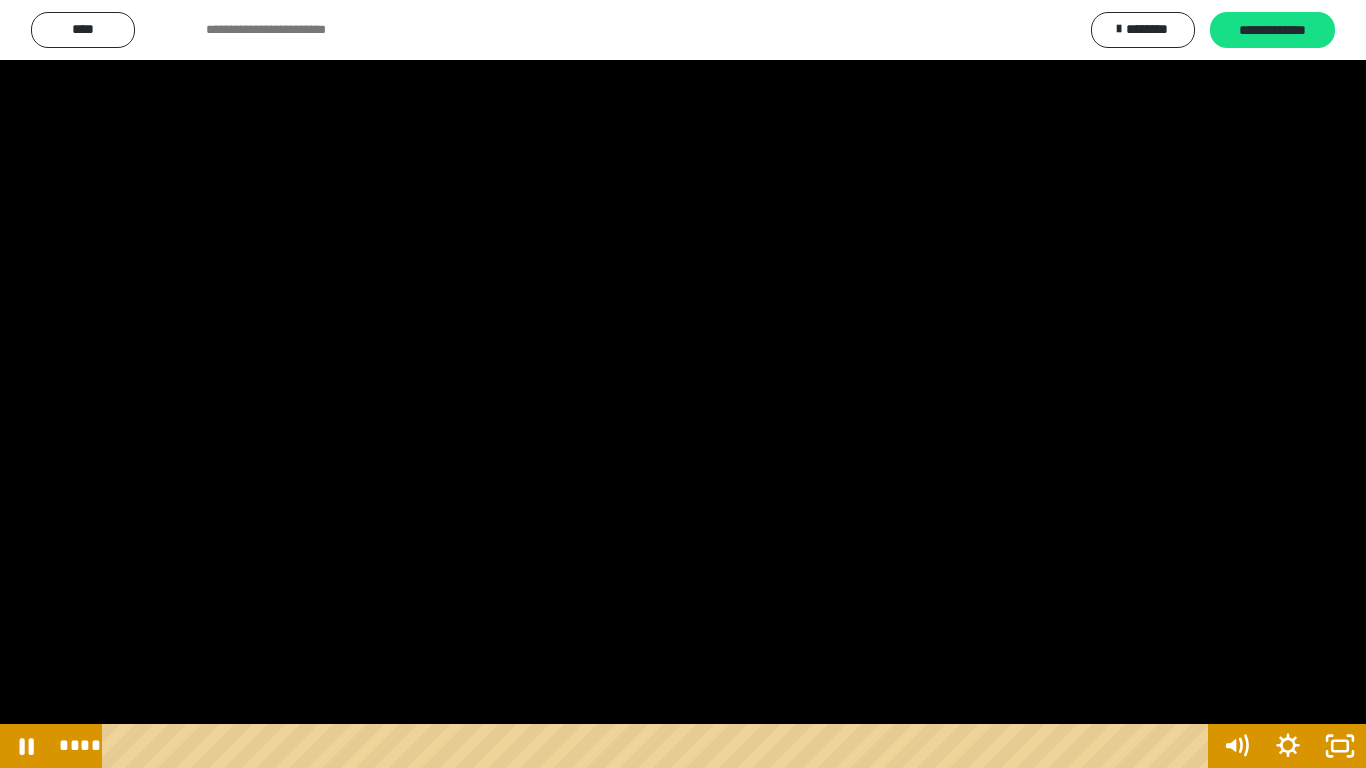 click at bounding box center (683, 384) 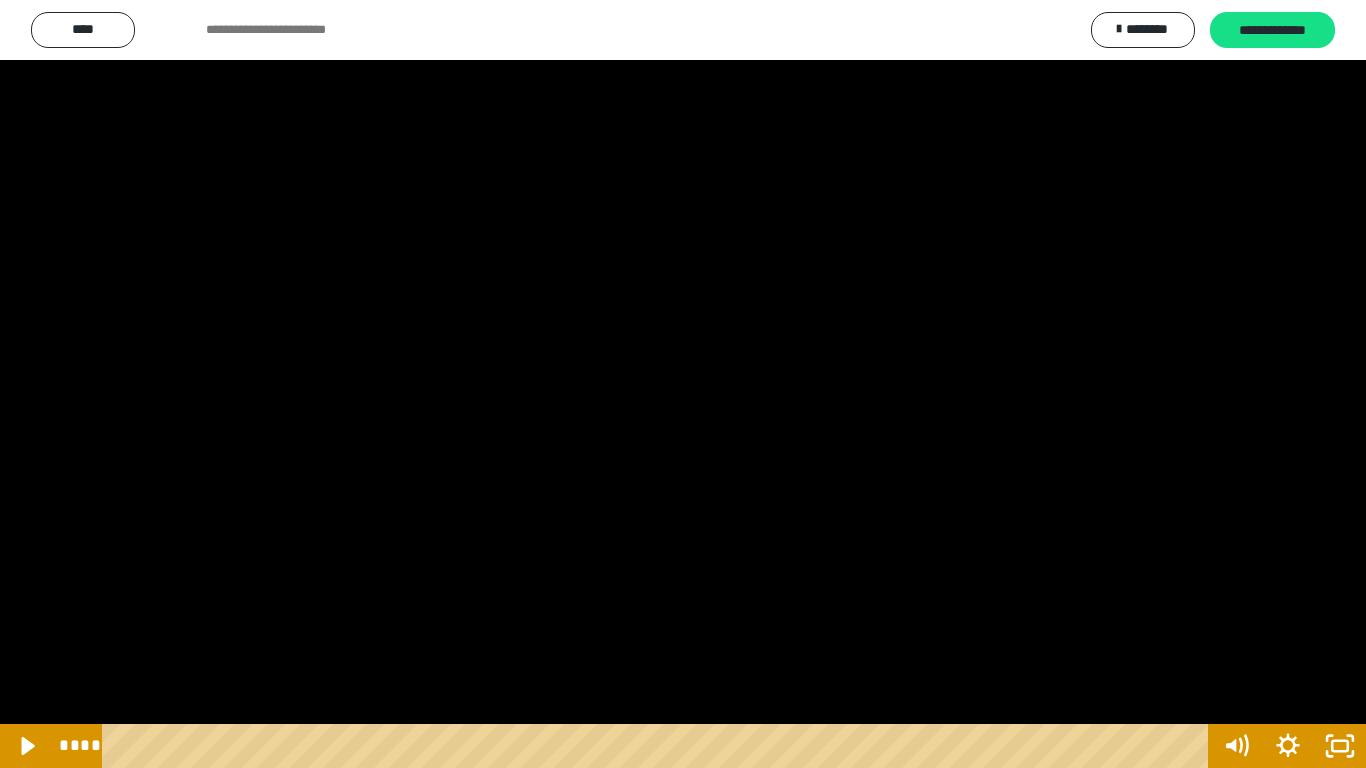 click at bounding box center [683, 384] 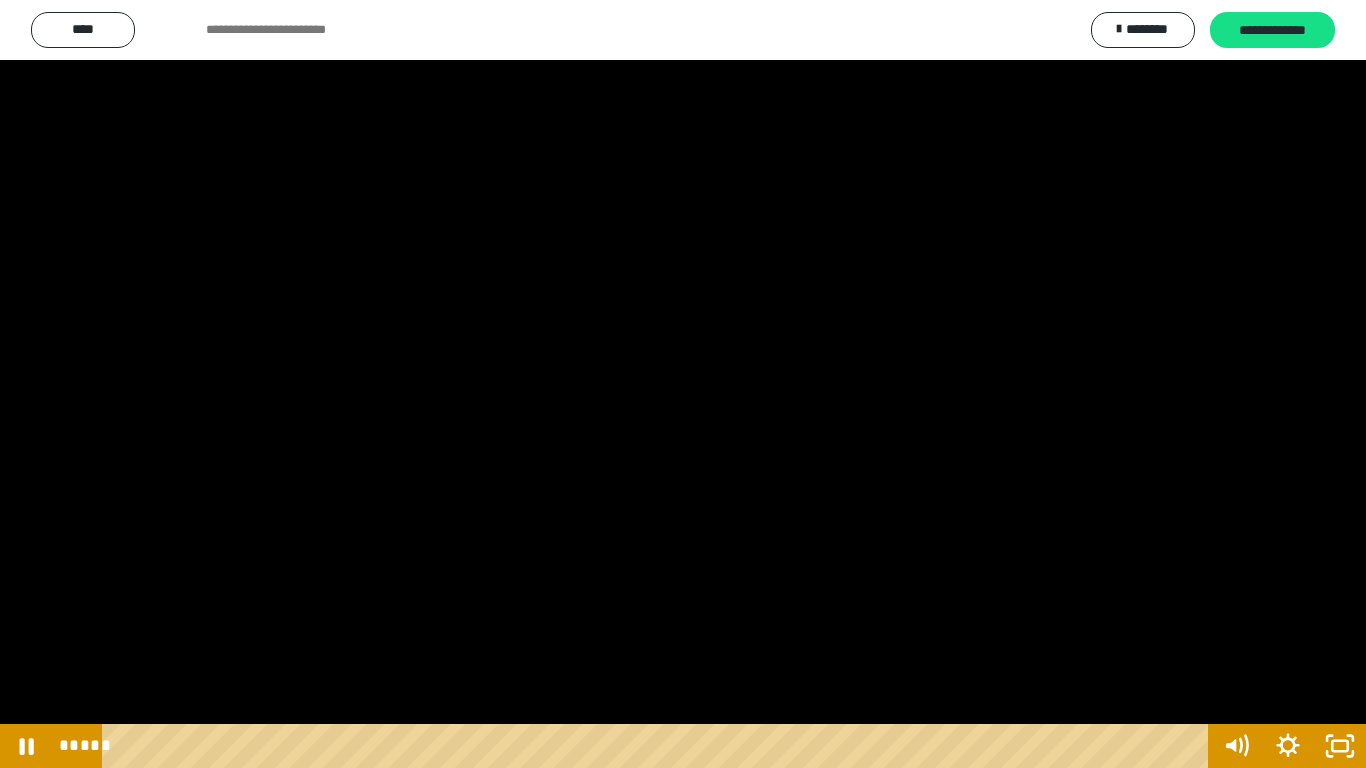 click at bounding box center [683, 384] 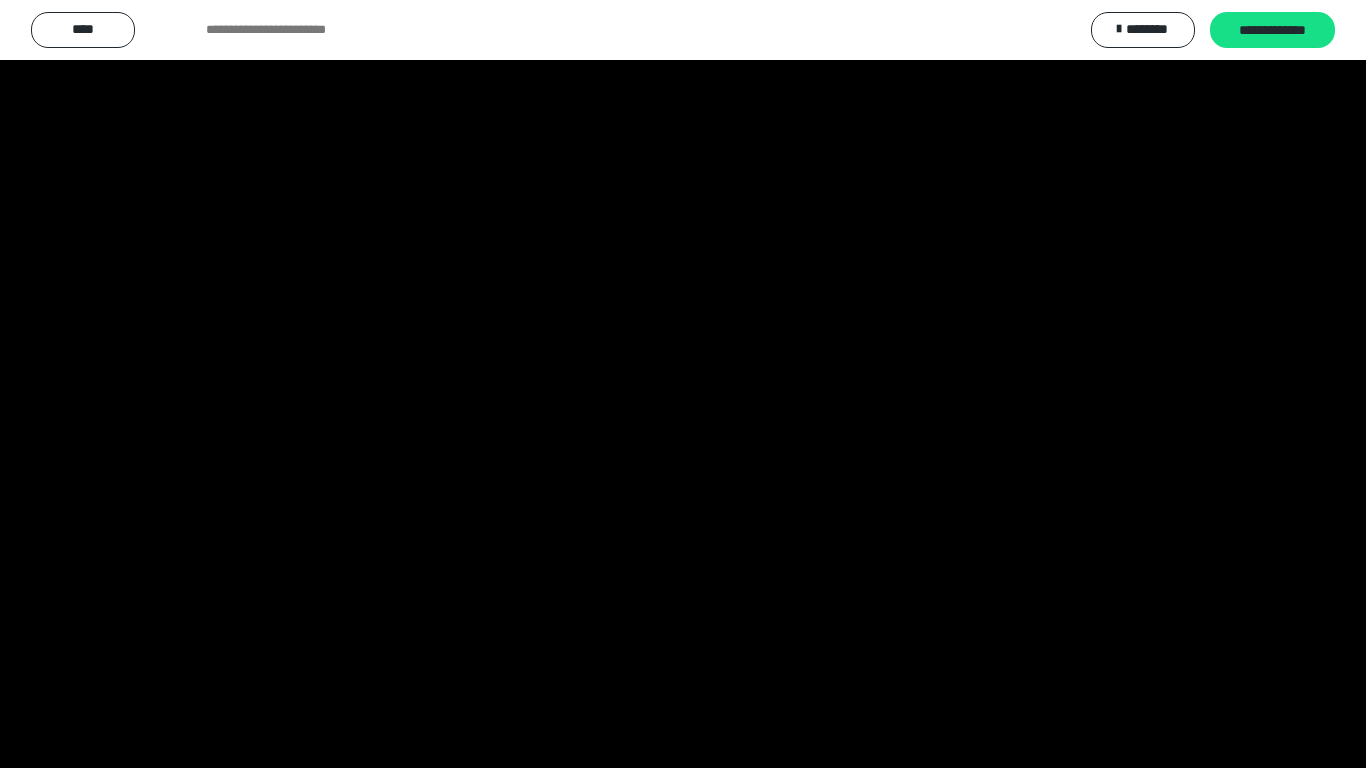 click at bounding box center [683, 384] 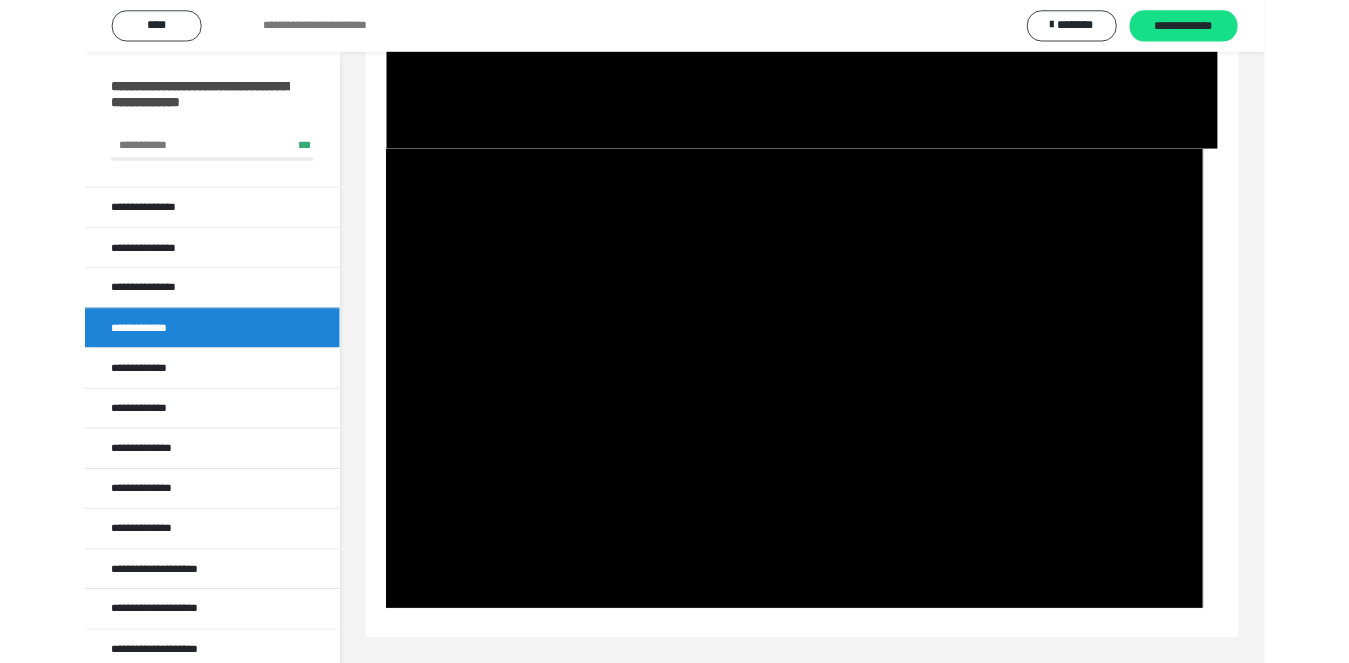 scroll, scrollTop: 0, scrollLeft: 0, axis: both 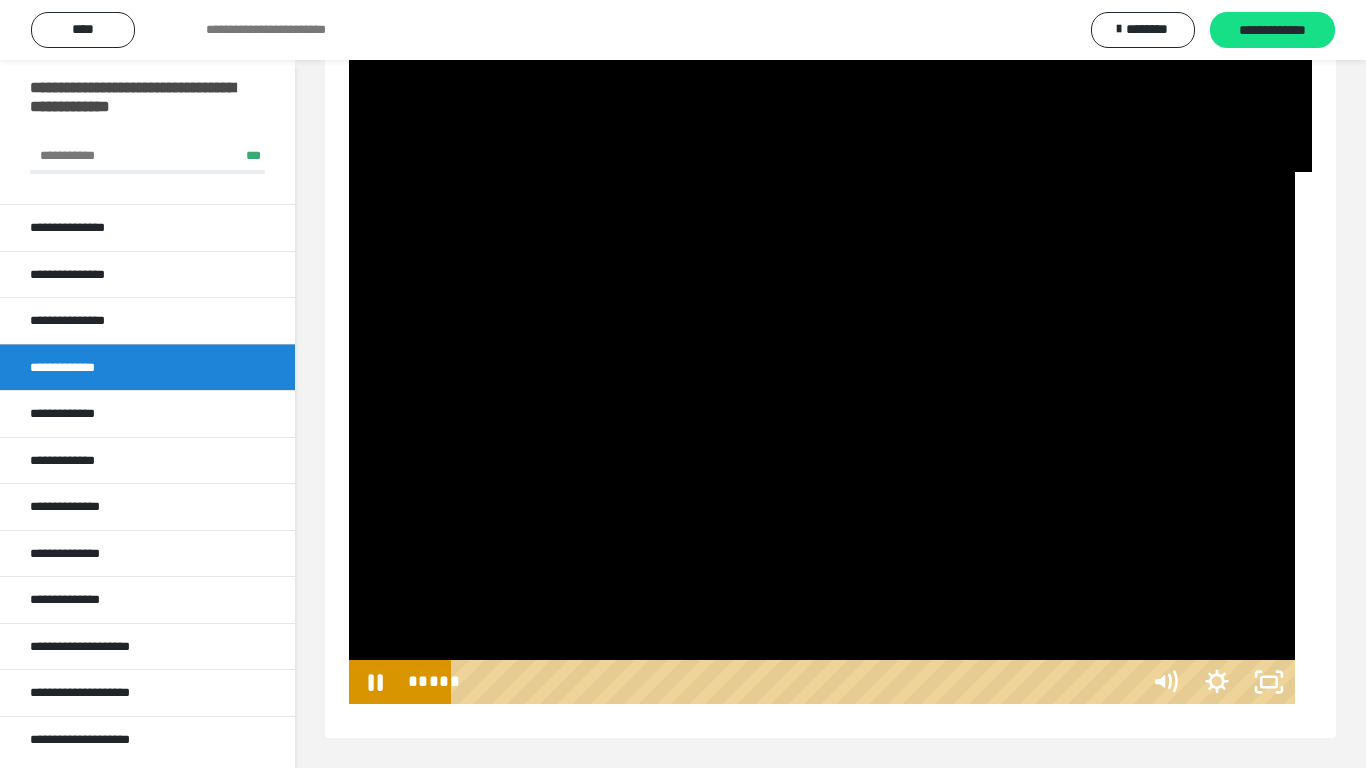 click at bounding box center [822, 438] 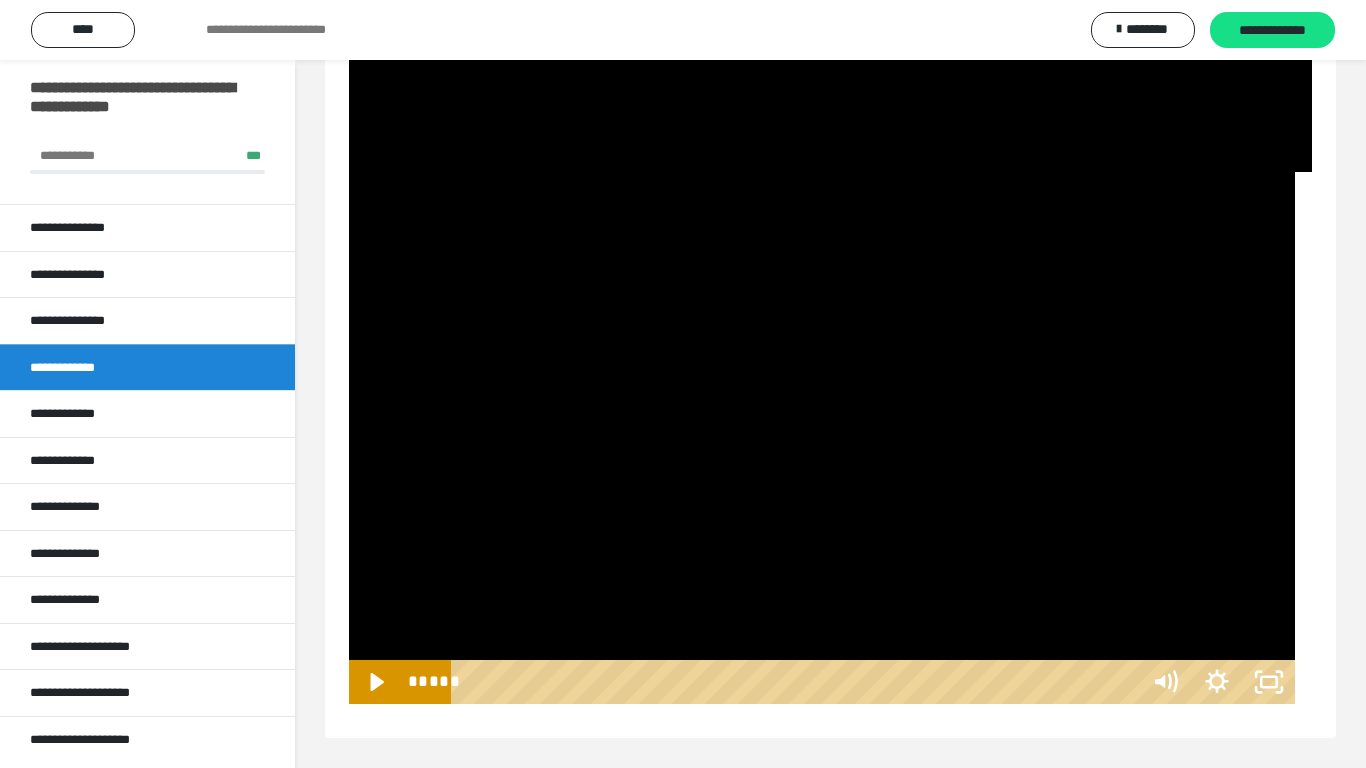 click at bounding box center [822, 438] 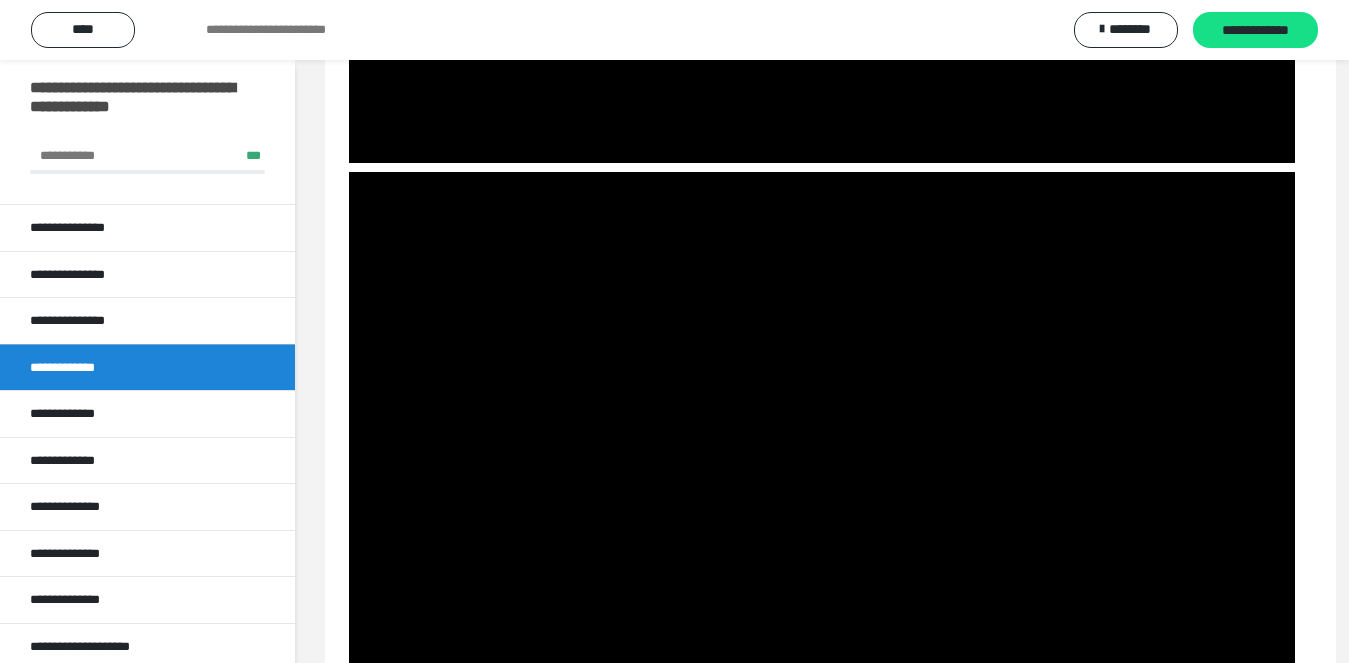 scroll, scrollTop: 117, scrollLeft: 0, axis: vertical 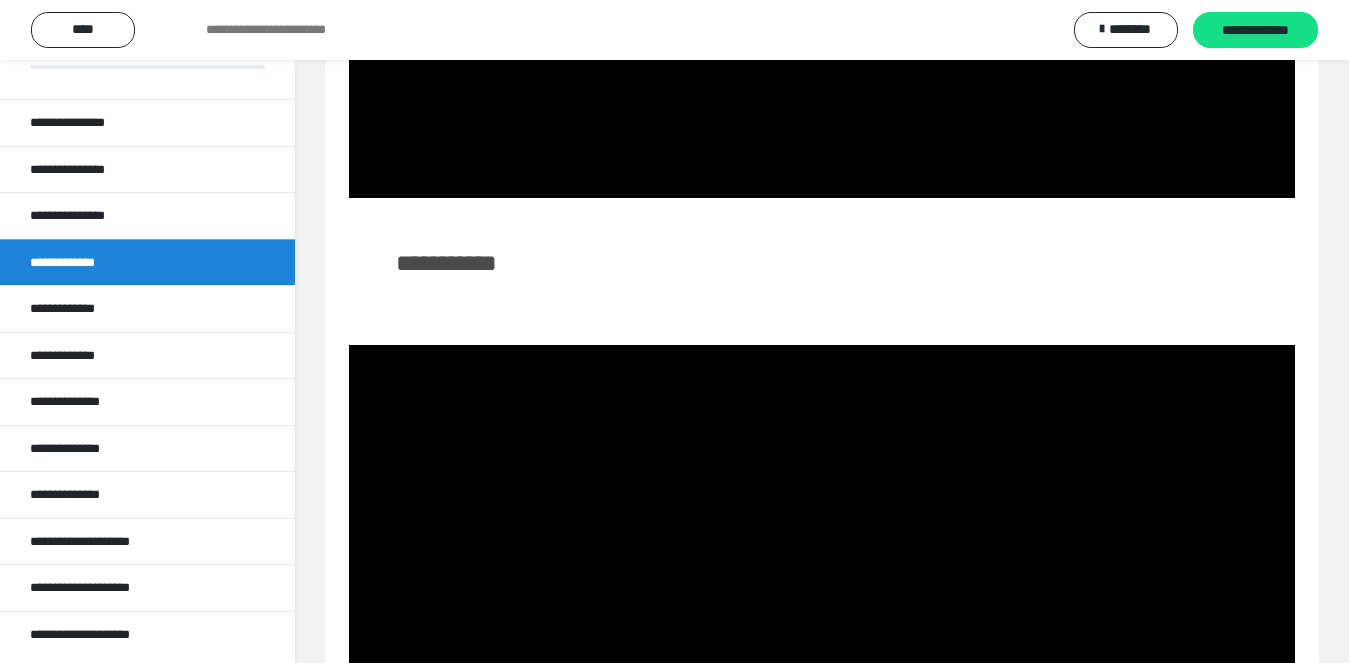 click on "**********" at bounding box center (84, 263) 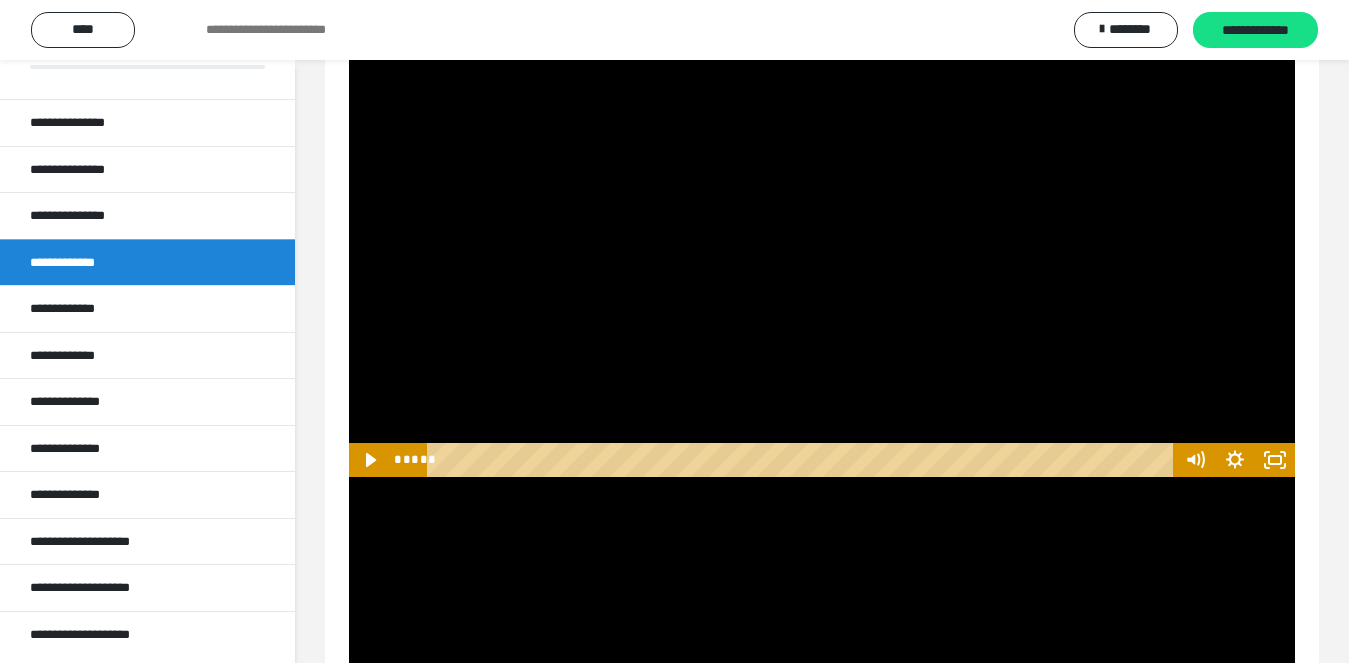 scroll, scrollTop: 5283, scrollLeft: 0, axis: vertical 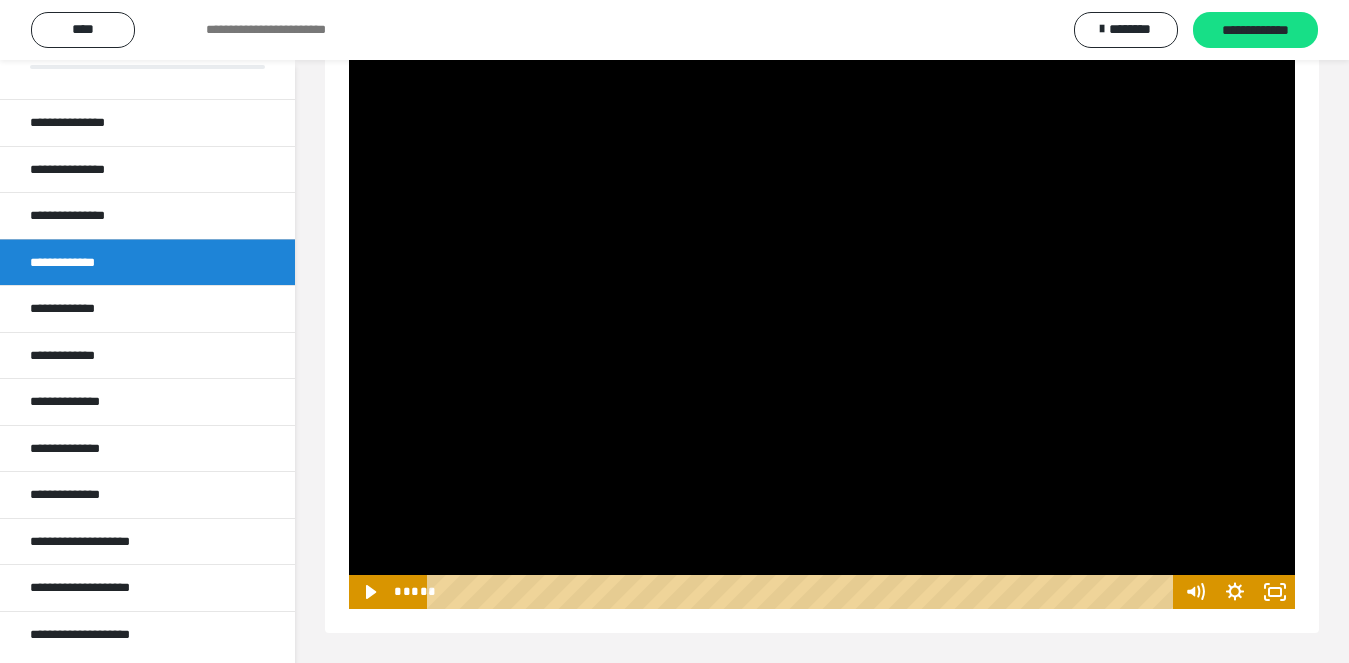 click at bounding box center [822, 343] 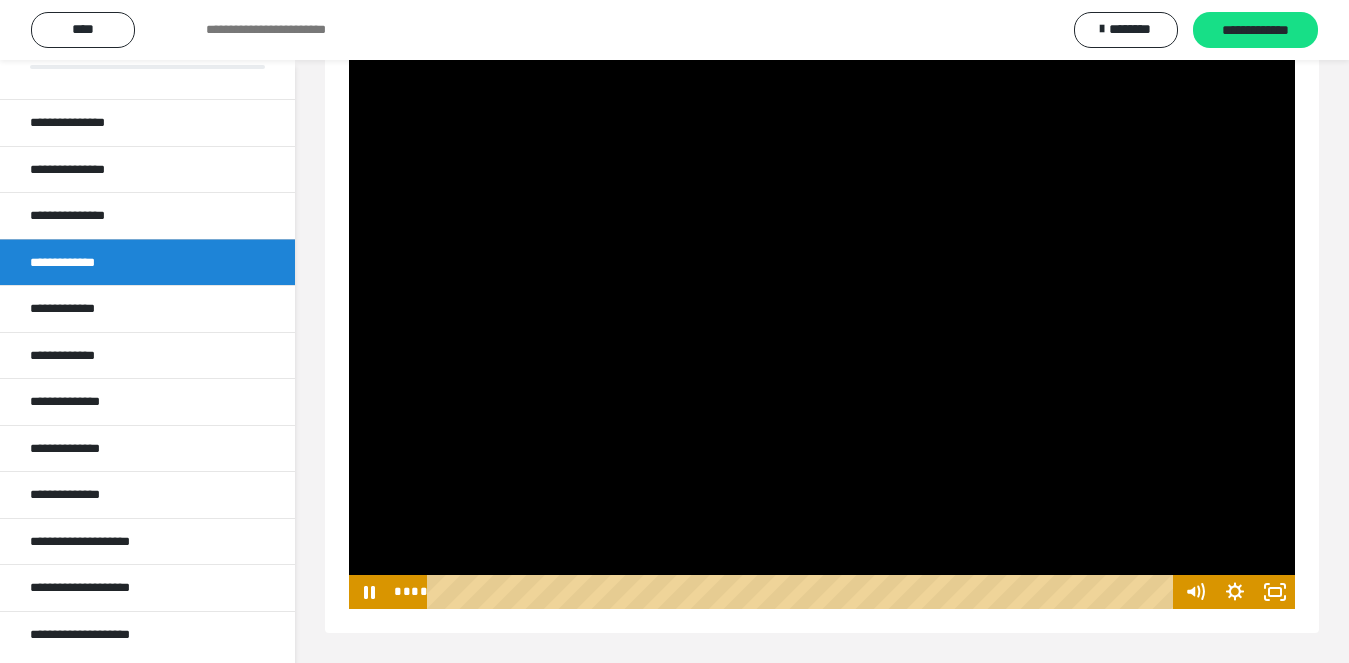 click at bounding box center (822, 343) 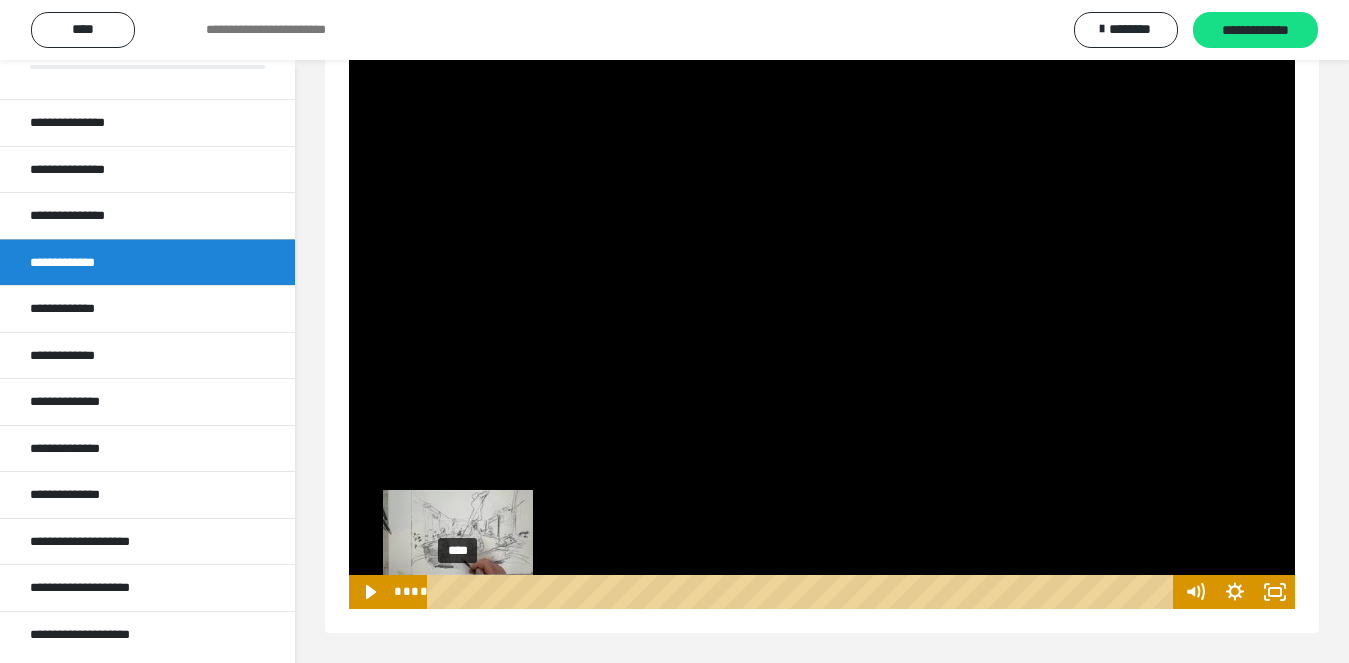 click on "****" at bounding box center (803, 592) 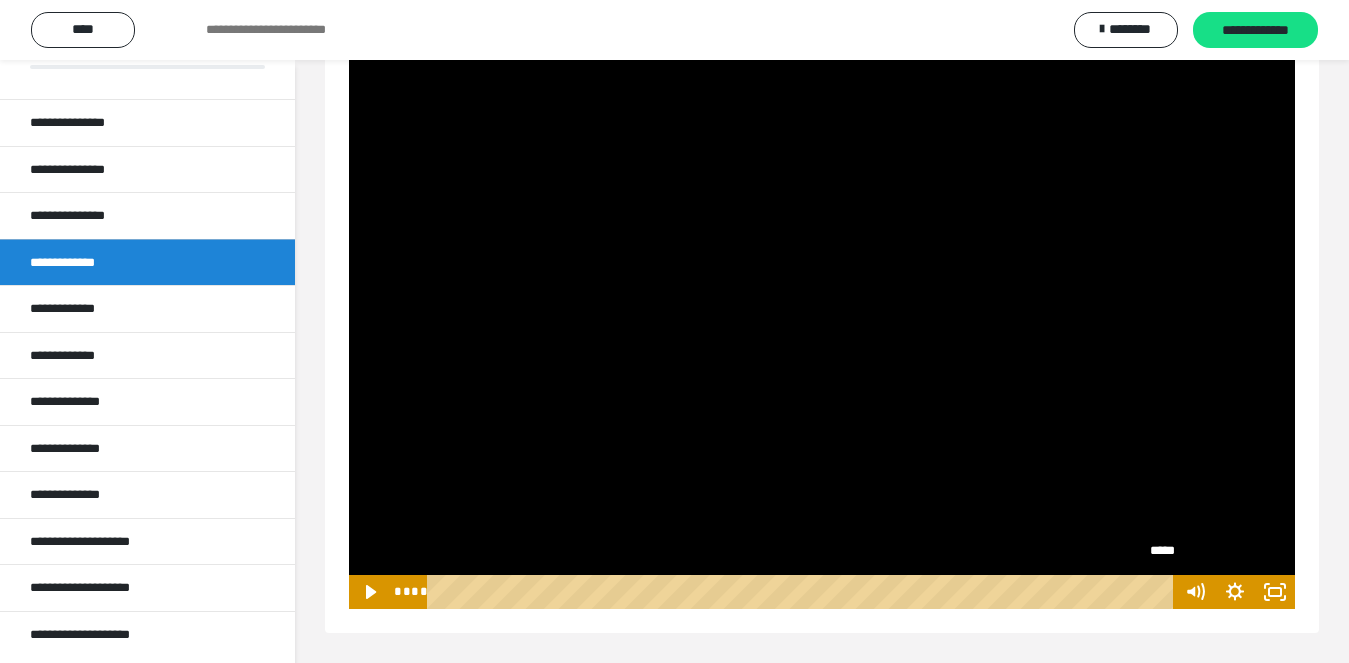 click on "*****" at bounding box center [803, 592] 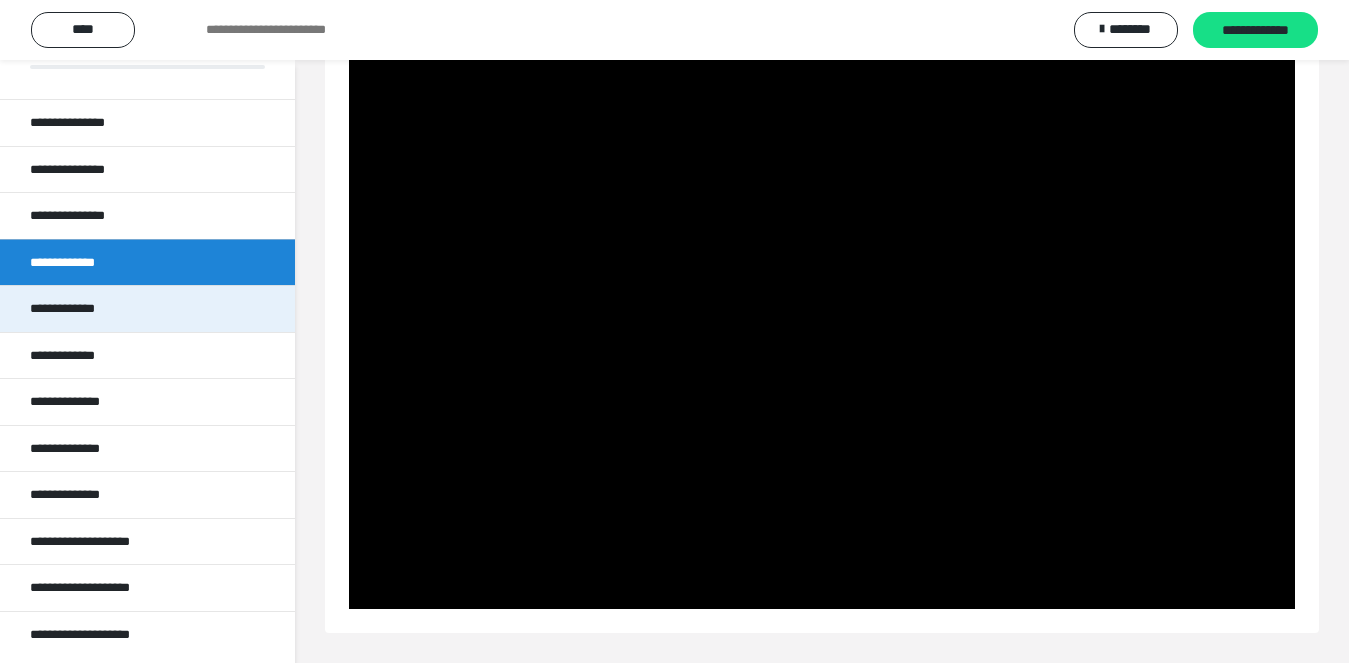 click on "**********" at bounding box center (83, 309) 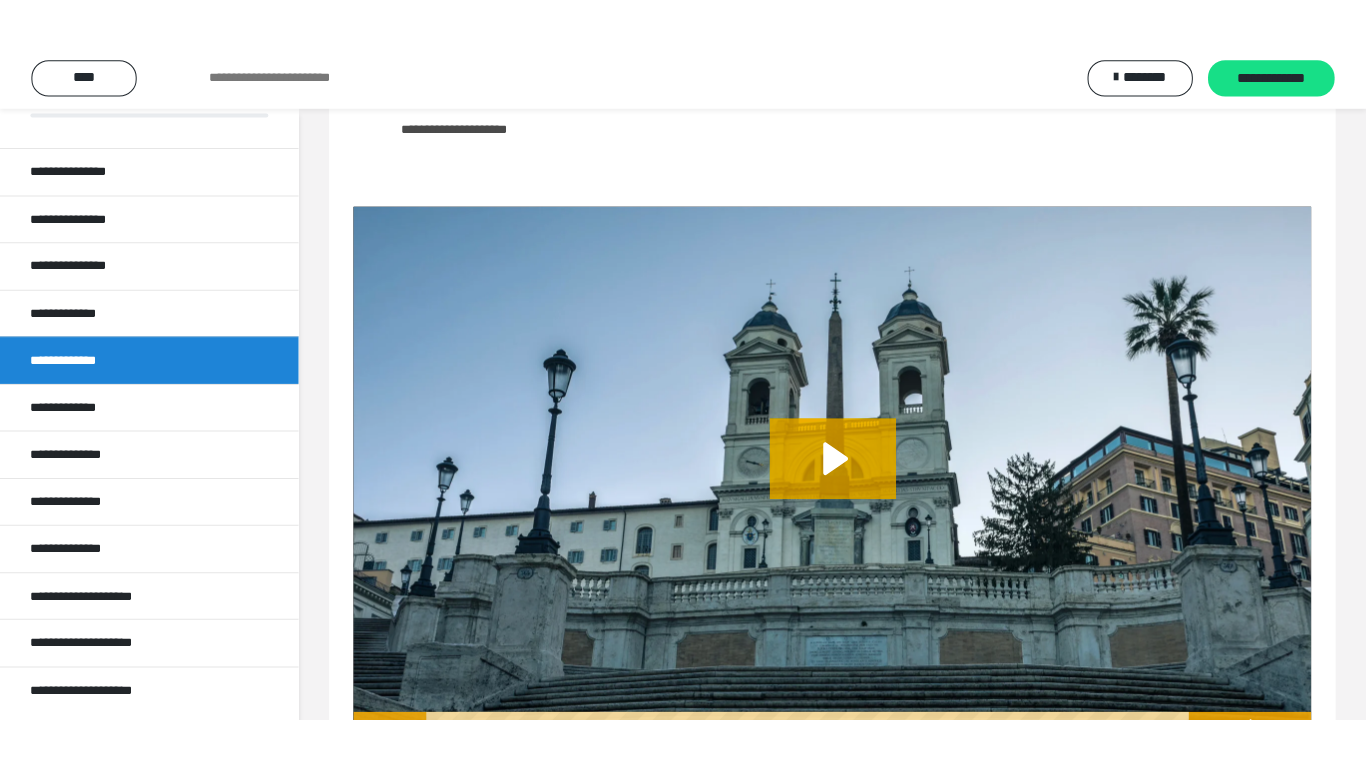 scroll, scrollTop: 1657, scrollLeft: 0, axis: vertical 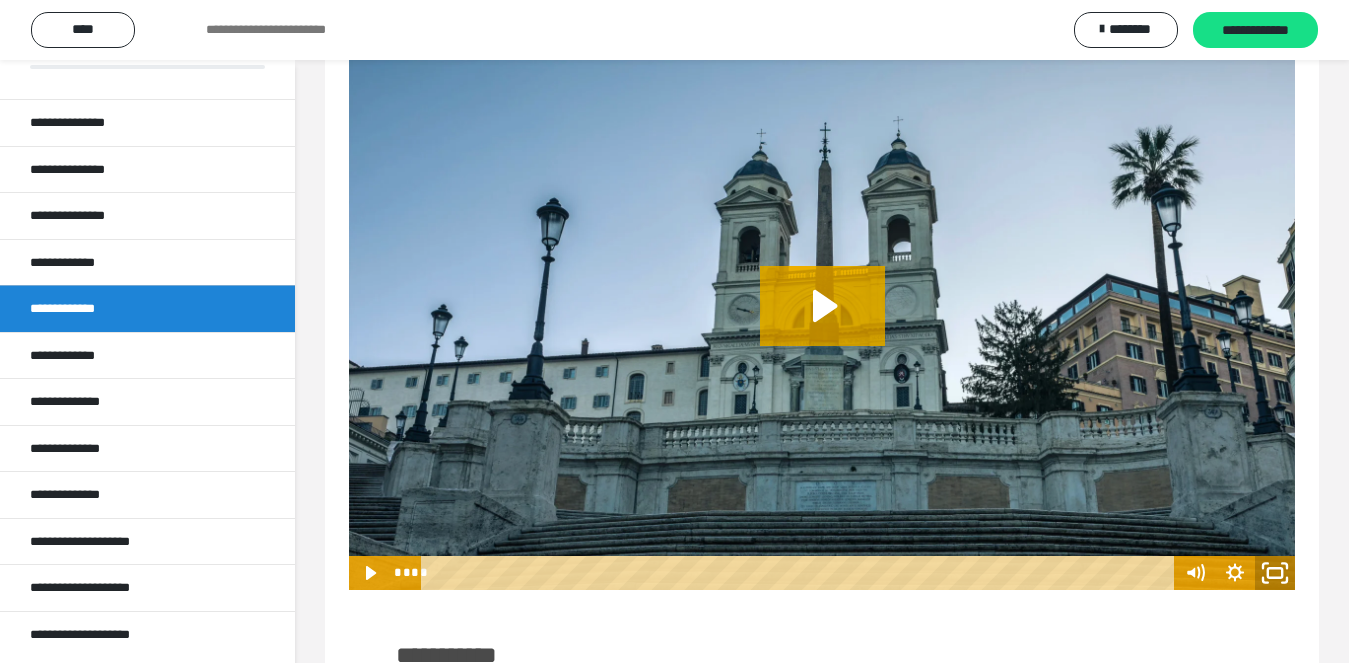 click 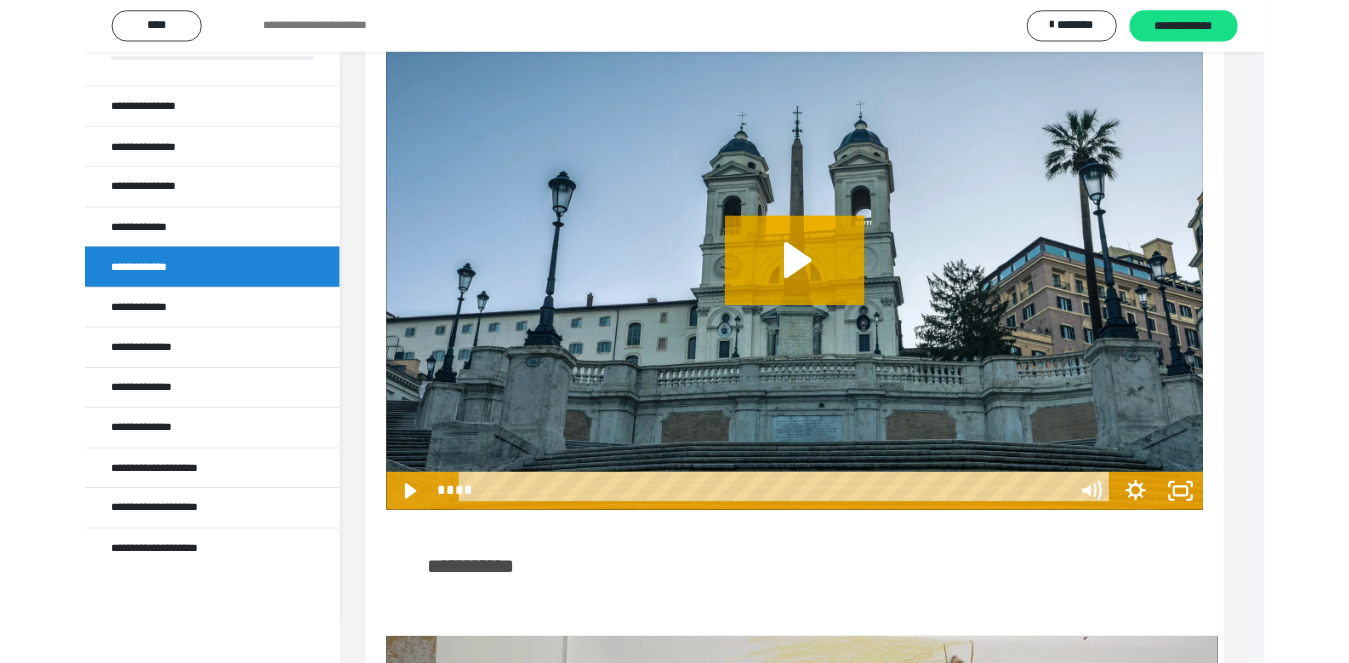 scroll, scrollTop: 12, scrollLeft: 0, axis: vertical 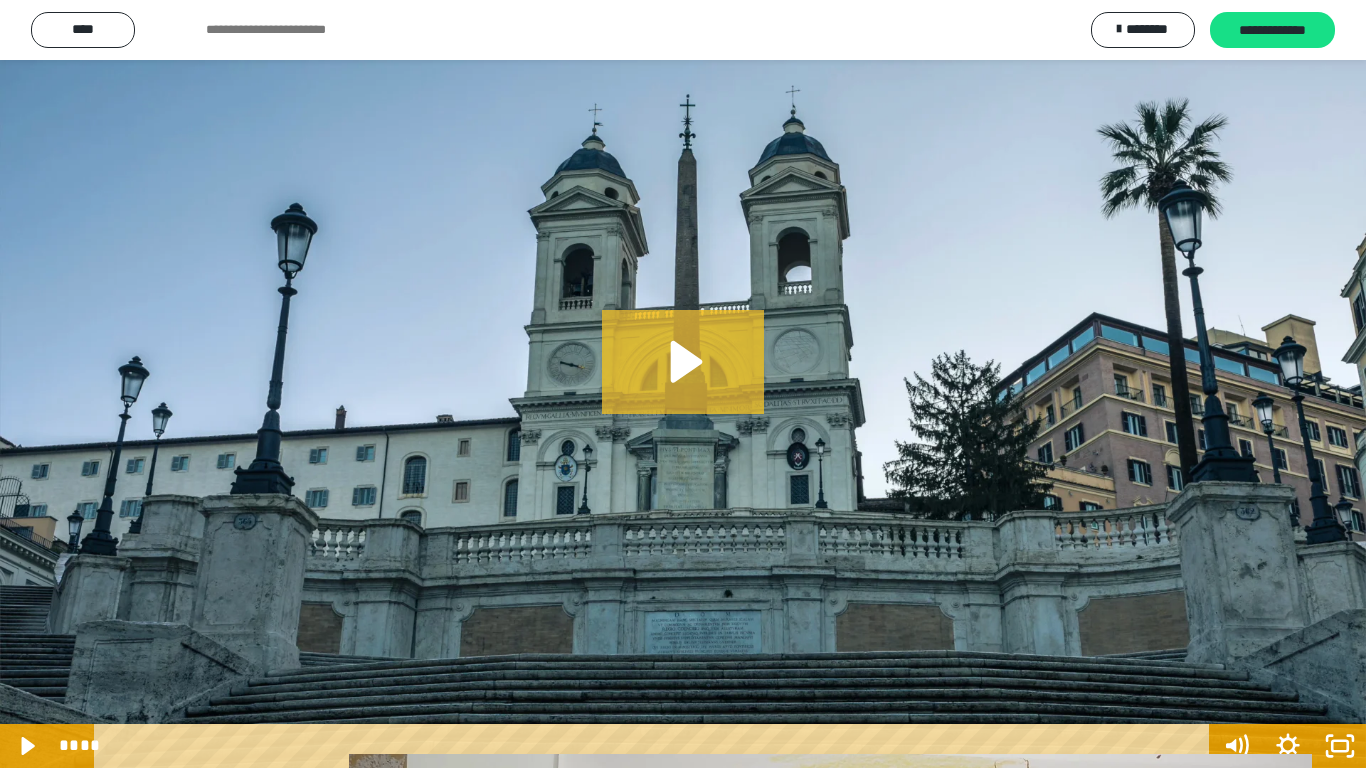 click 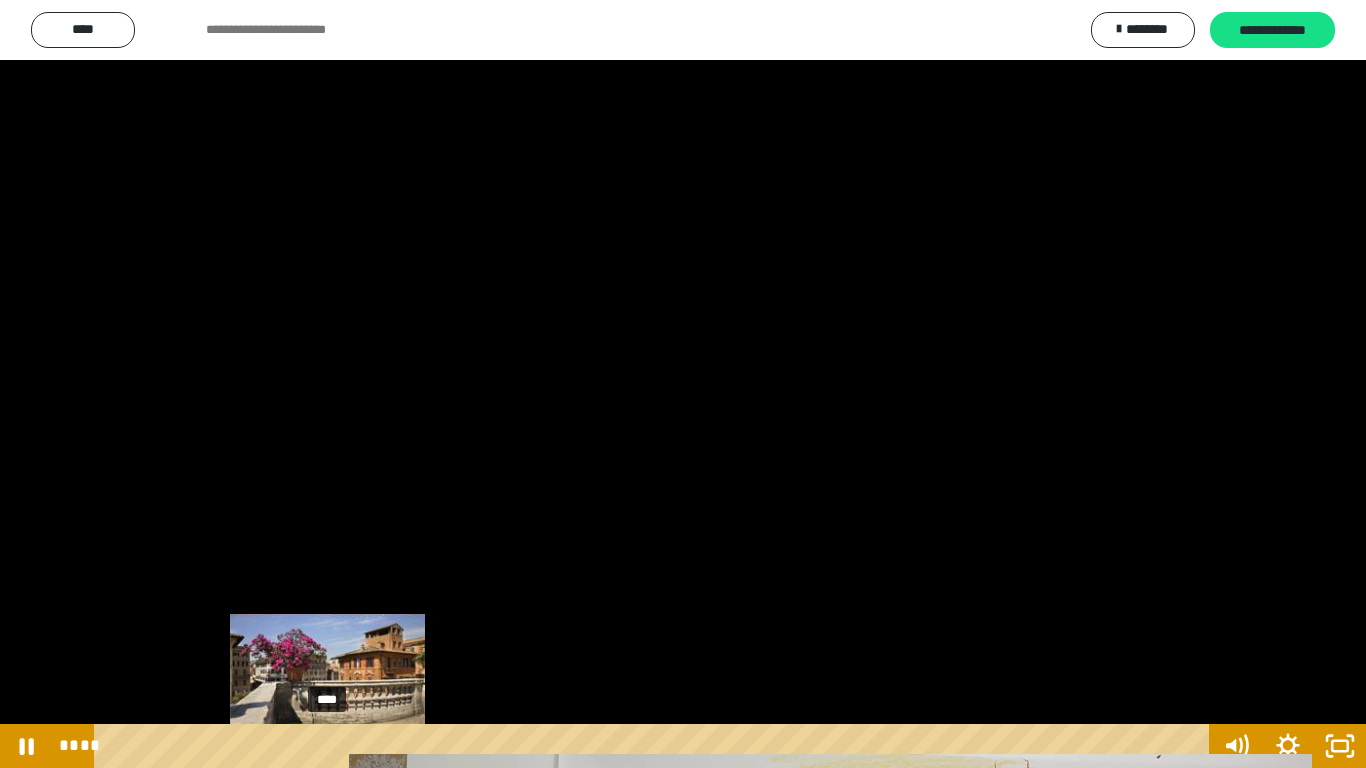 click on "****" at bounding box center (655, 746) 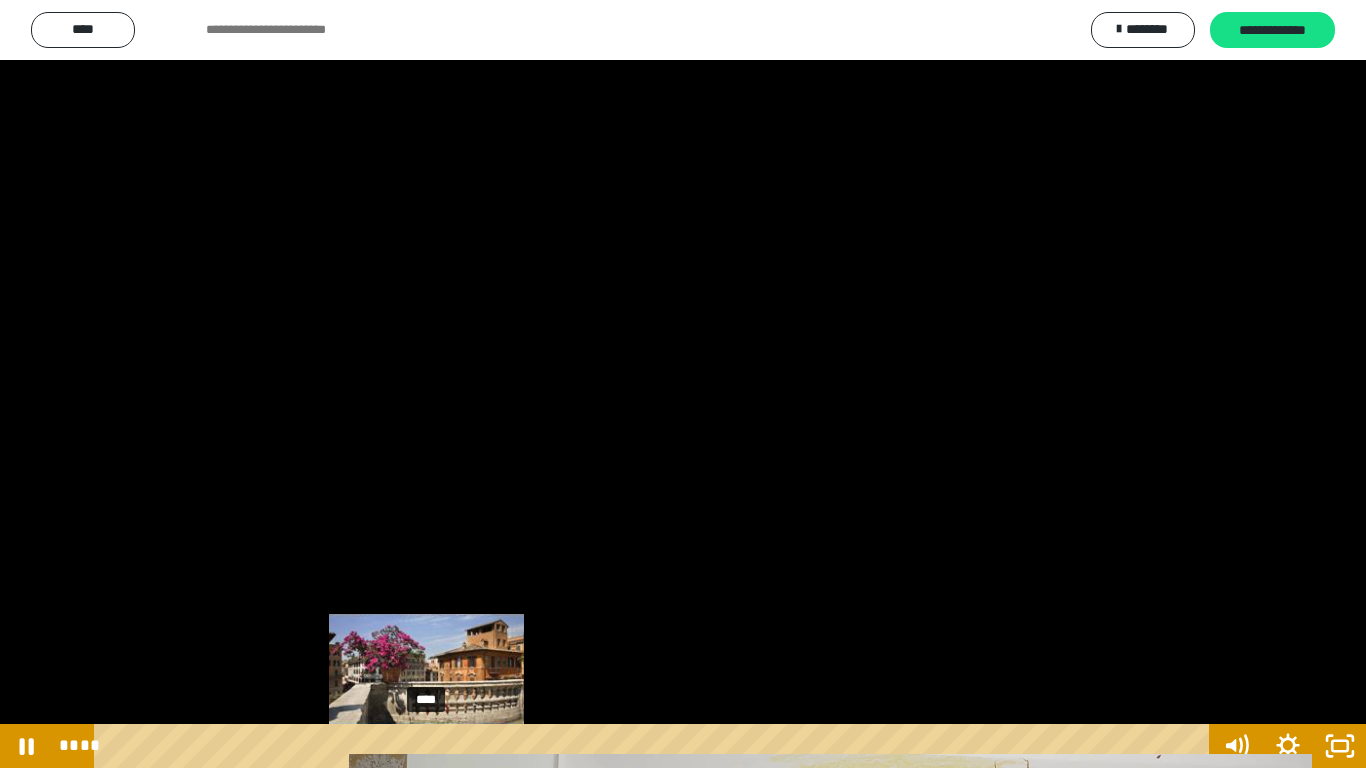 click on "****" at bounding box center [655, 746] 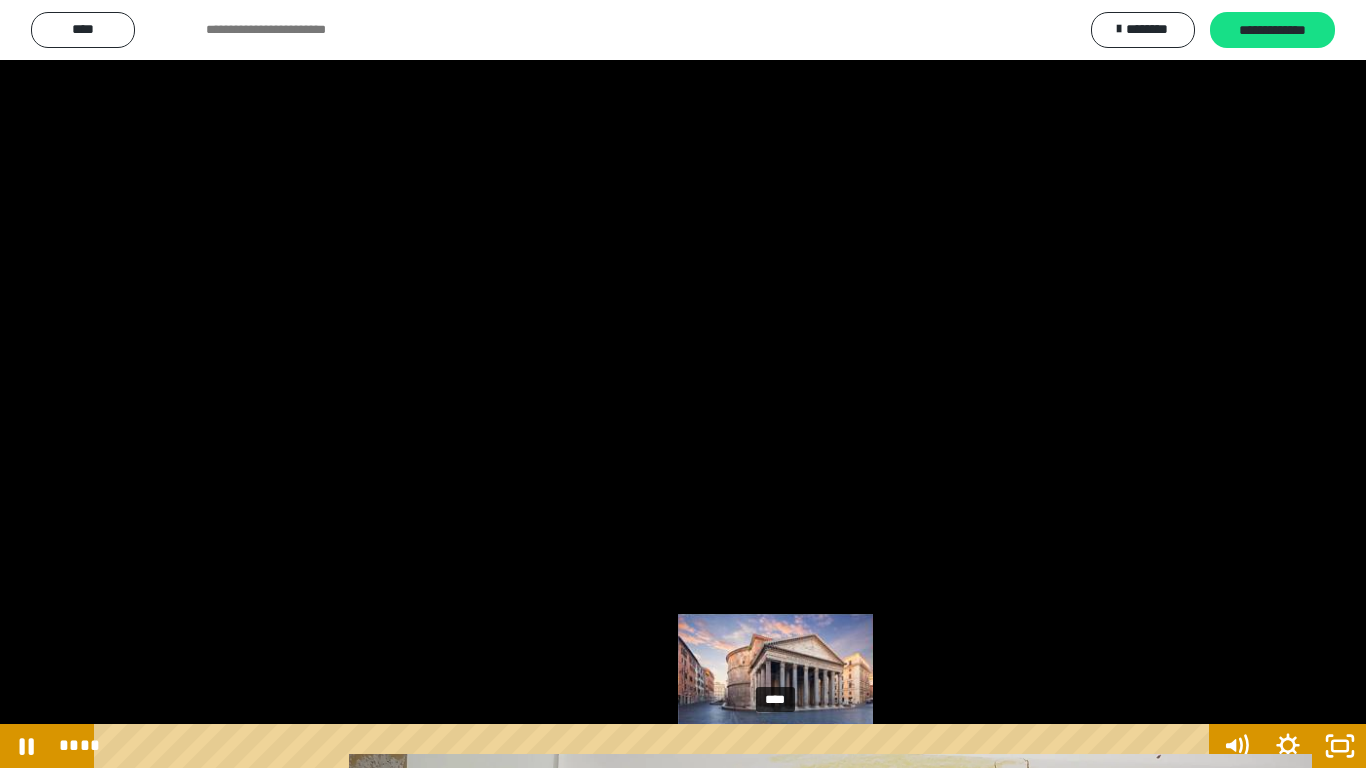 click on "****" at bounding box center [655, 746] 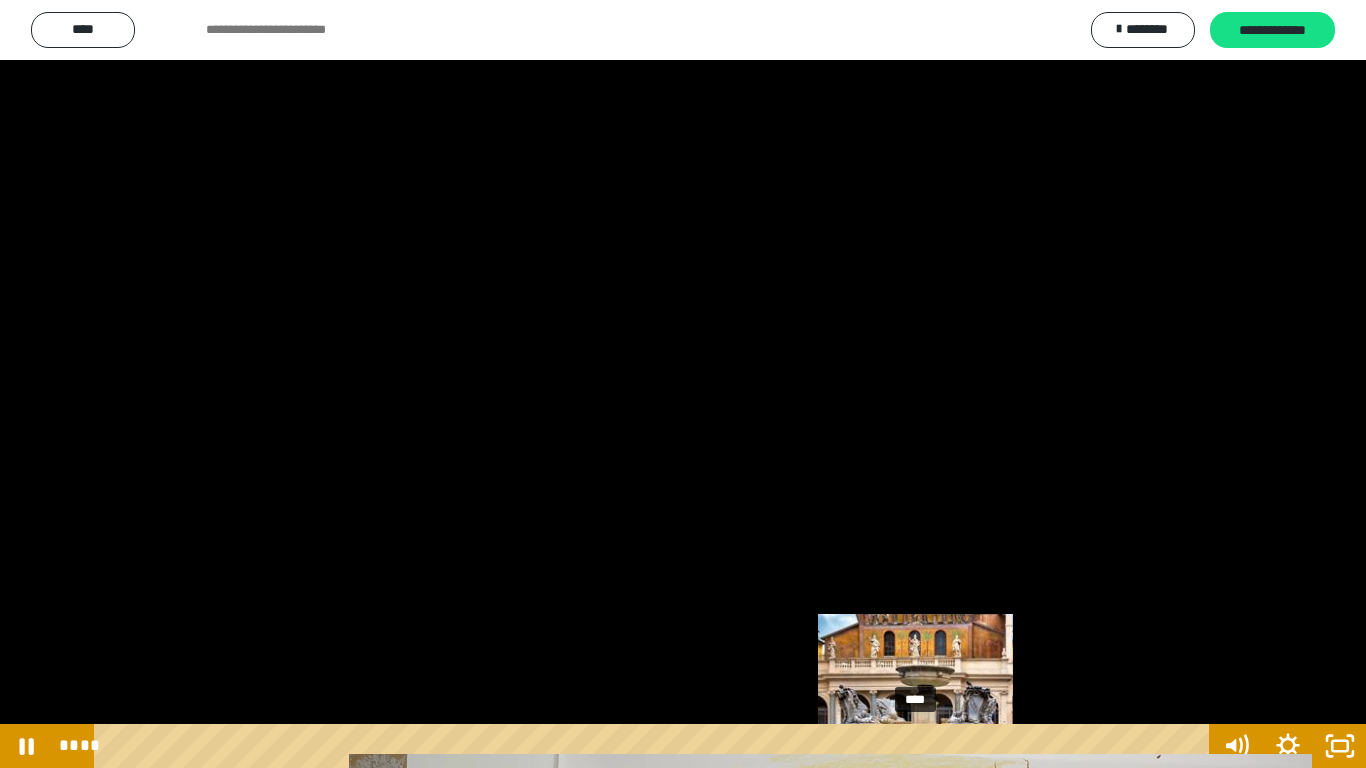 click on "****" at bounding box center (655, 746) 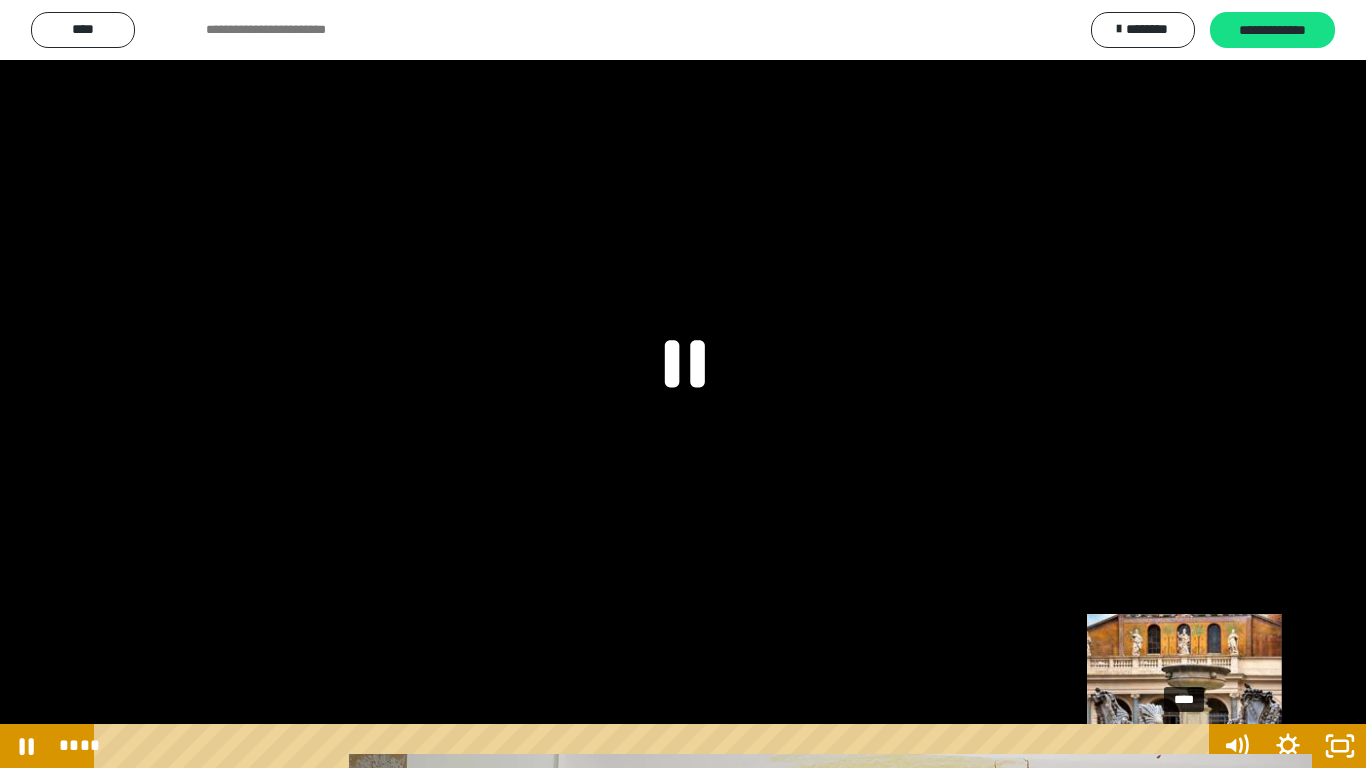 click on "****" at bounding box center (655, 746) 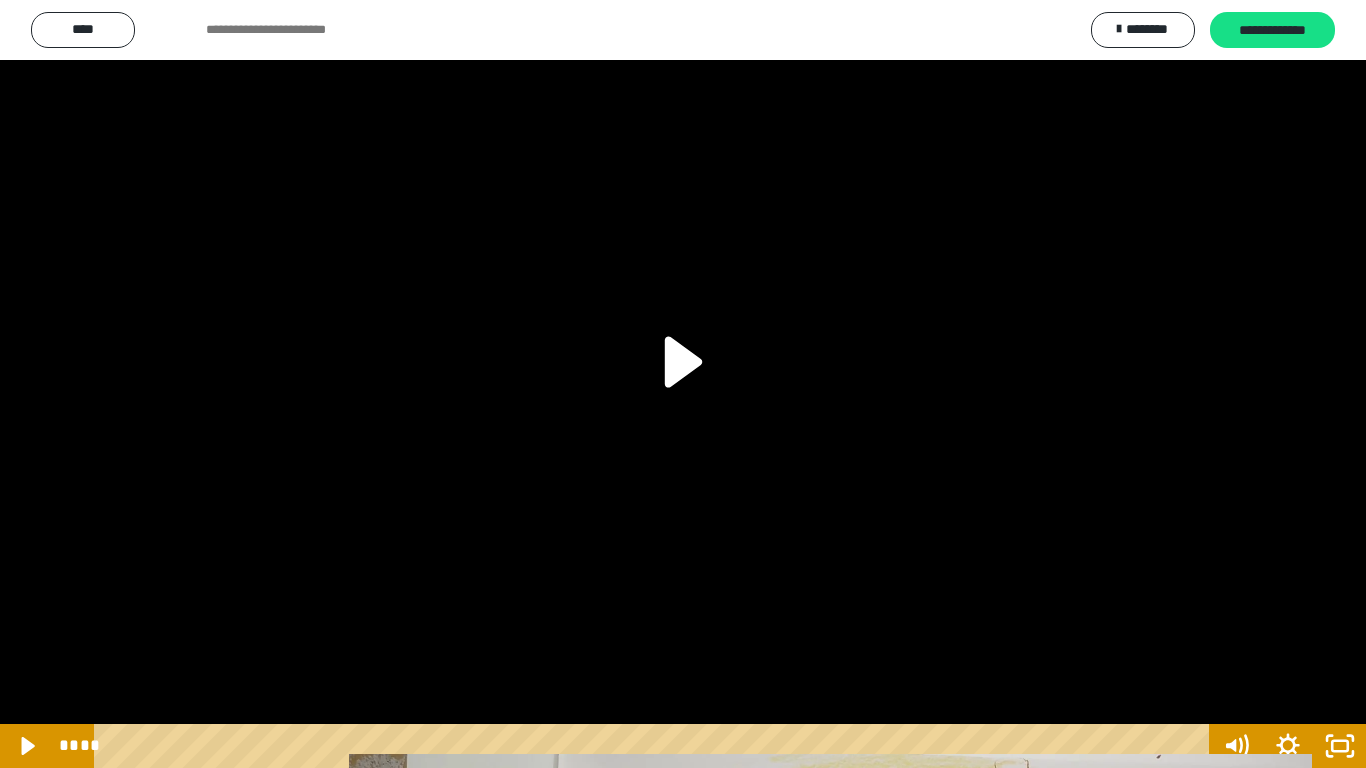 click 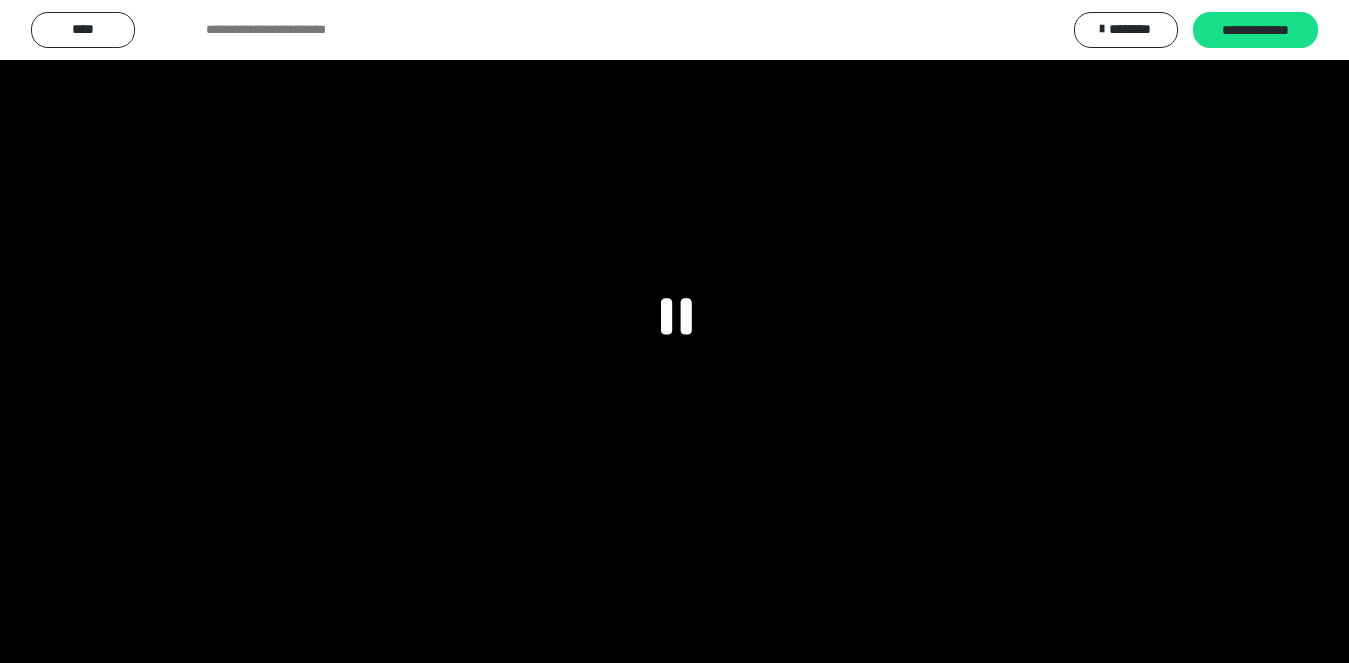 scroll, scrollTop: 1957, scrollLeft: 0, axis: vertical 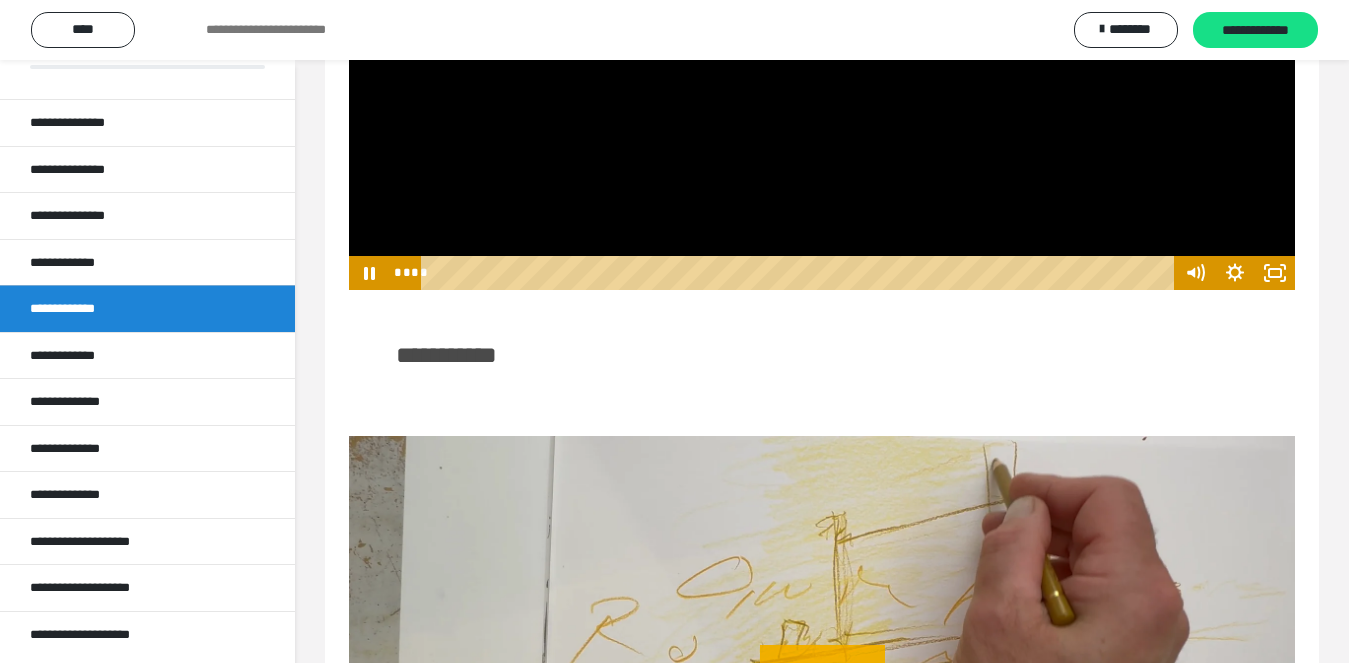 click at bounding box center [822, 23] 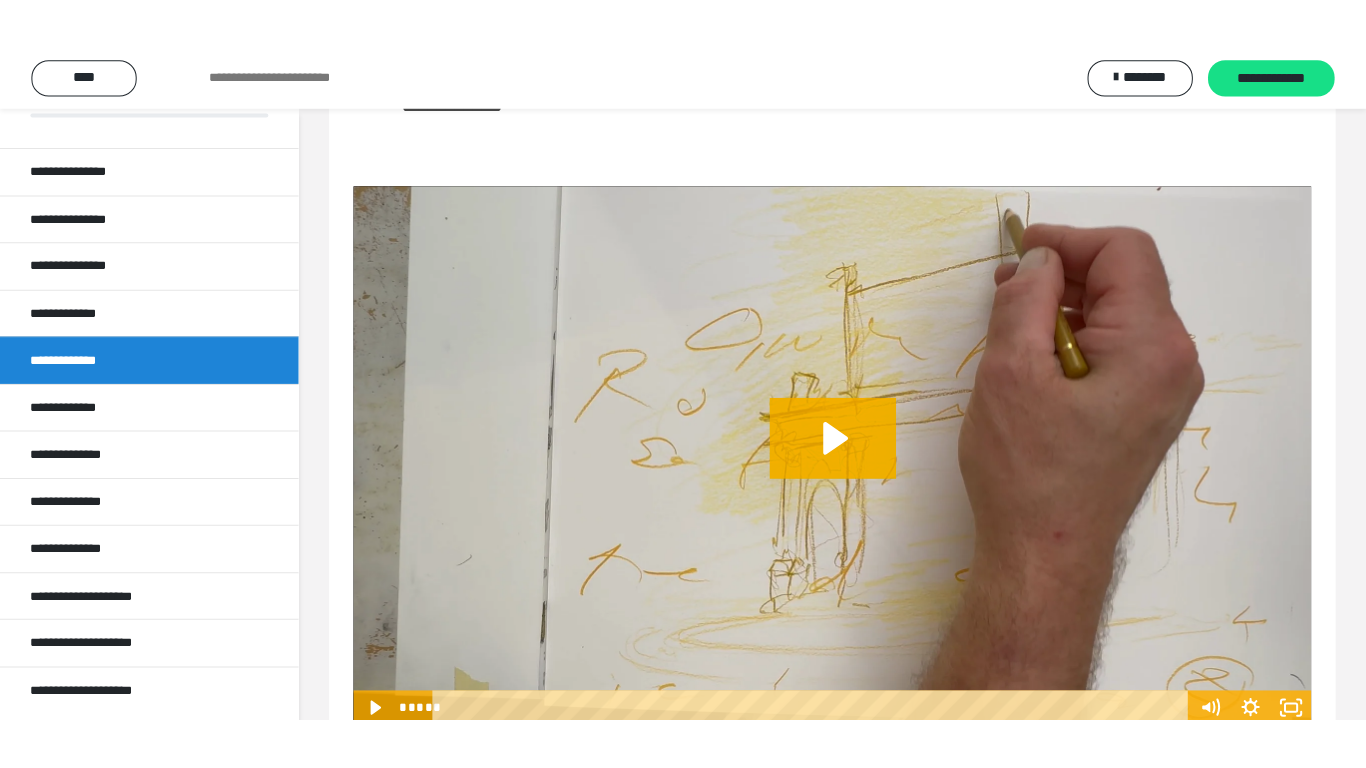 scroll, scrollTop: 2357, scrollLeft: 0, axis: vertical 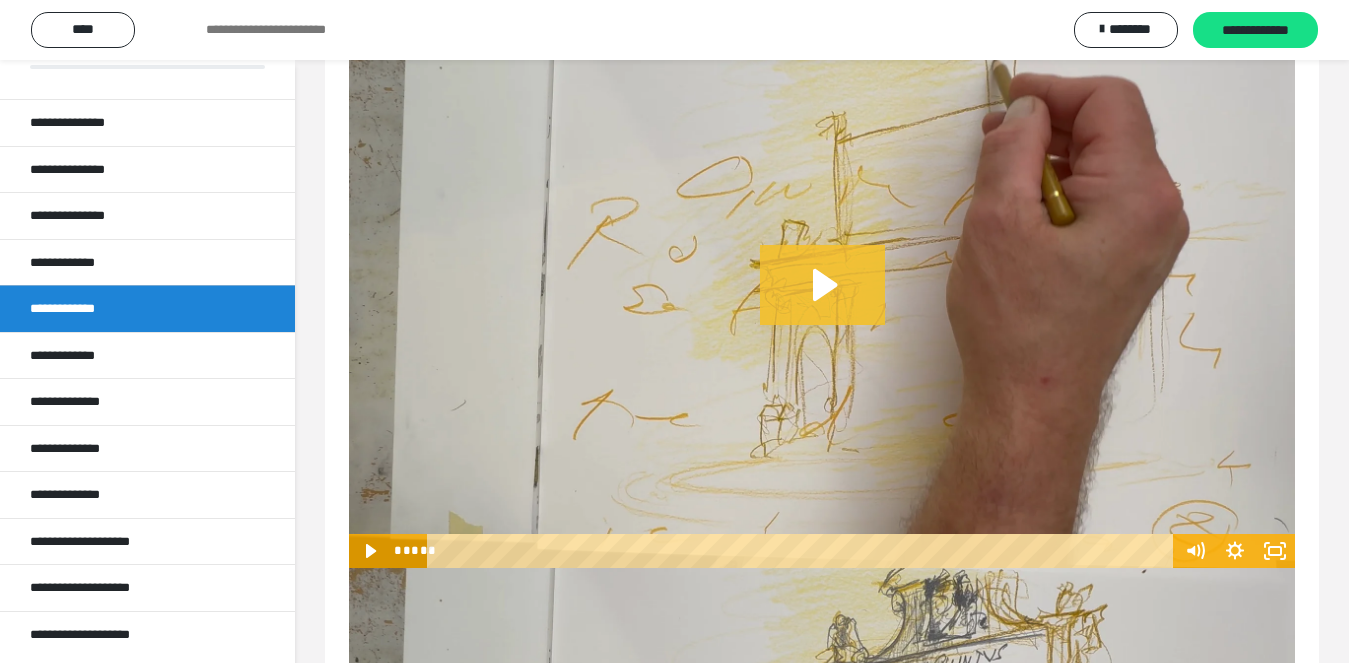 click 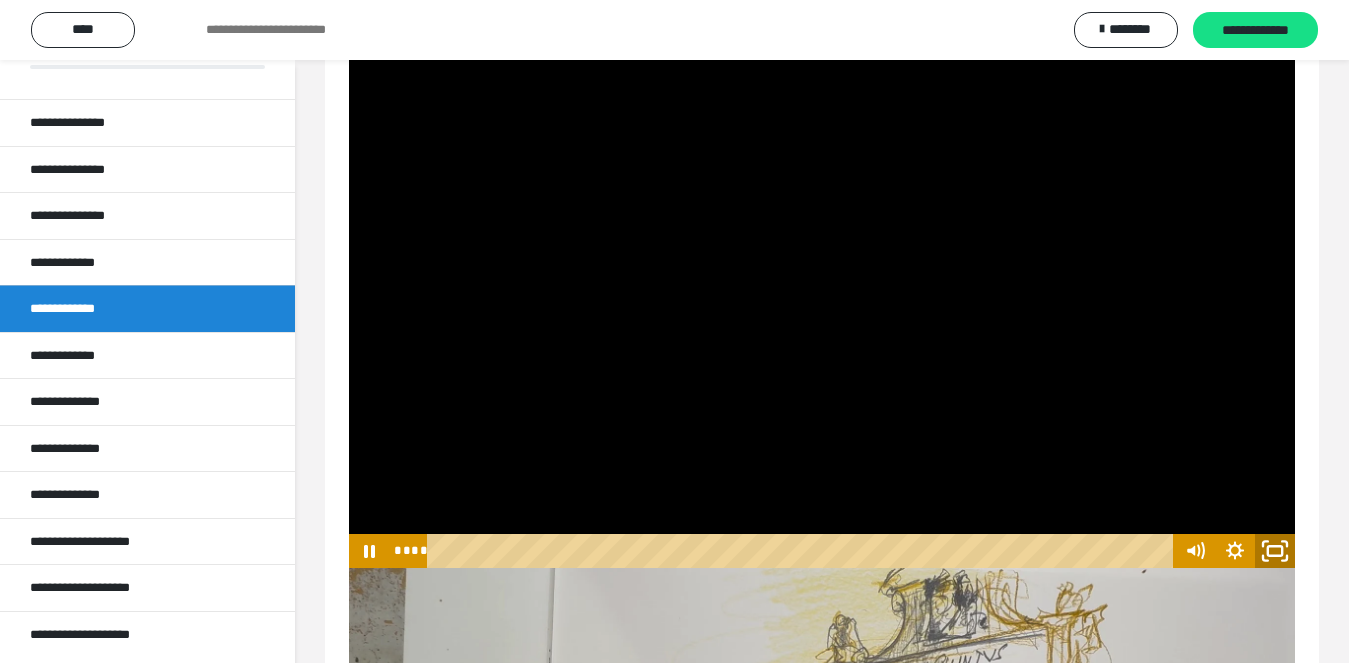 click 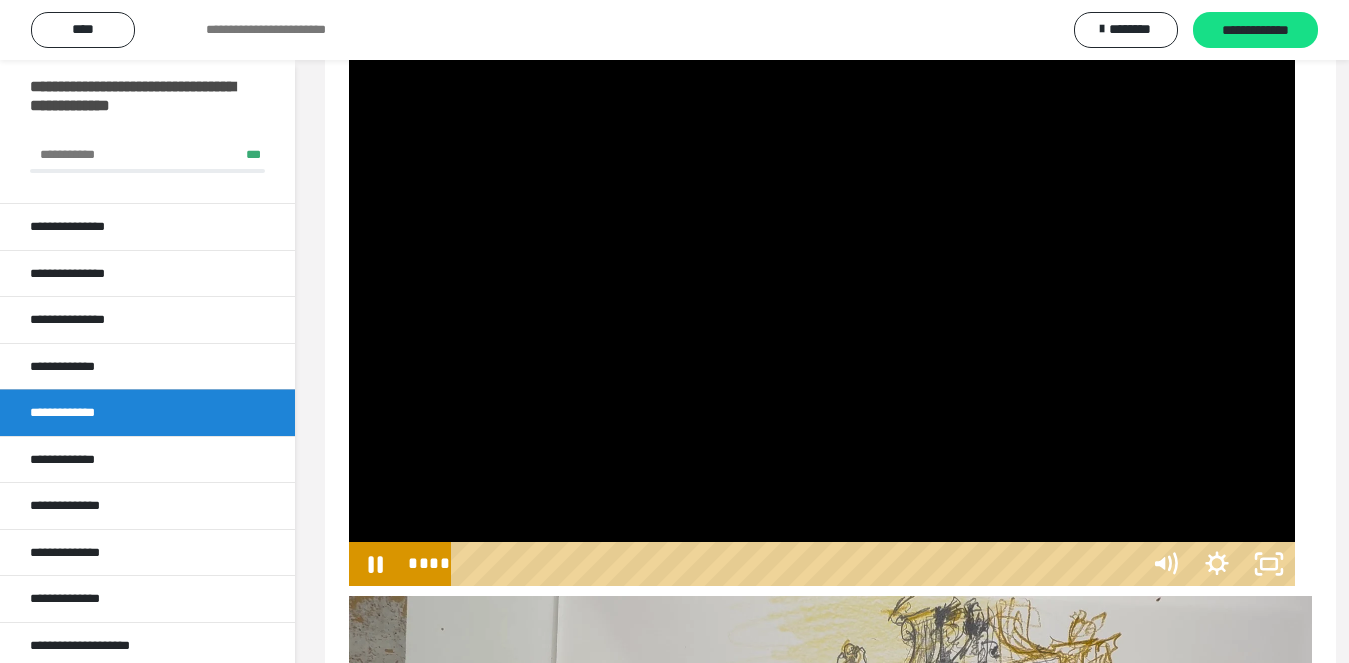 scroll, scrollTop: 12, scrollLeft: 0, axis: vertical 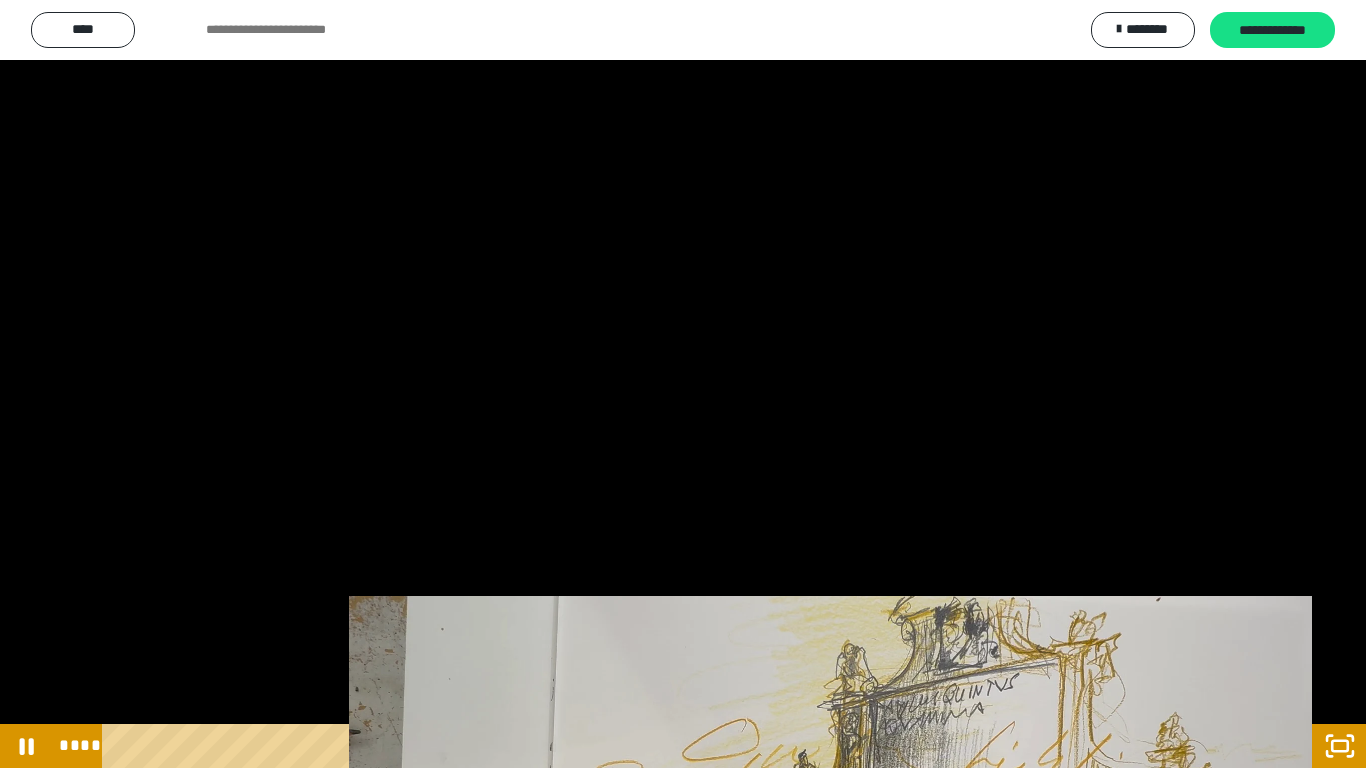 click at bounding box center [683, 384] 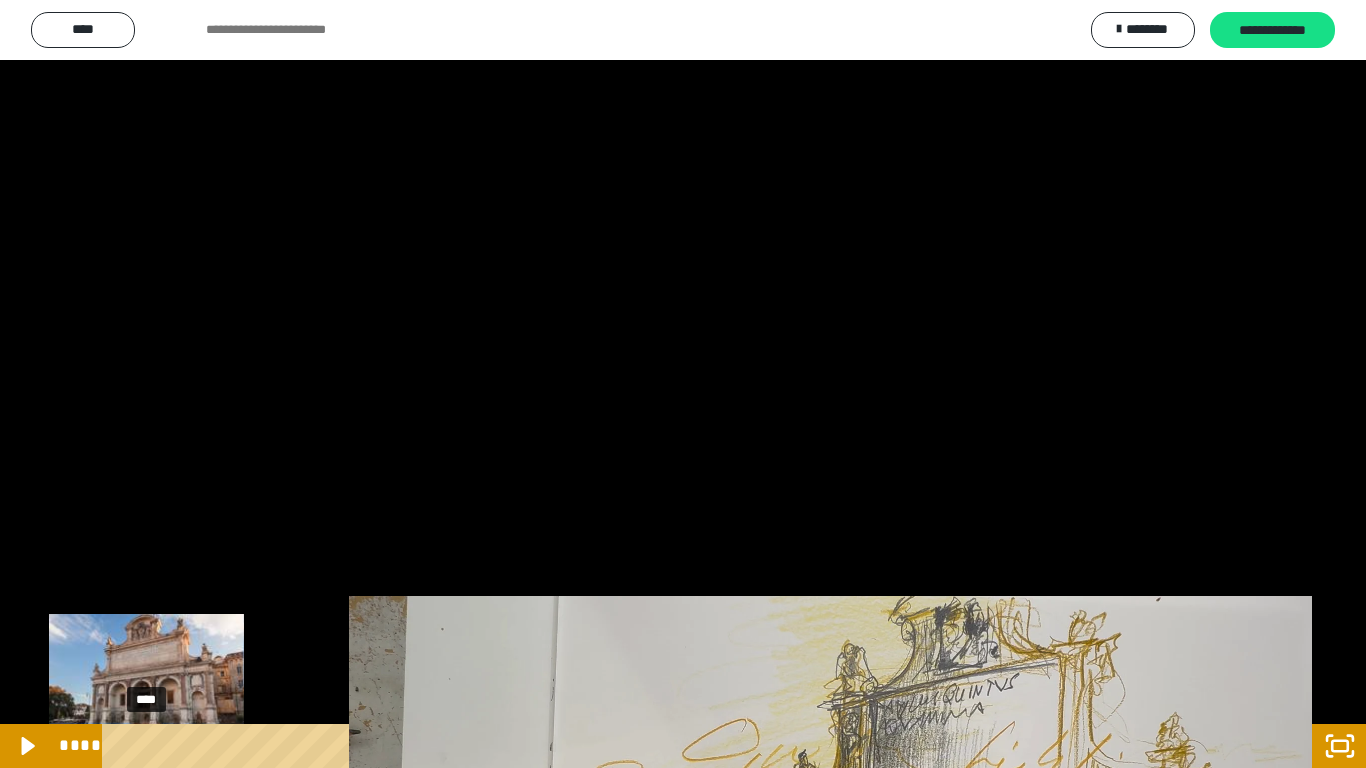 click on "****" at bounding box center [659, 746] 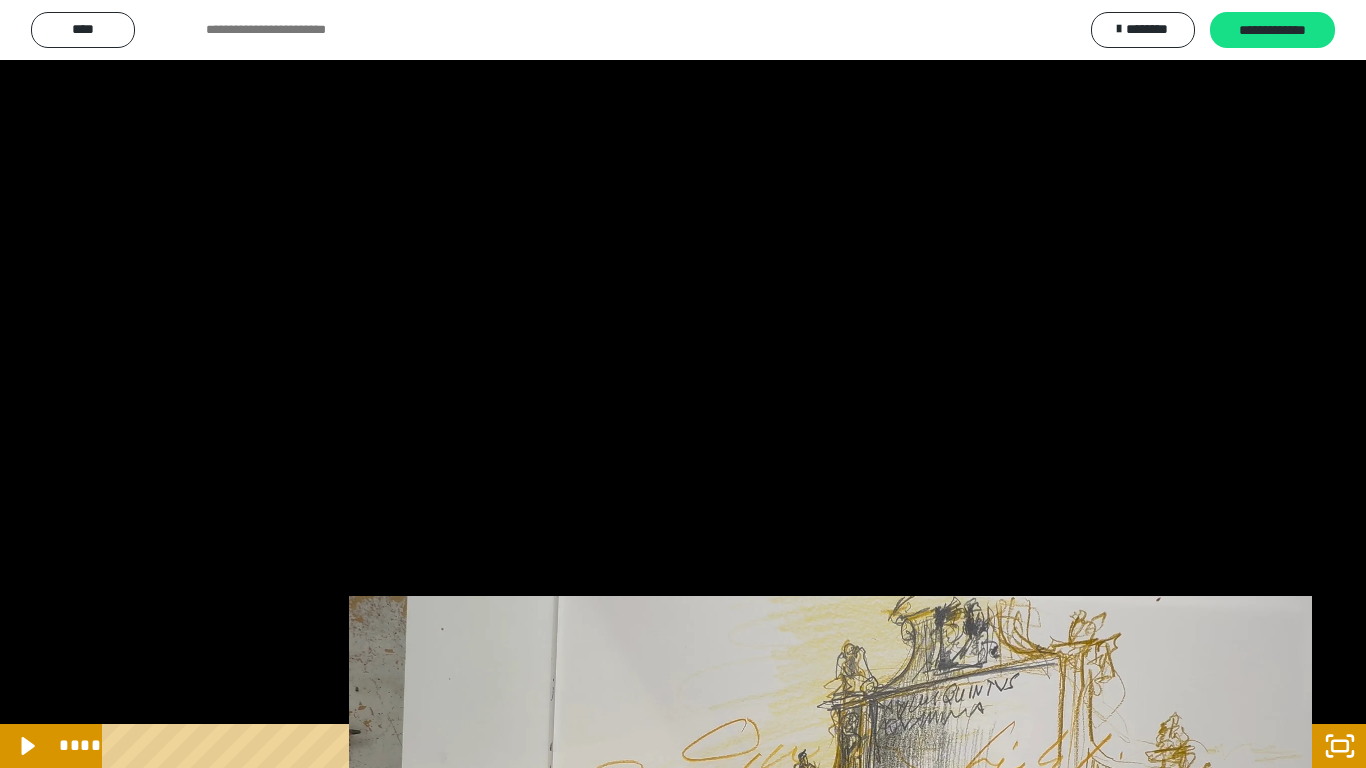 click at bounding box center (683, 384) 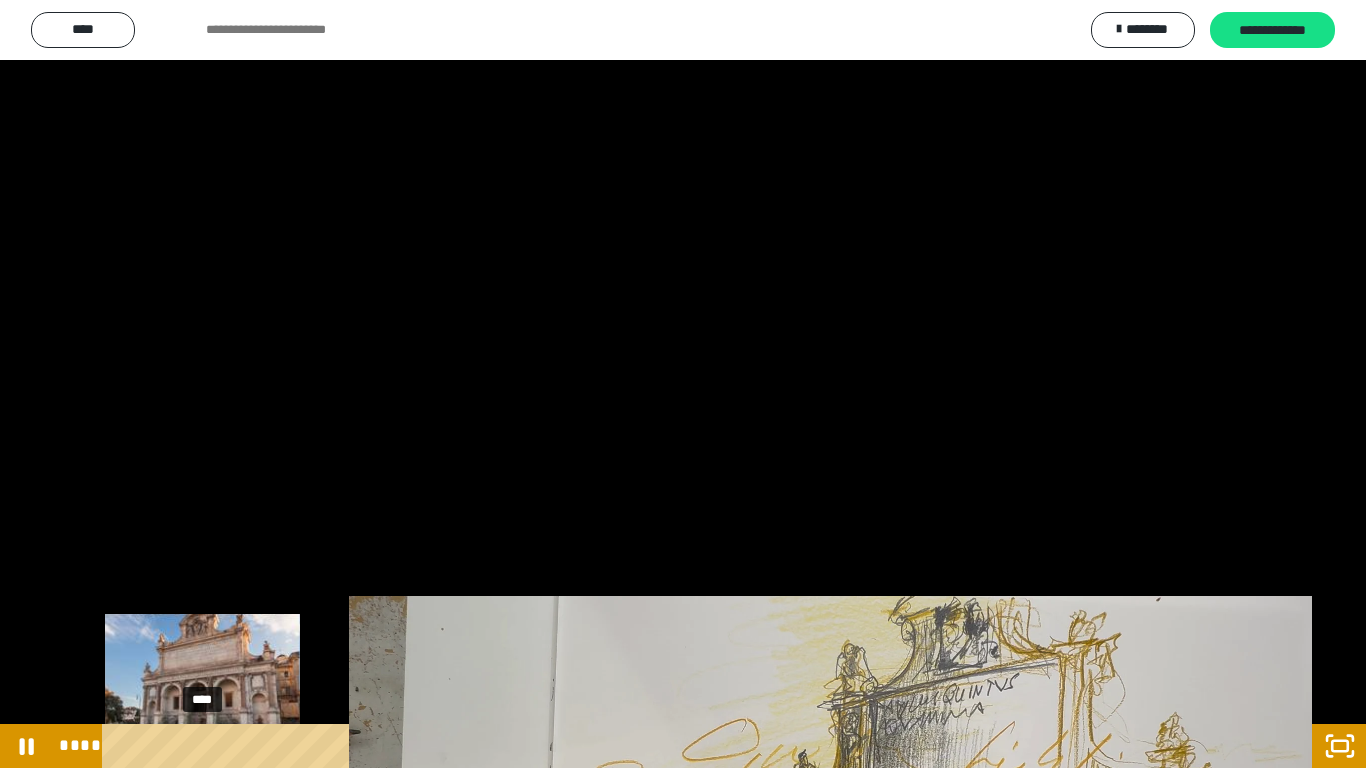 click on "****" at bounding box center (659, 746) 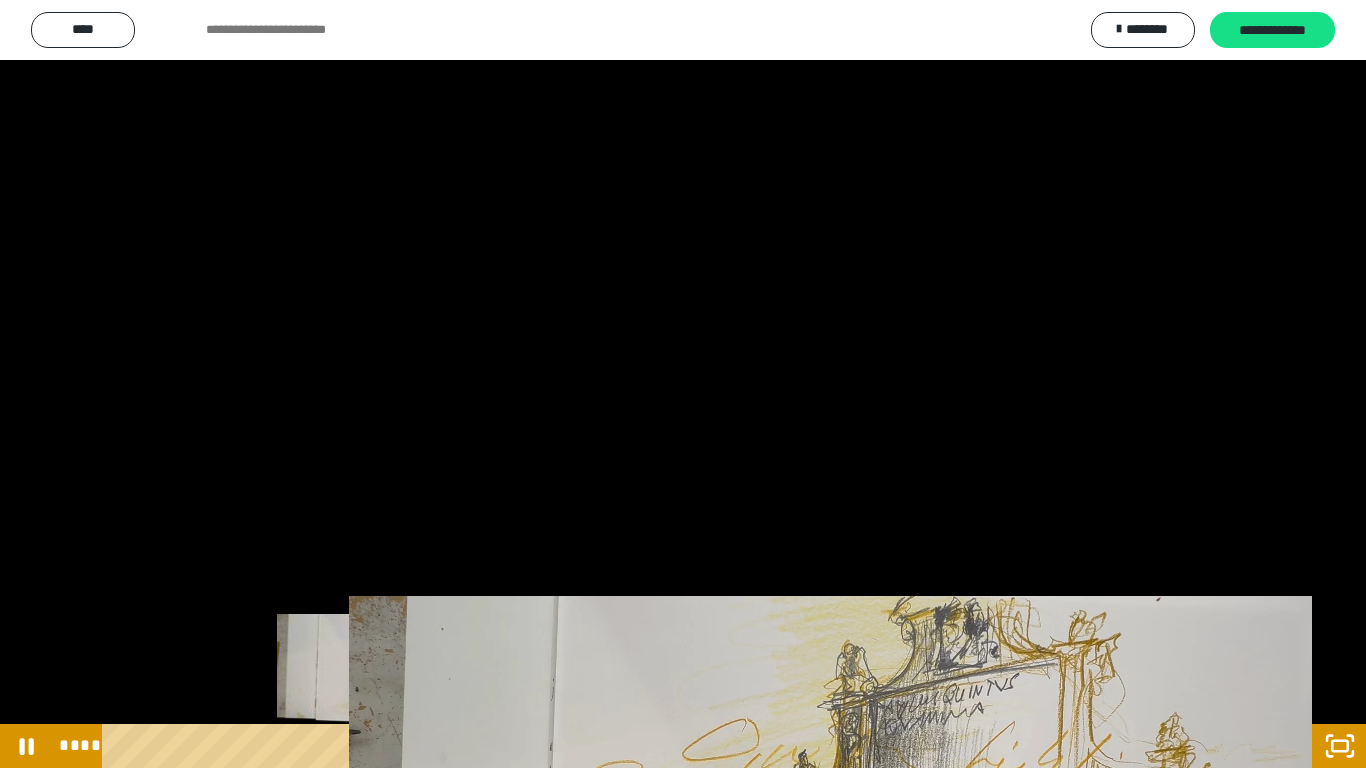 click on "****" at bounding box center [659, 746] 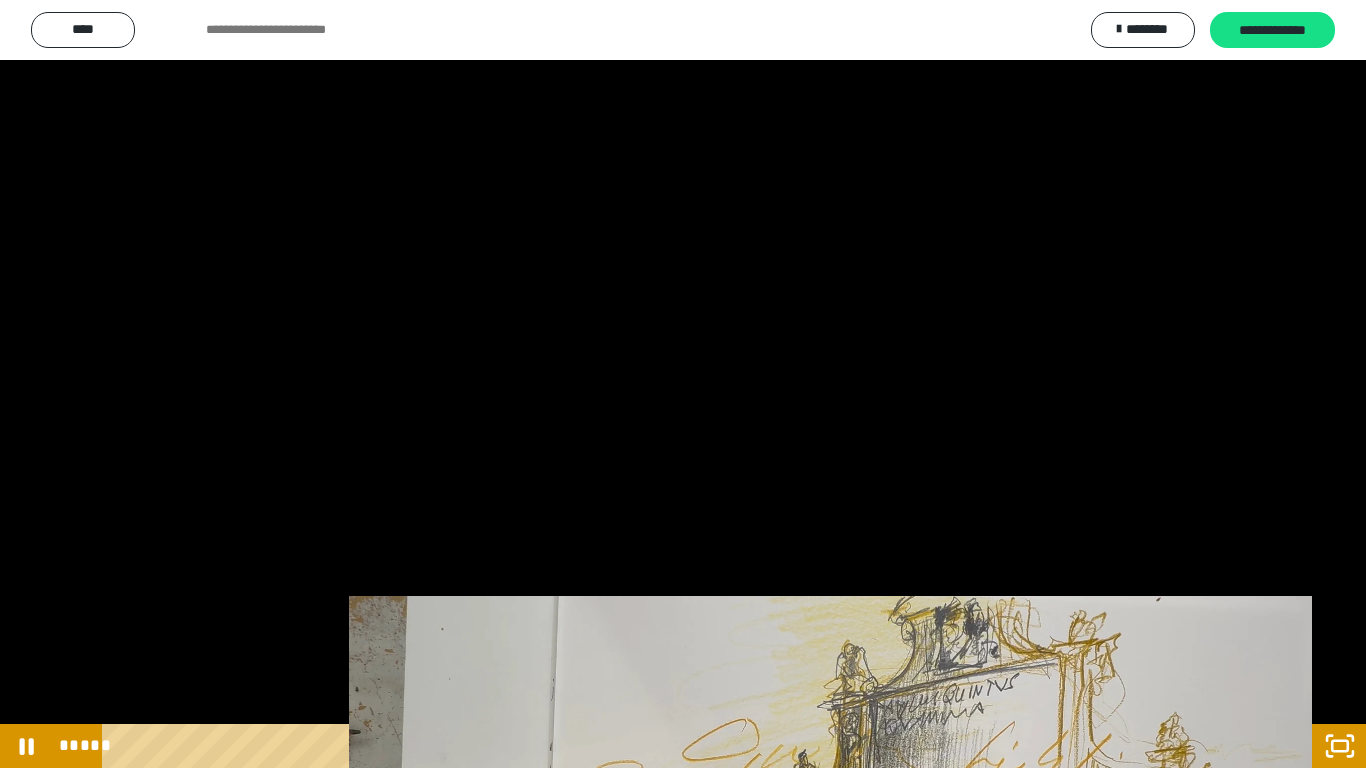 click on "*****" at bounding box center [659, 746] 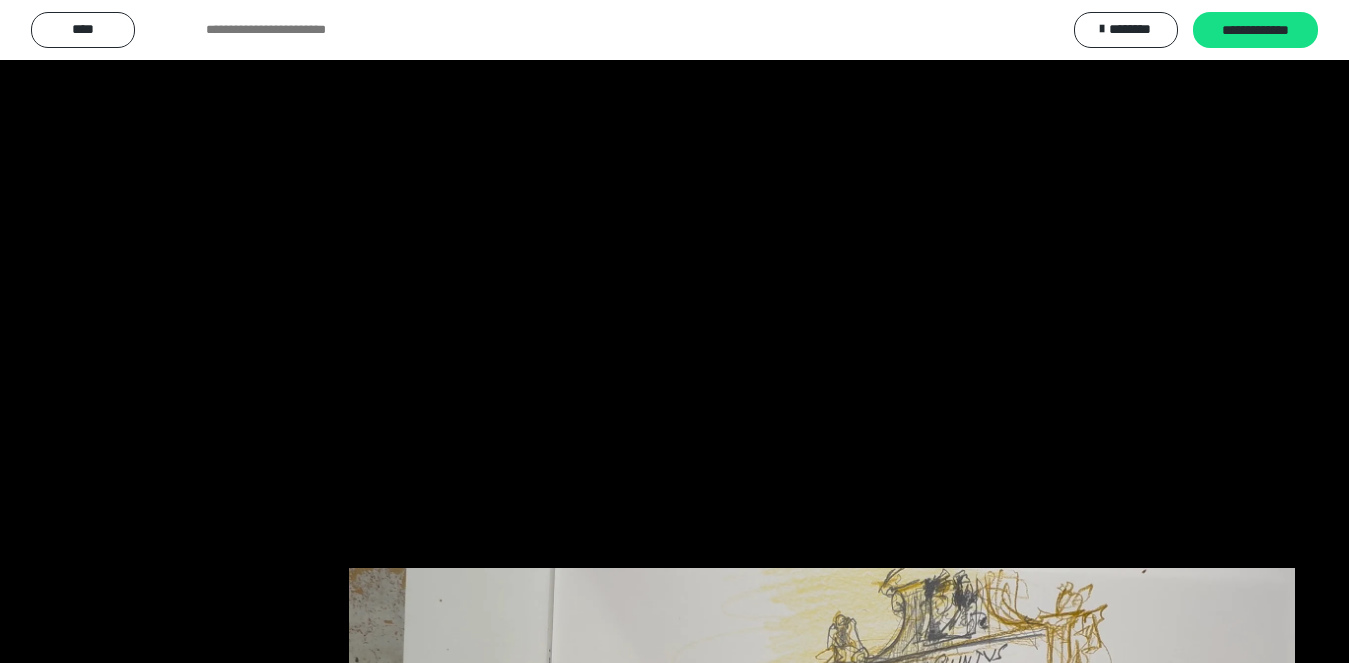 scroll, scrollTop: 2957, scrollLeft: 0, axis: vertical 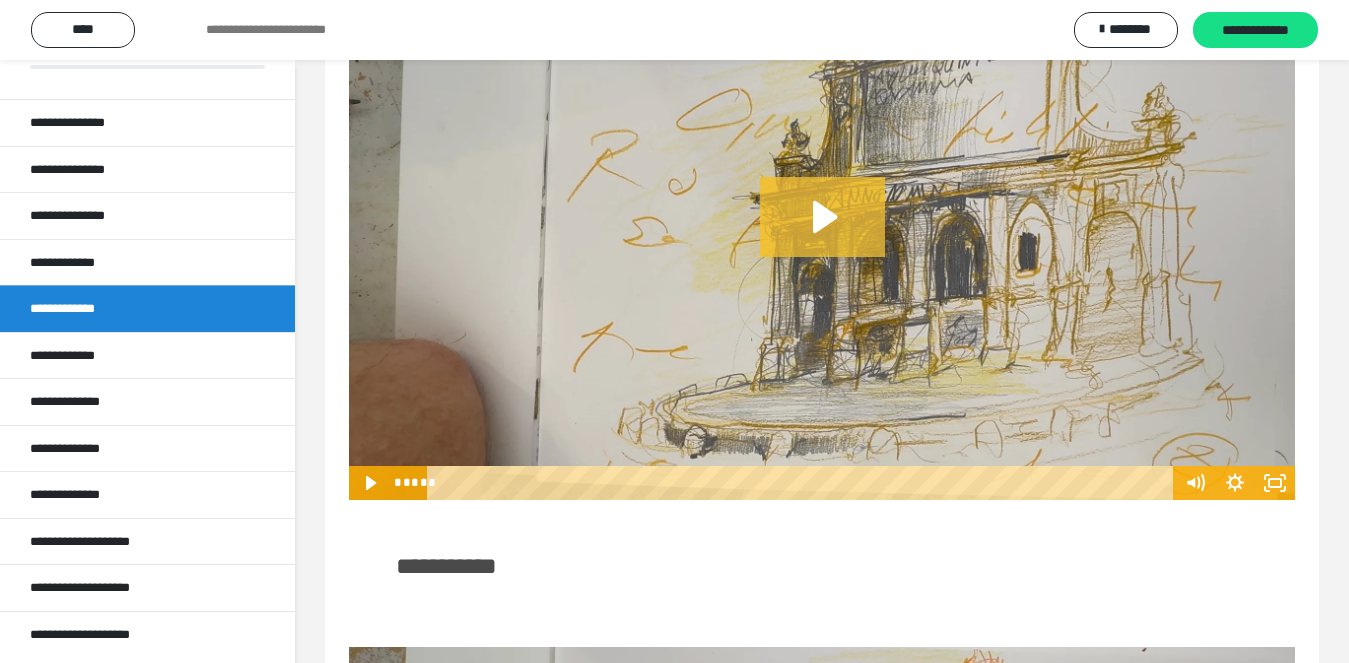 click 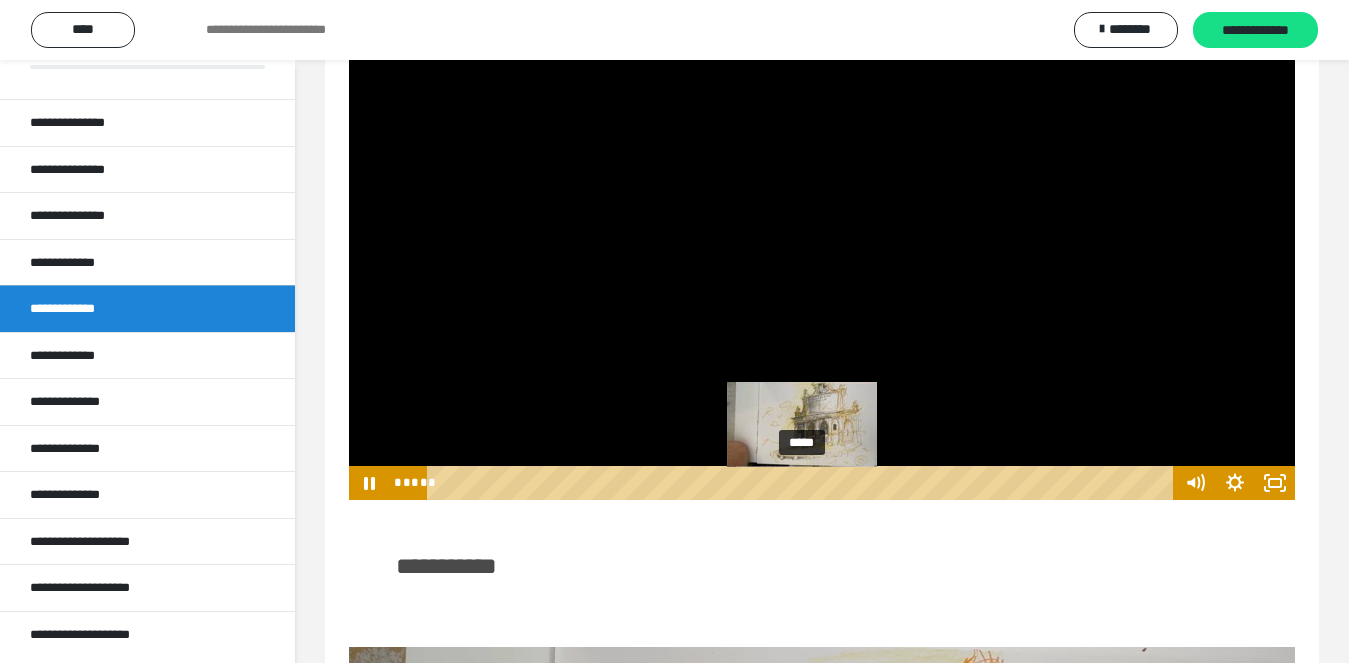 click on "*****" at bounding box center [803, 483] 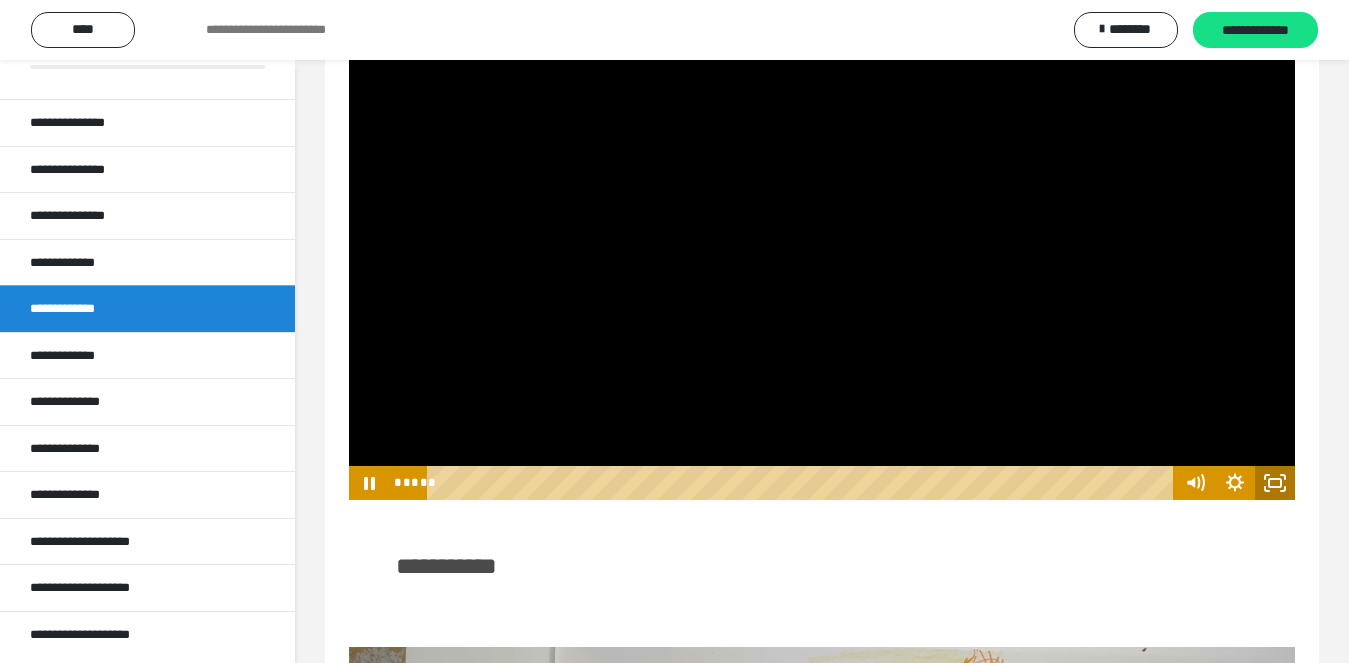 click 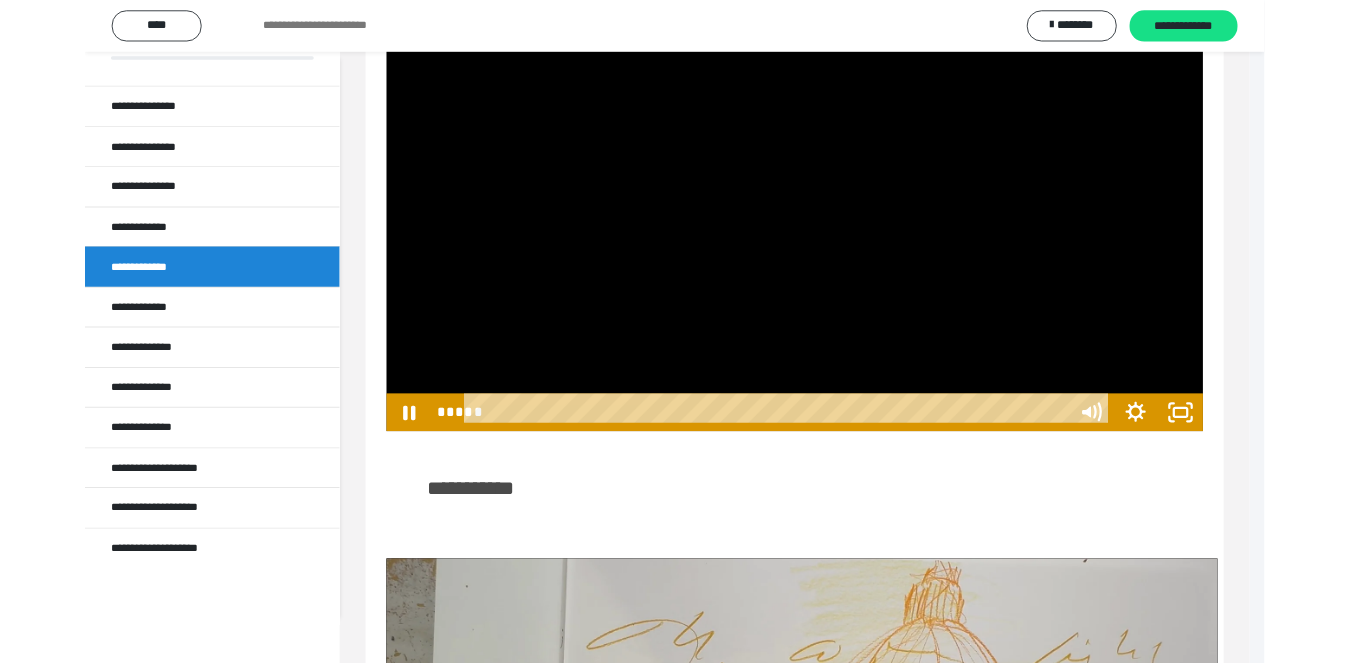 scroll, scrollTop: 12, scrollLeft: 0, axis: vertical 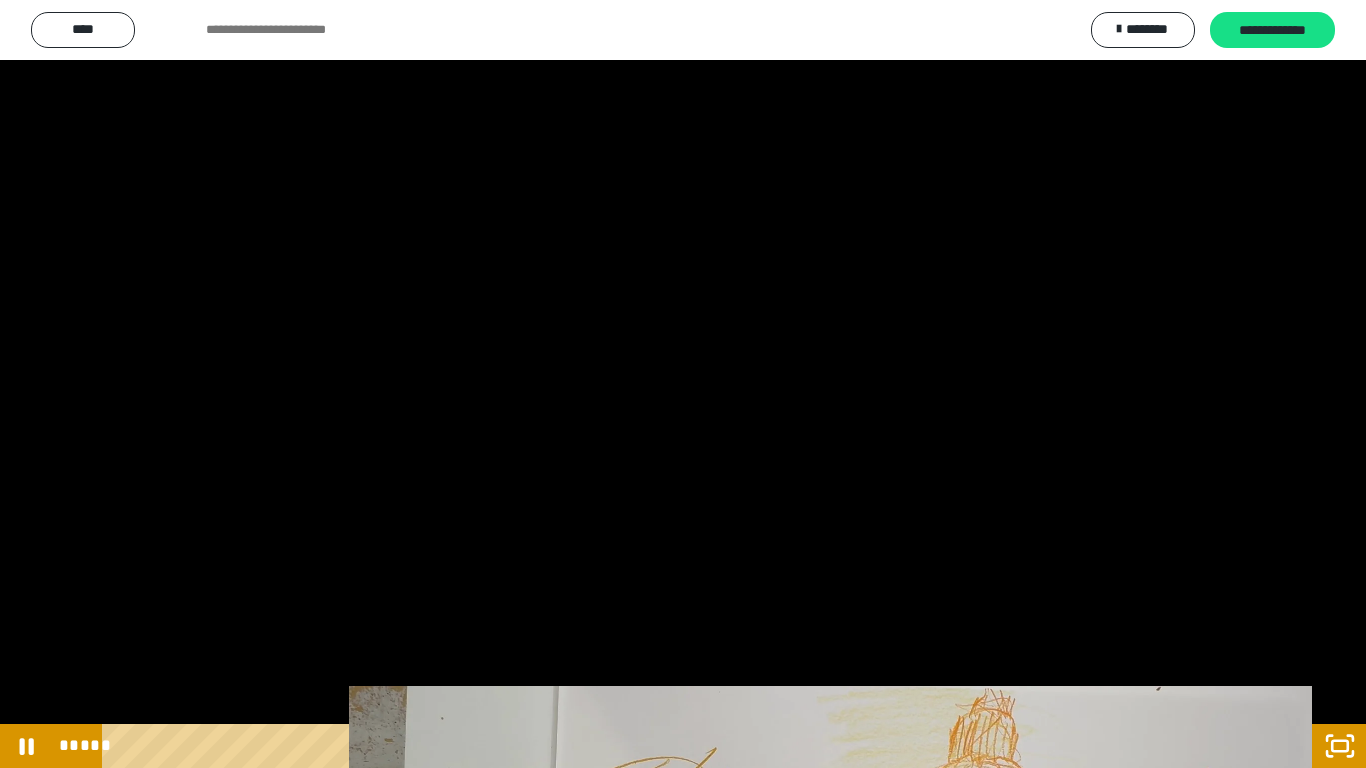 click at bounding box center [683, 384] 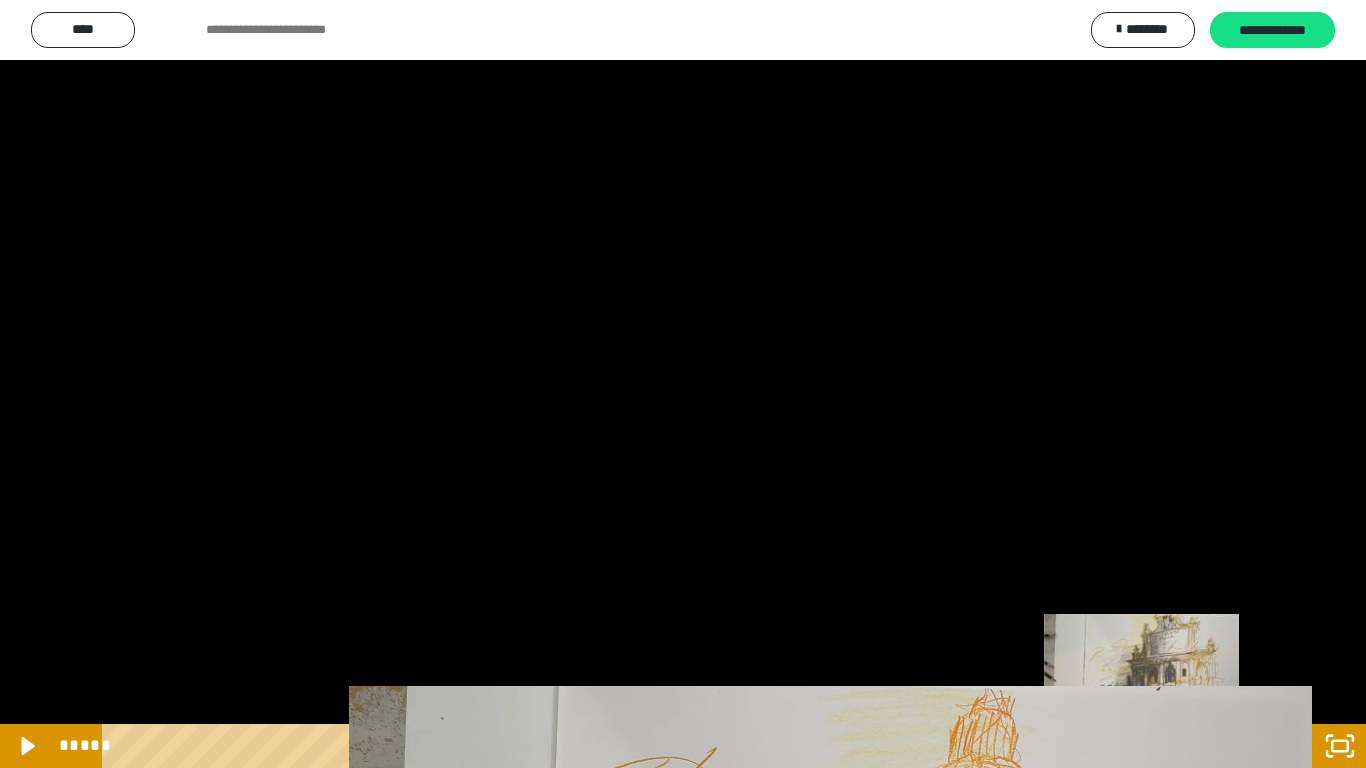 click on "*****" at bounding box center [659, 746] 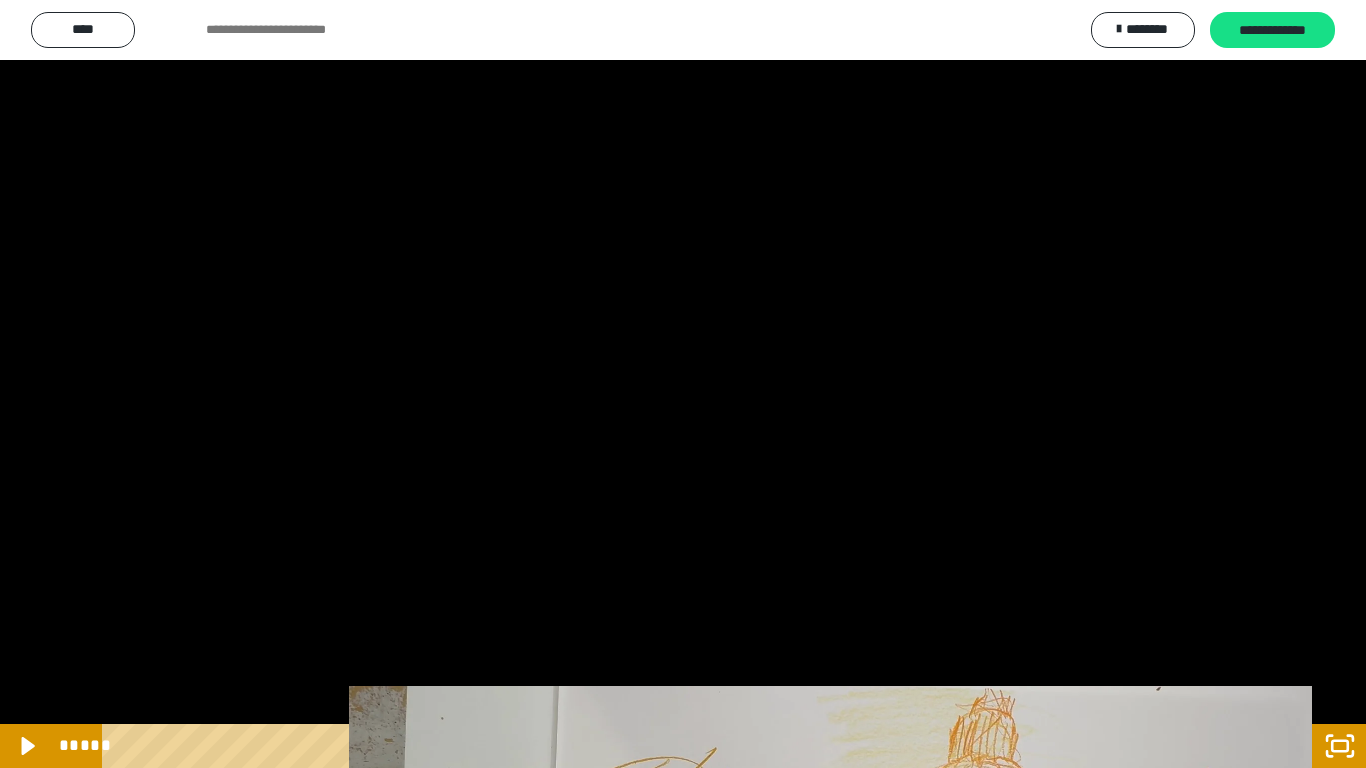 click at bounding box center [683, 384] 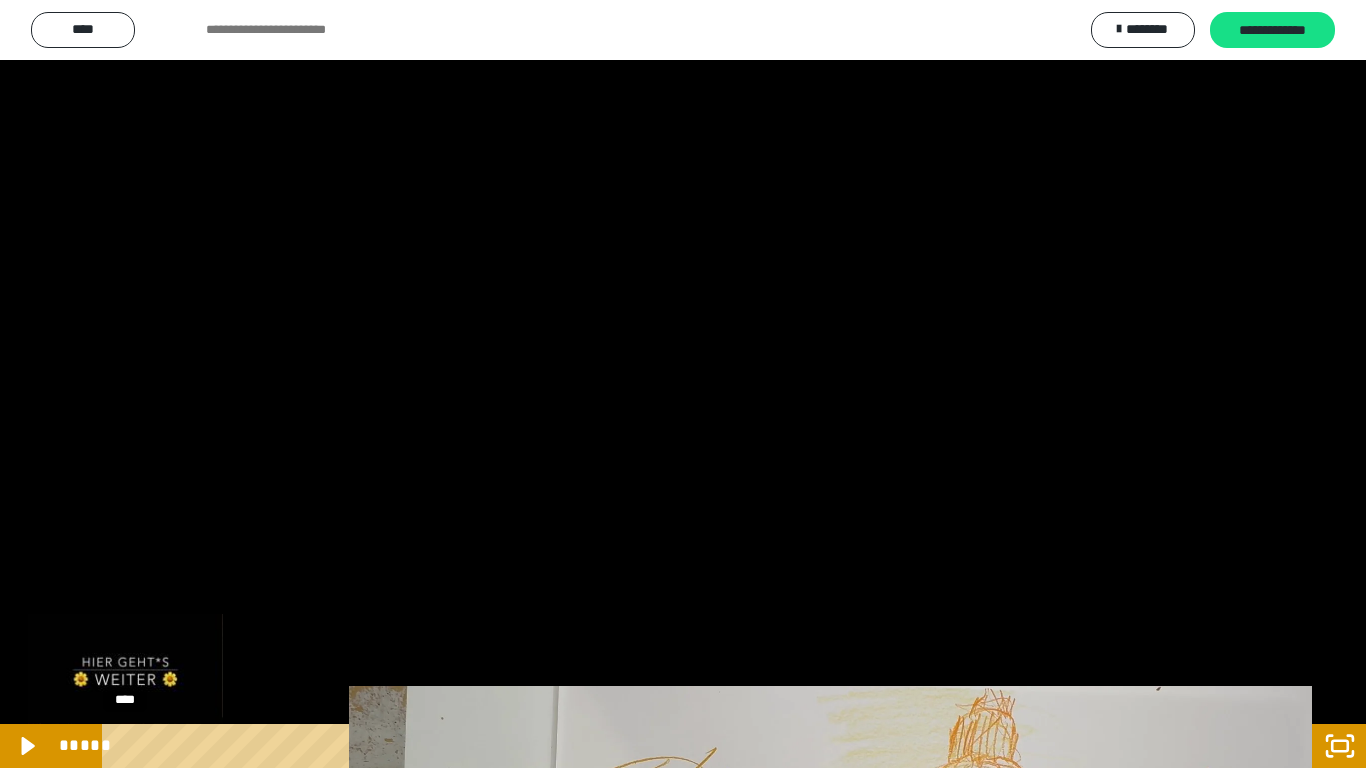 click on "****" at bounding box center (659, 746) 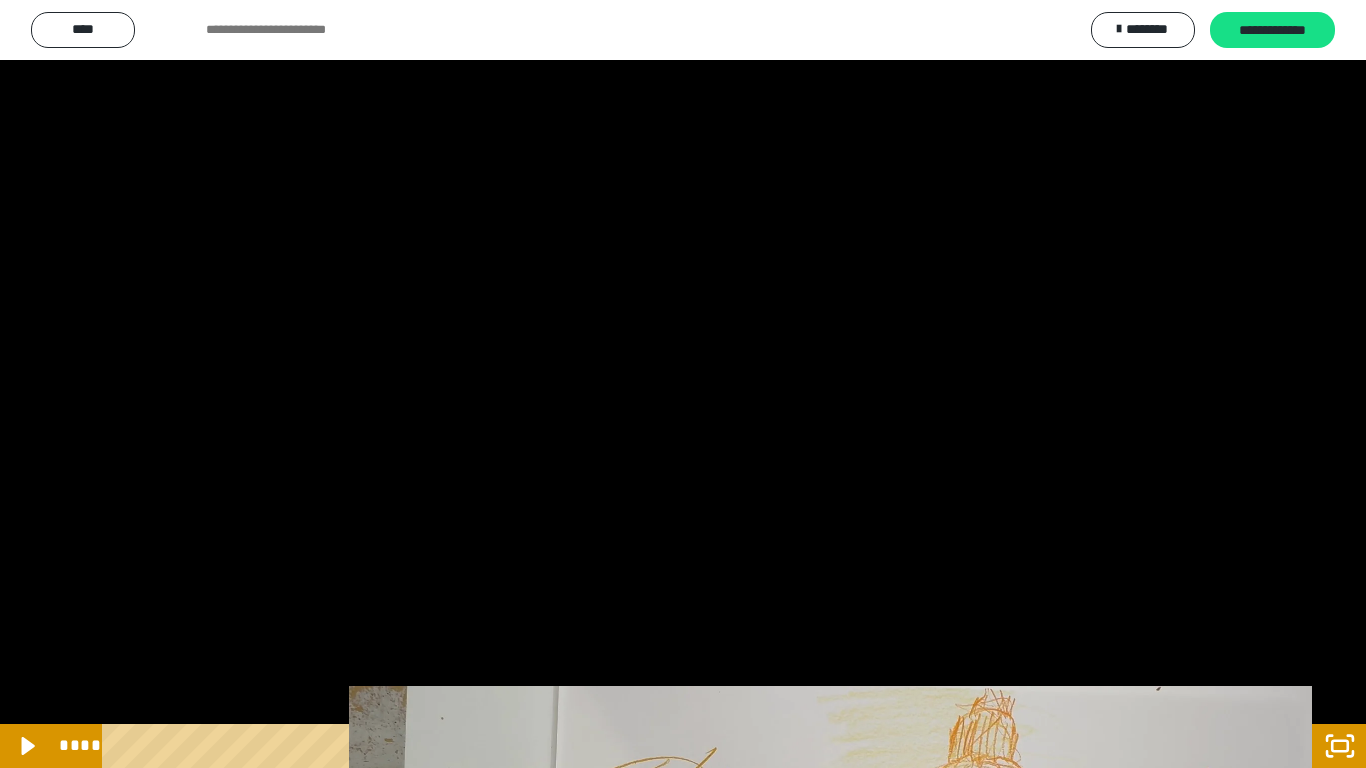 click at bounding box center (683, 384) 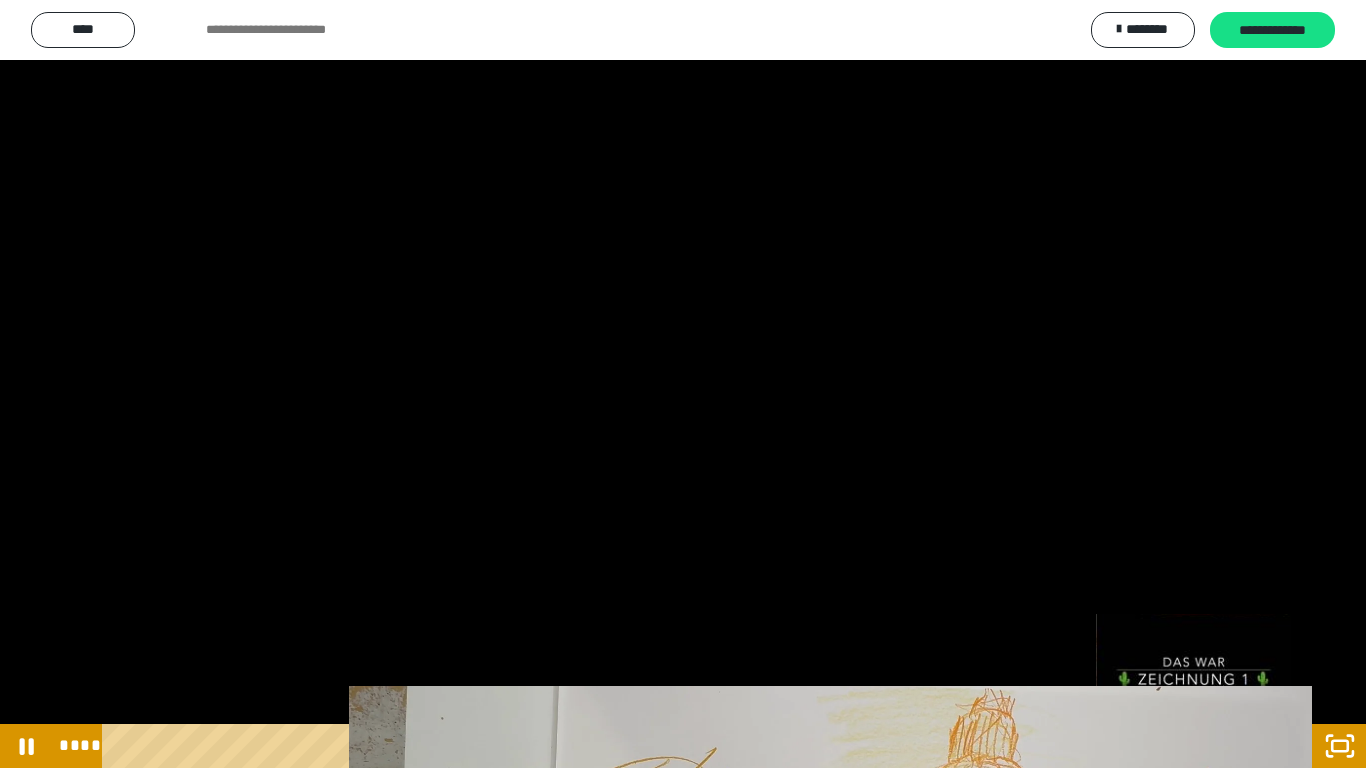 click on "*****" at bounding box center (659, 746) 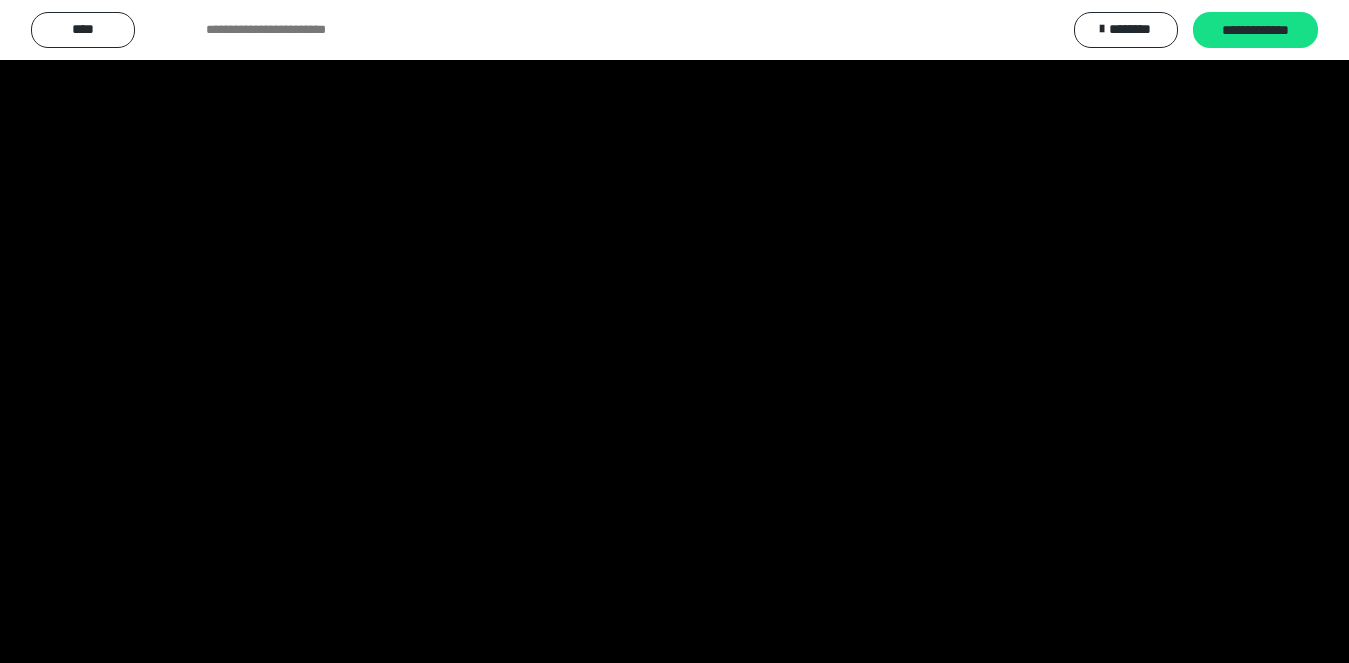 scroll, scrollTop: 117, scrollLeft: 0, axis: vertical 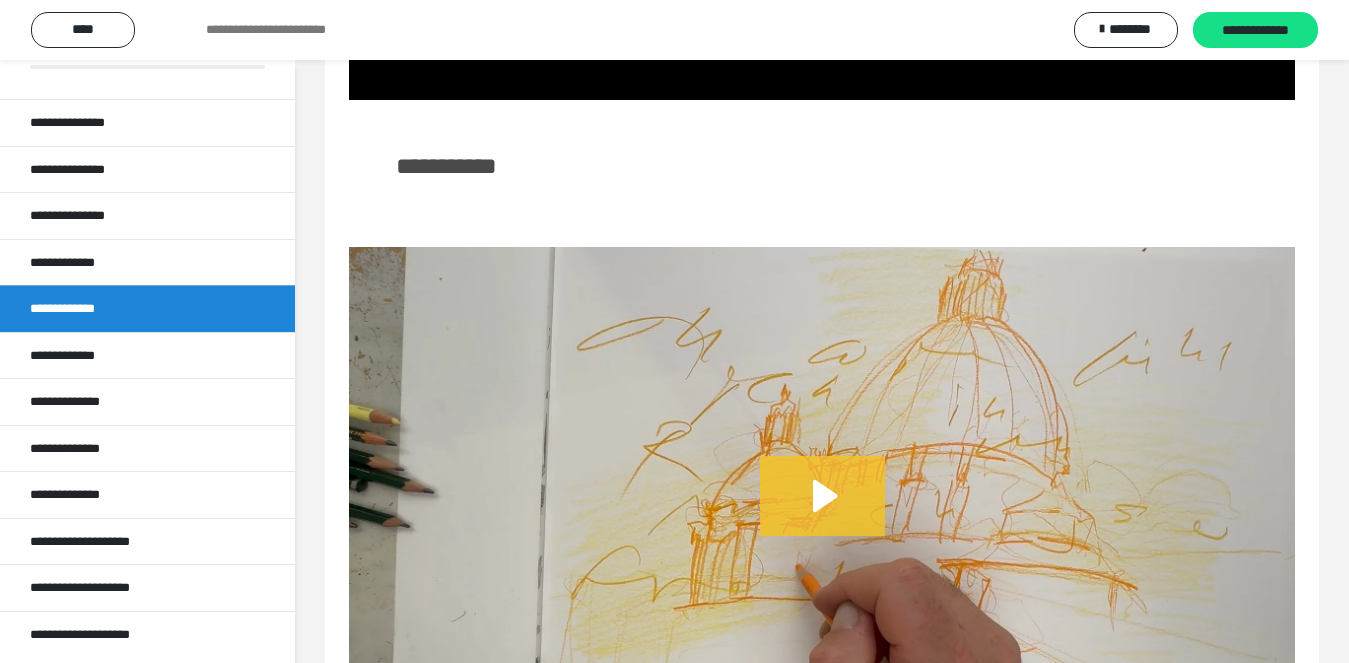 click 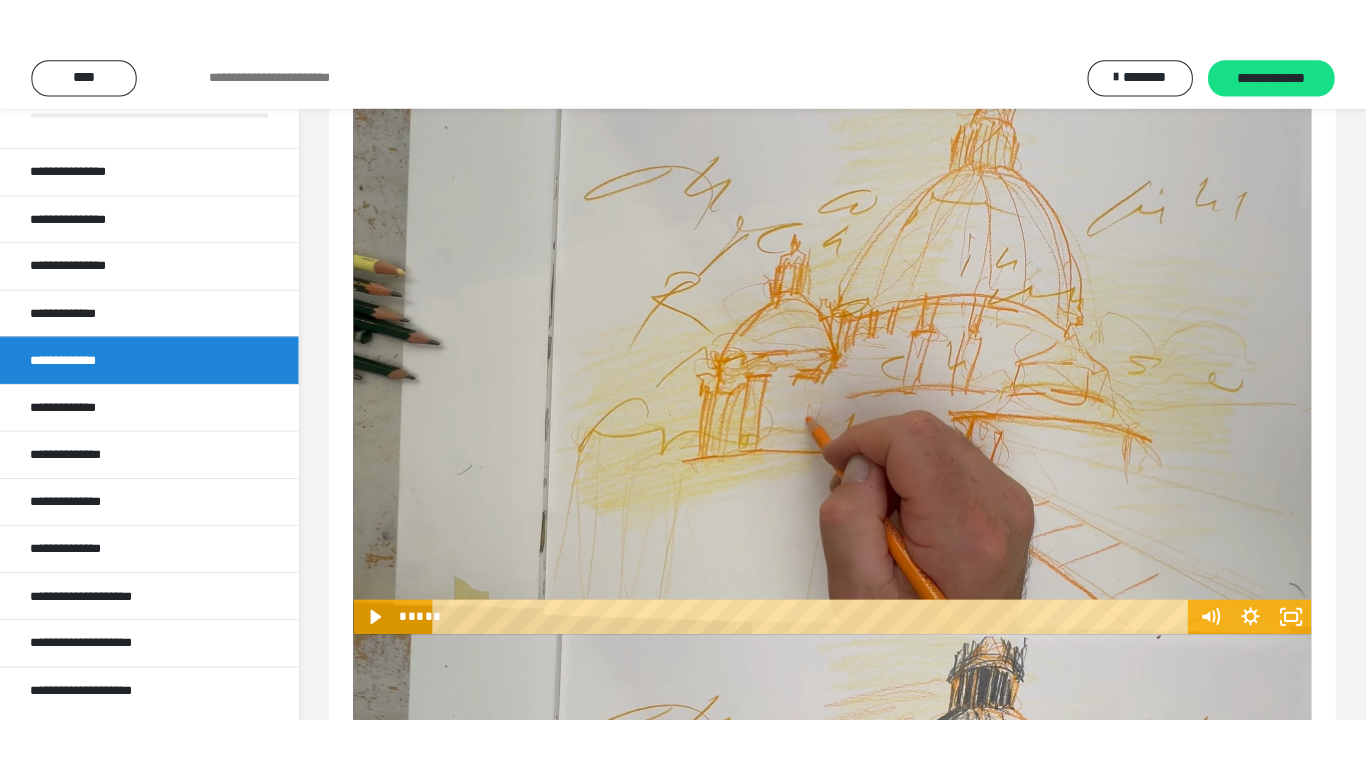 scroll, scrollTop: 3657, scrollLeft: 0, axis: vertical 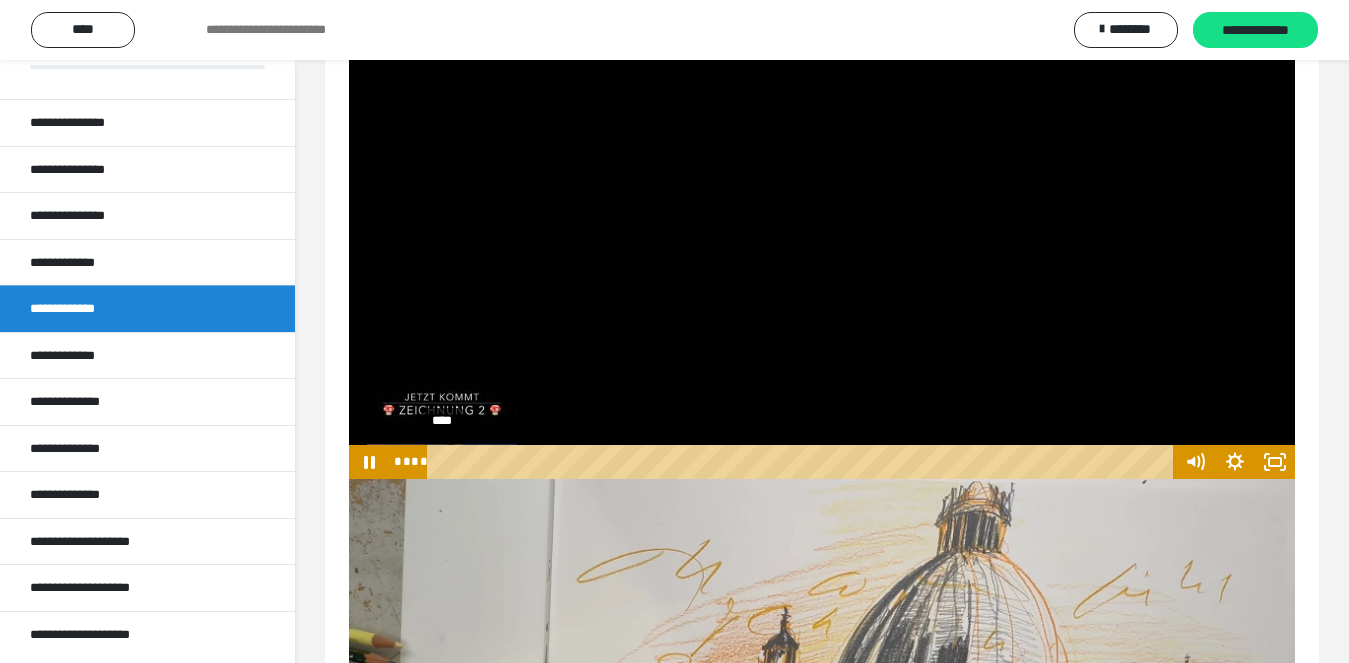 click at bounding box center (443, 461) 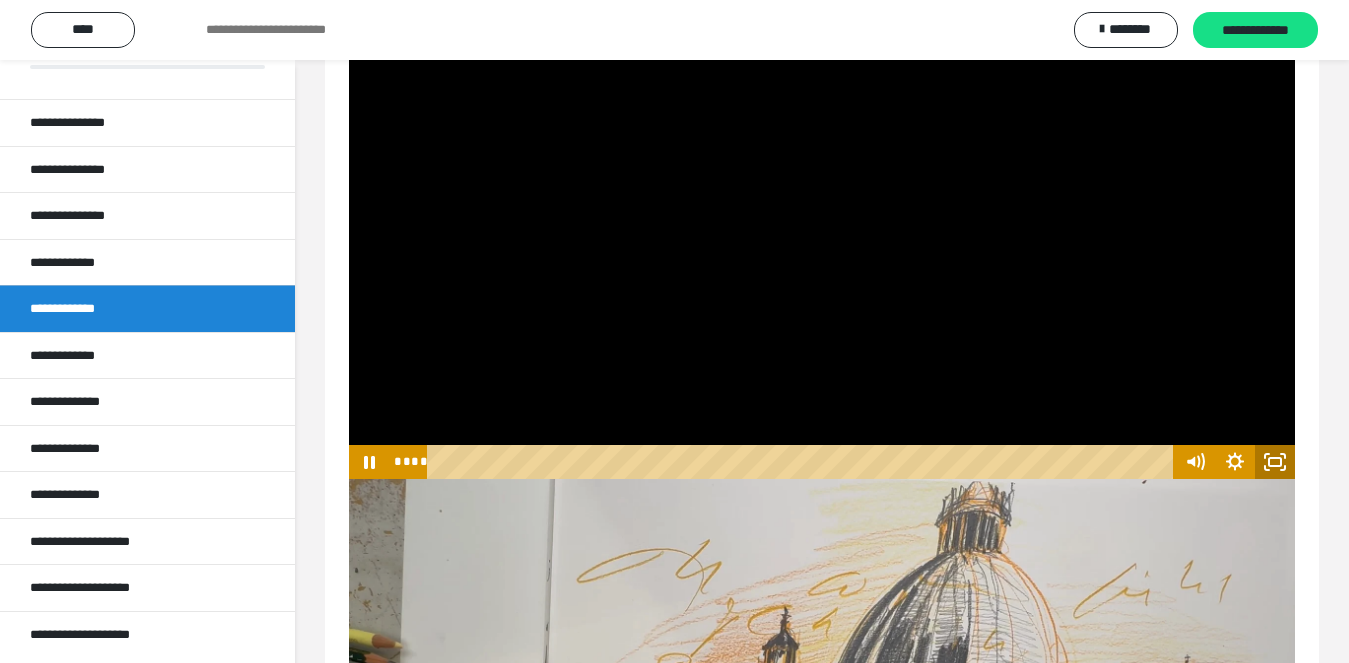 click 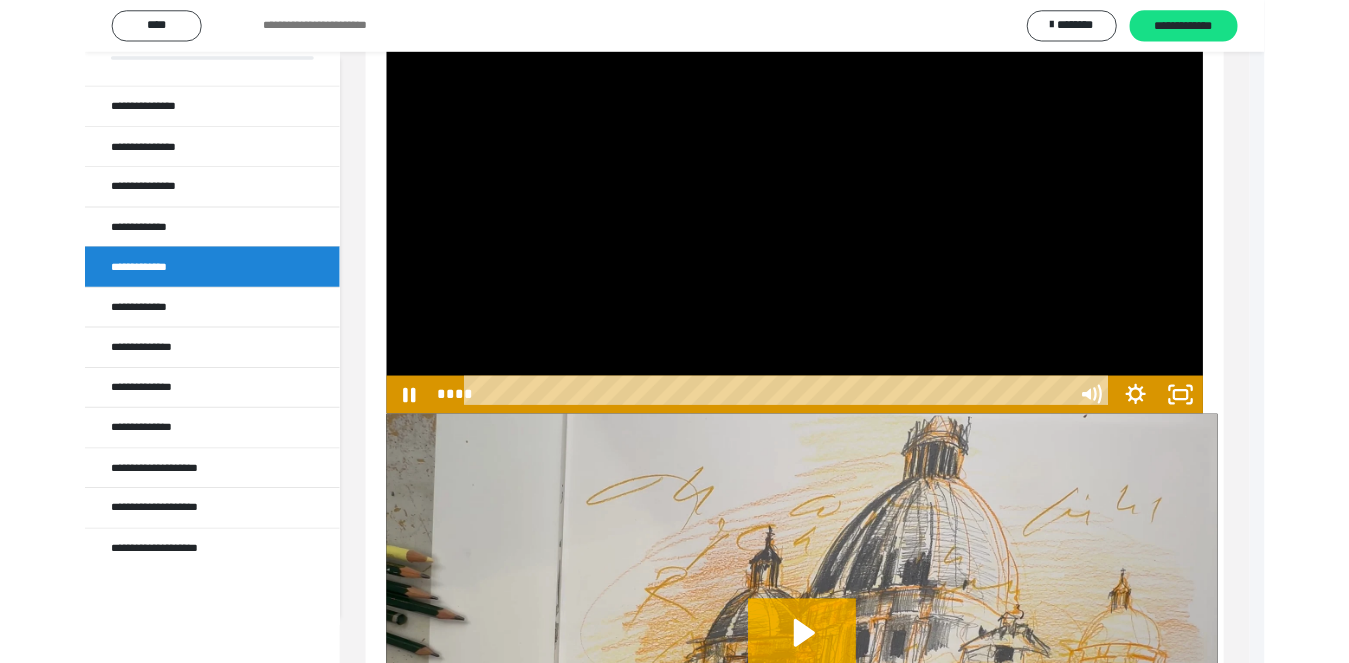 scroll, scrollTop: 12, scrollLeft: 0, axis: vertical 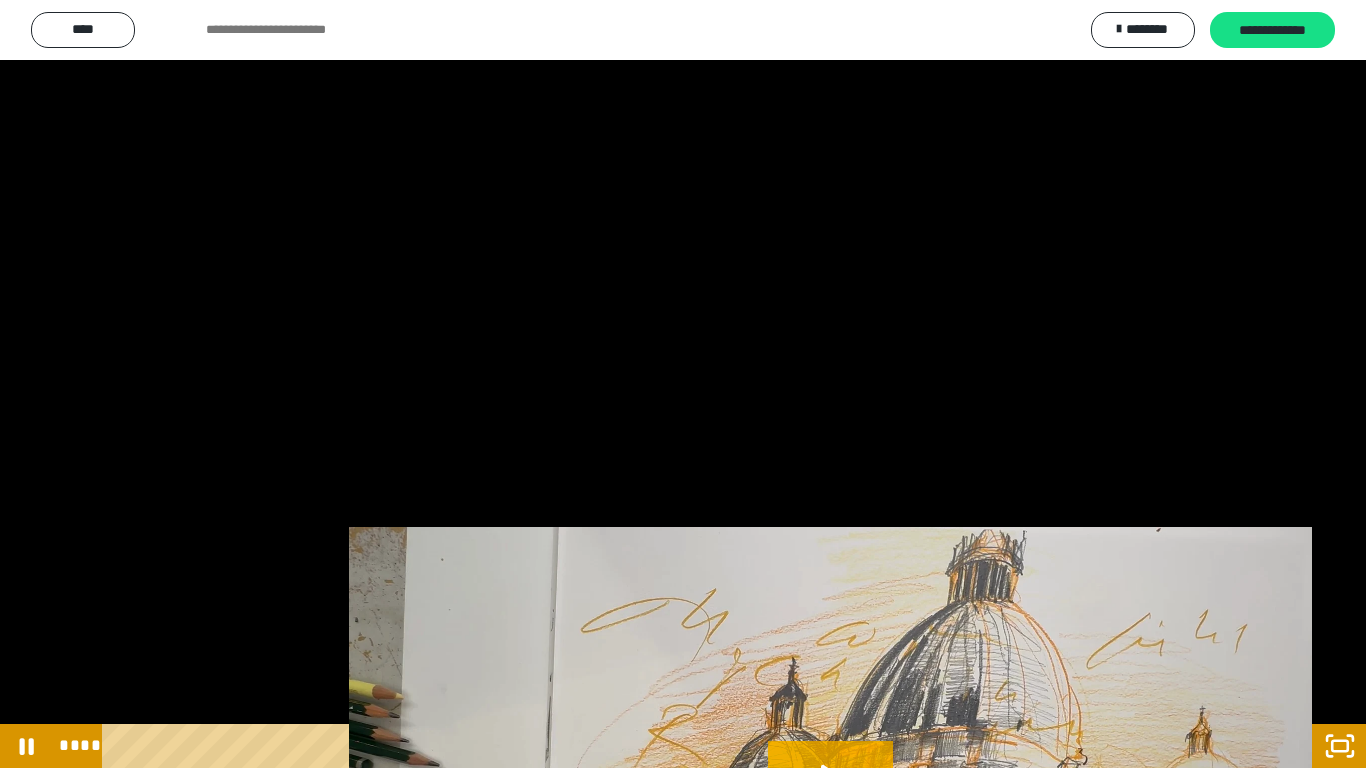 click on "*****" at bounding box center [659, 746] 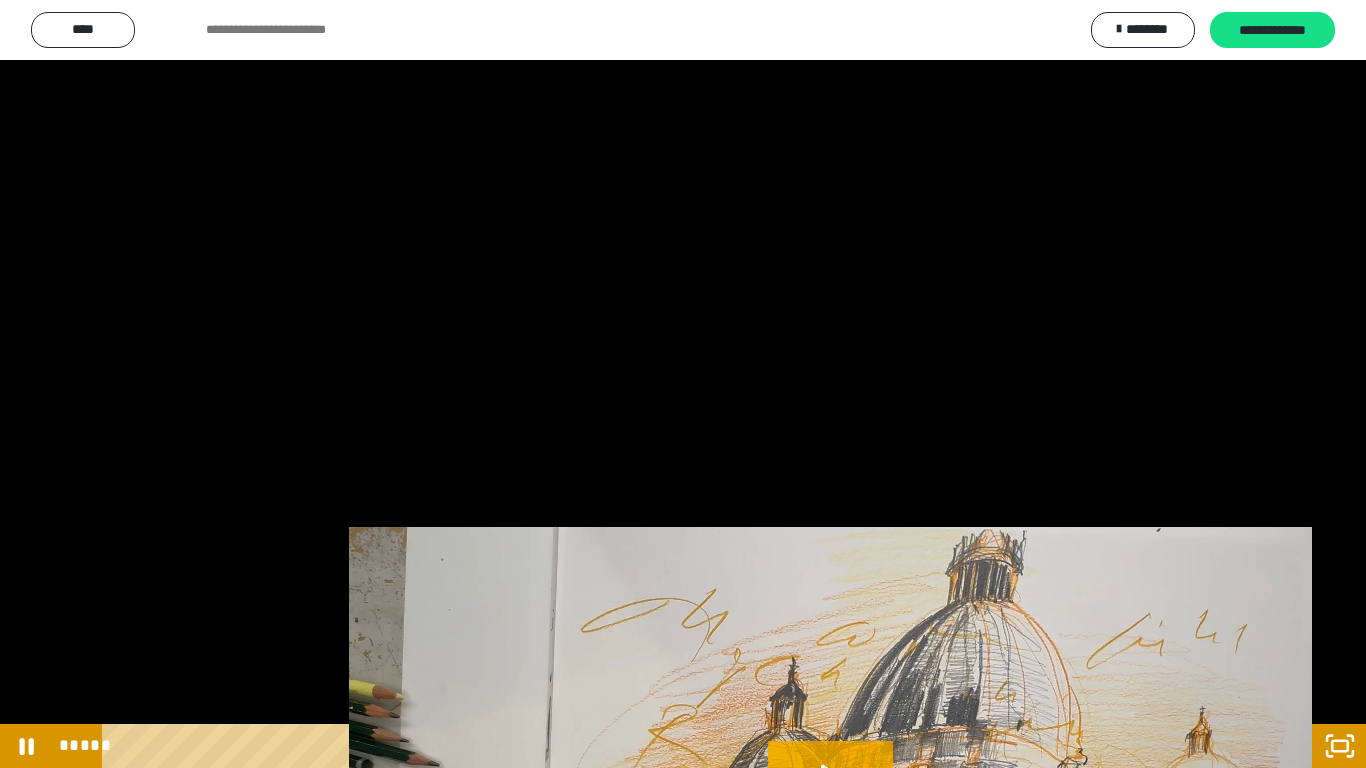 click at bounding box center [683, 384] 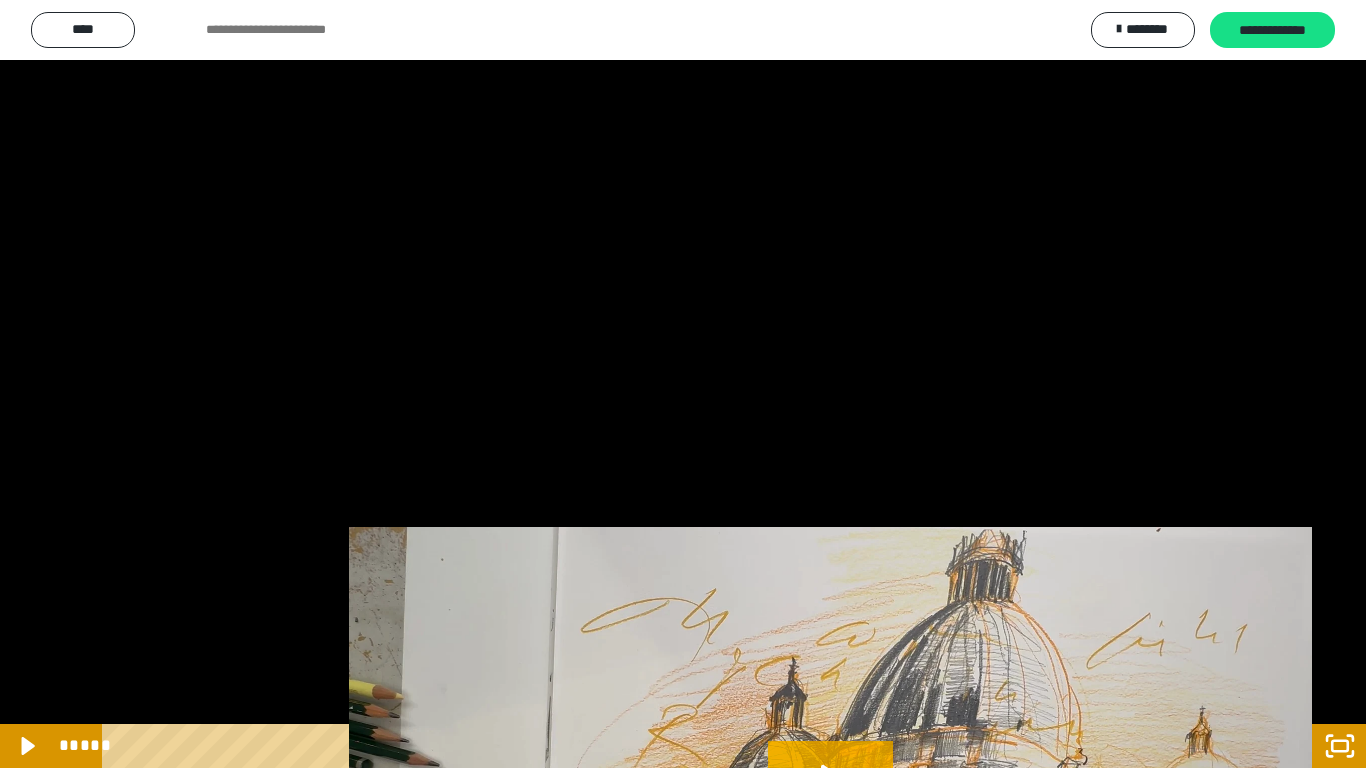 click at bounding box center [683, 384] 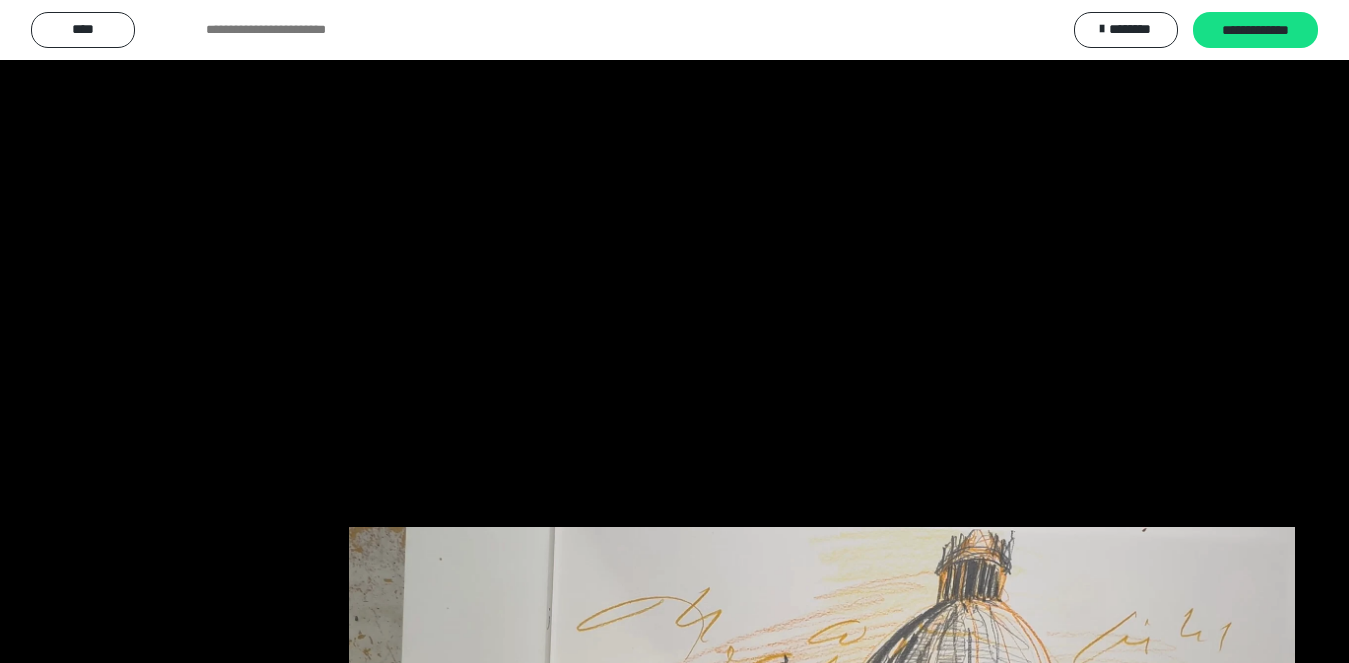 scroll, scrollTop: 117, scrollLeft: 0, axis: vertical 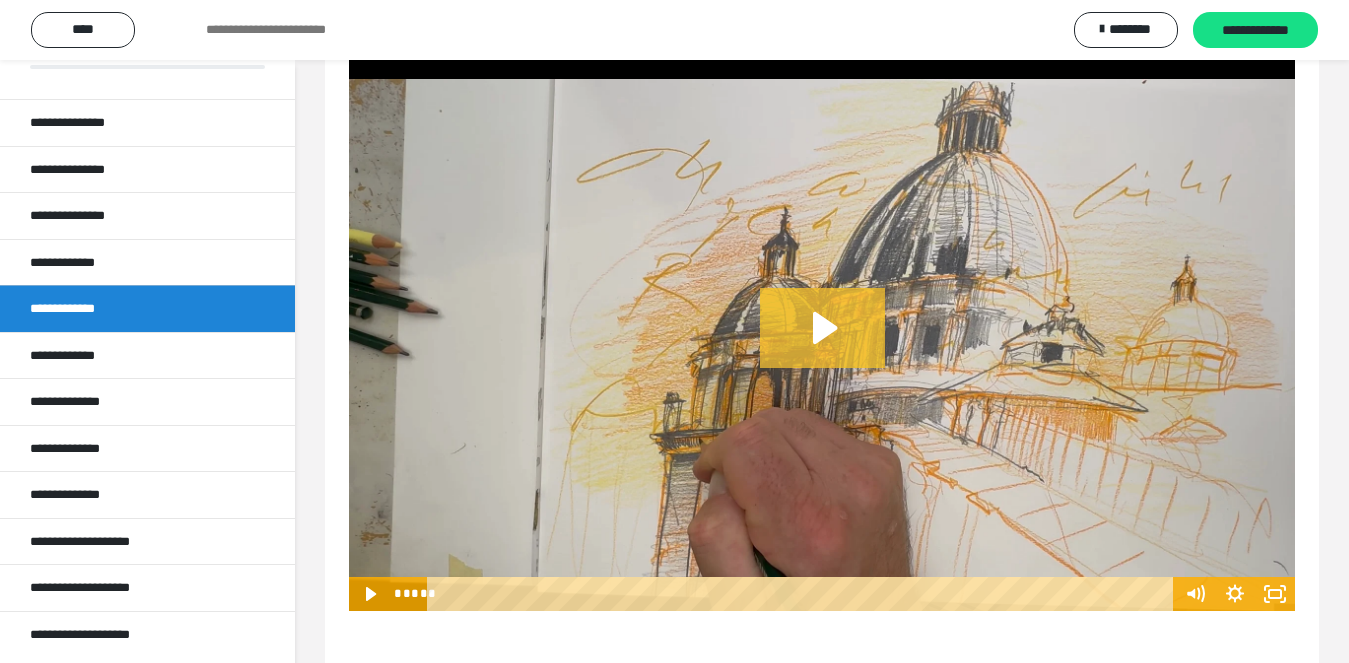 click 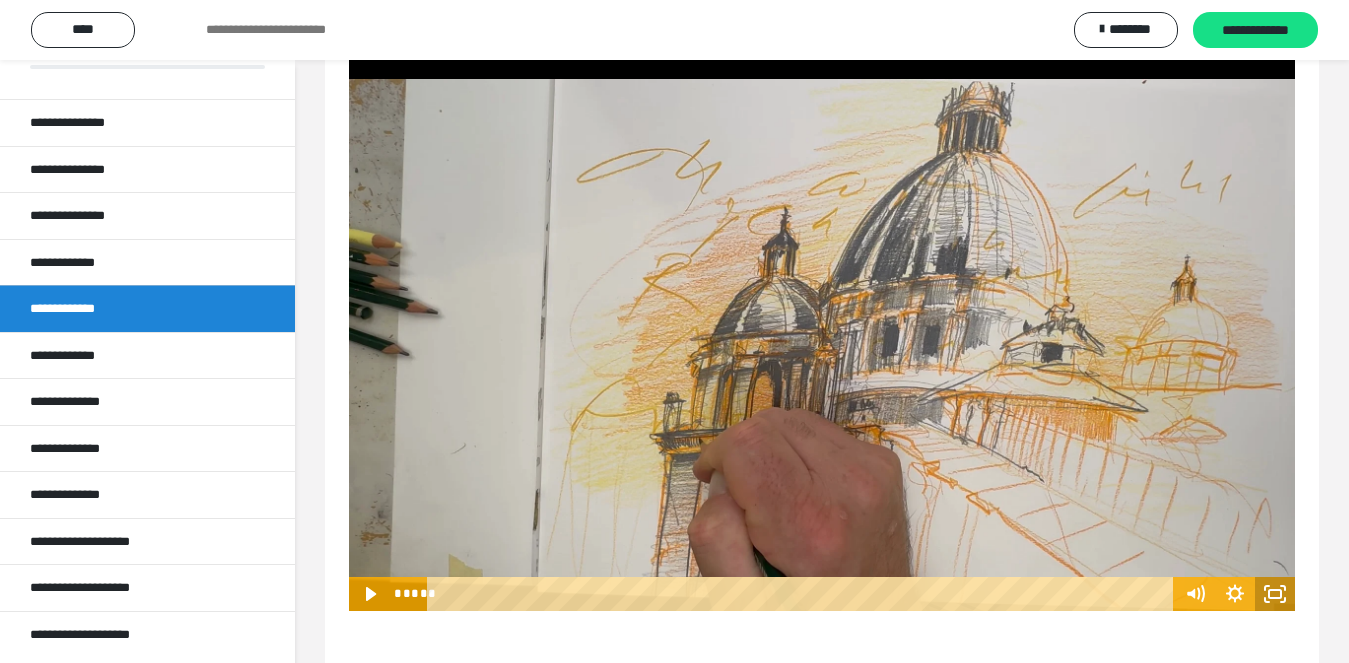 click 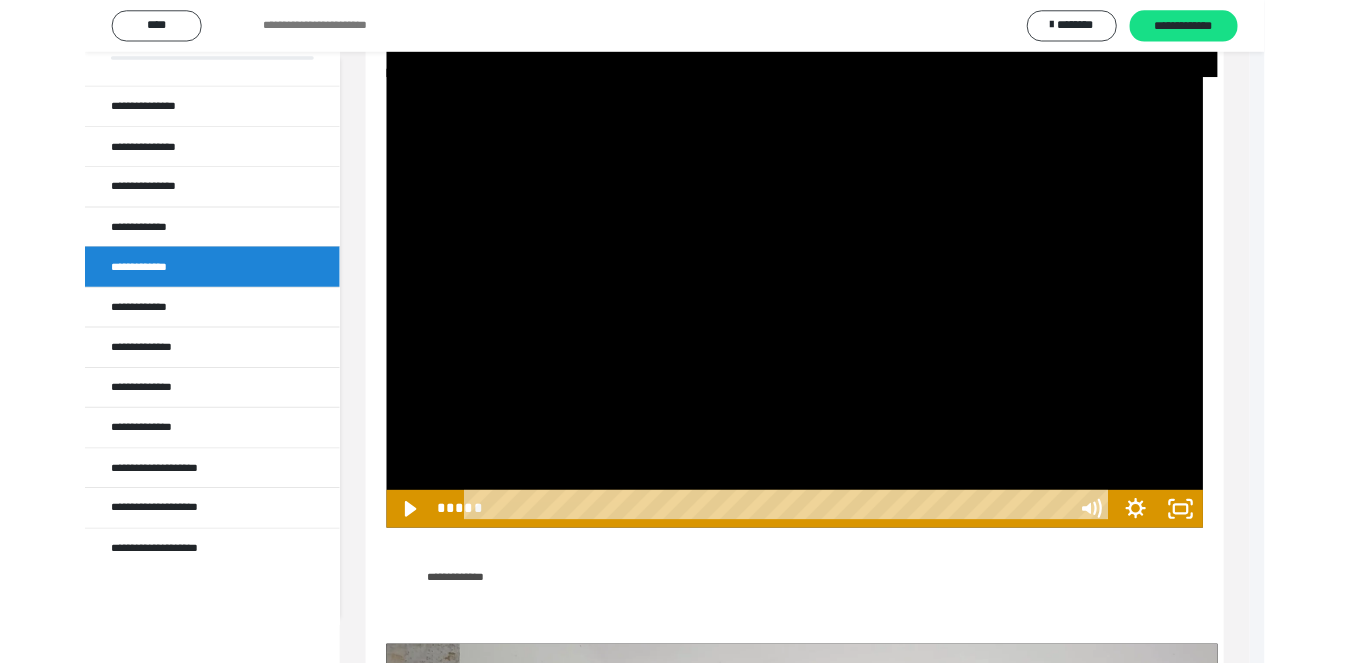 scroll, scrollTop: 12, scrollLeft: 0, axis: vertical 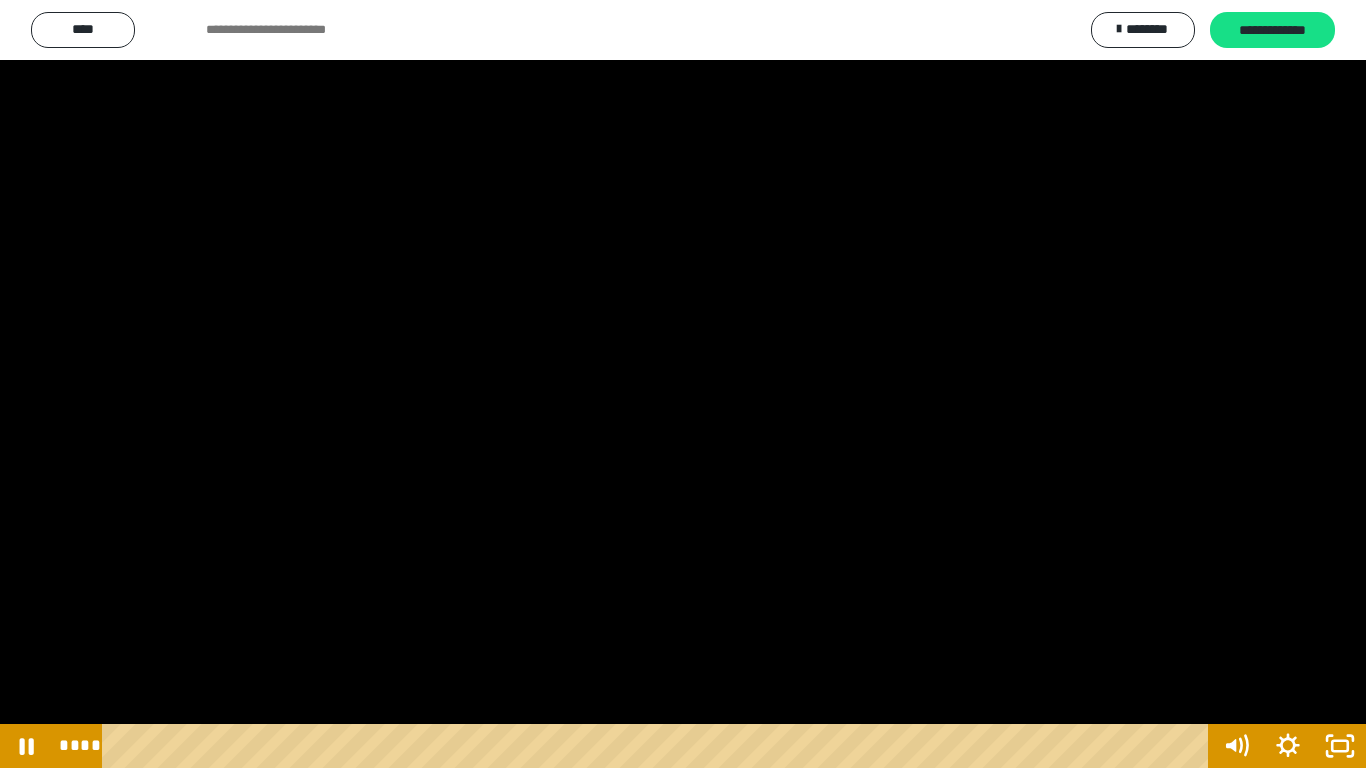 click on "****" at bounding box center (659, 746) 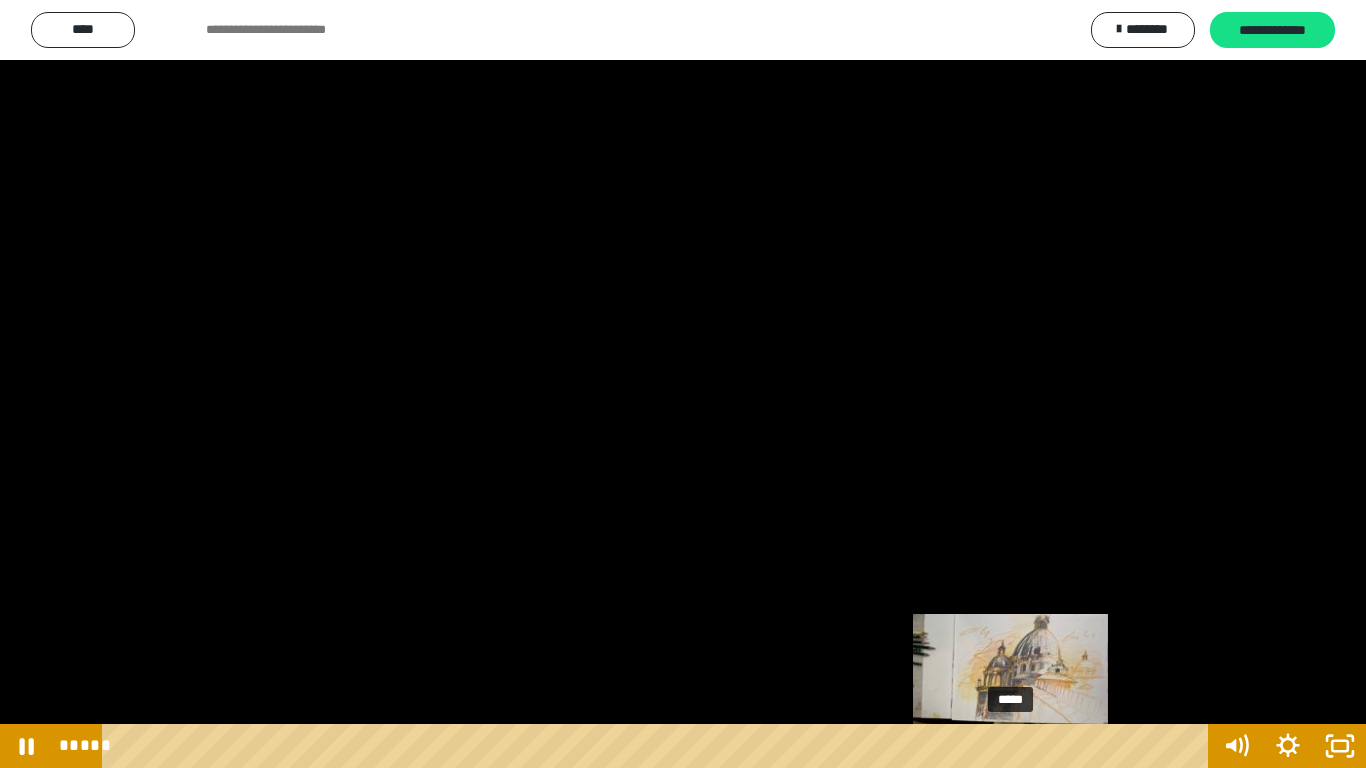 click on "*****" at bounding box center (659, 746) 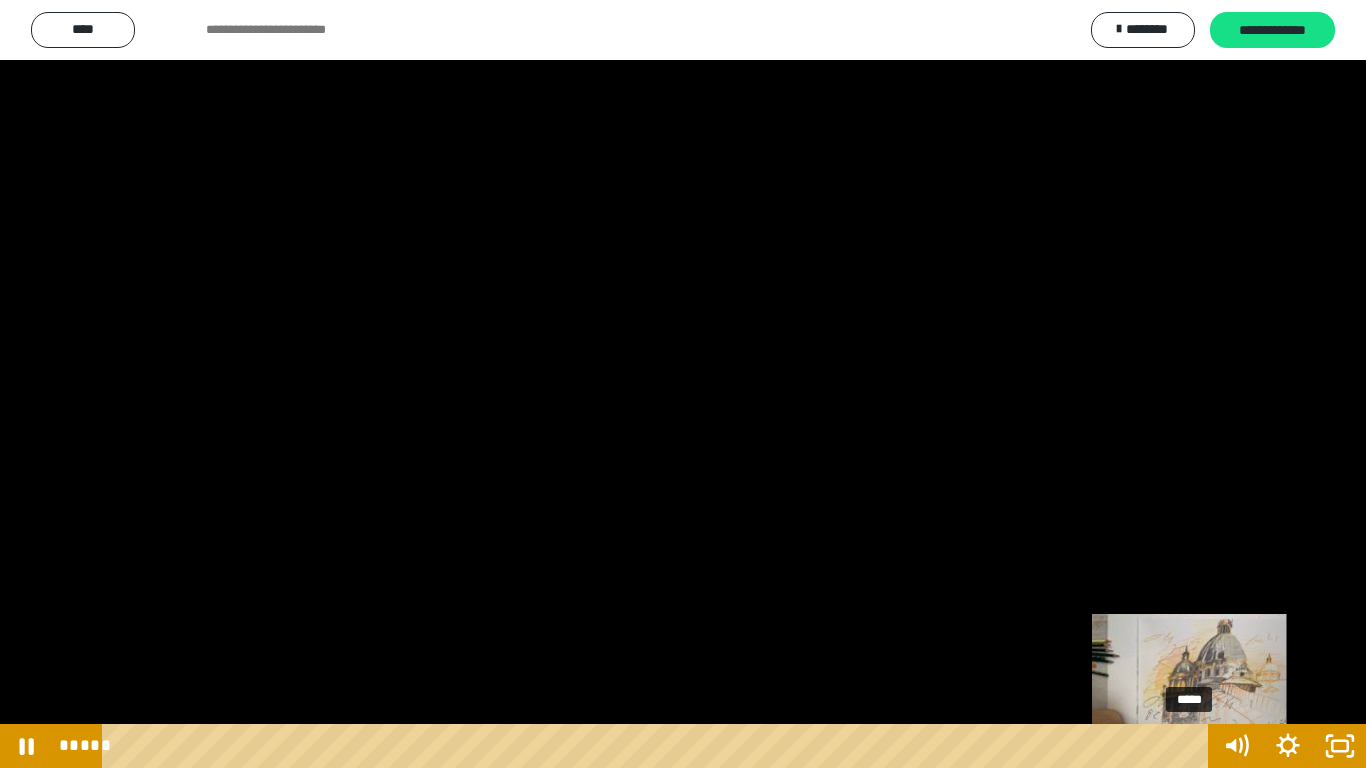 click on "*****" at bounding box center (659, 746) 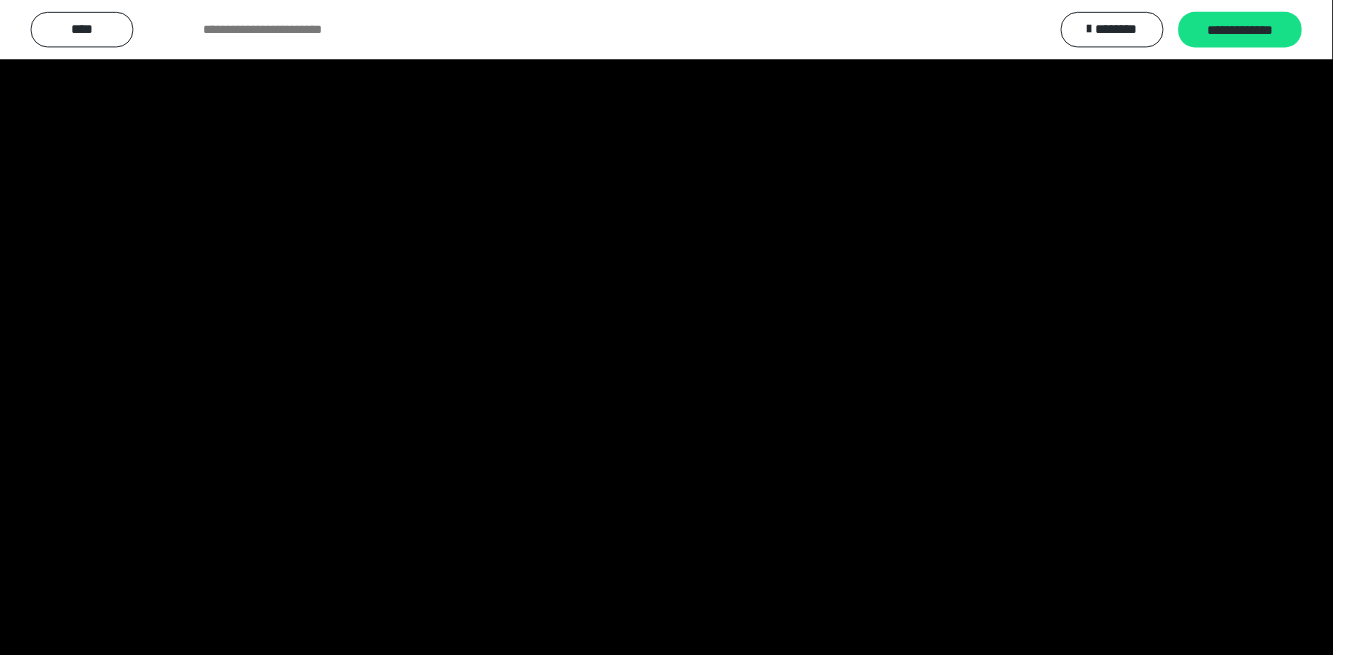scroll, scrollTop: 117, scrollLeft: 0, axis: vertical 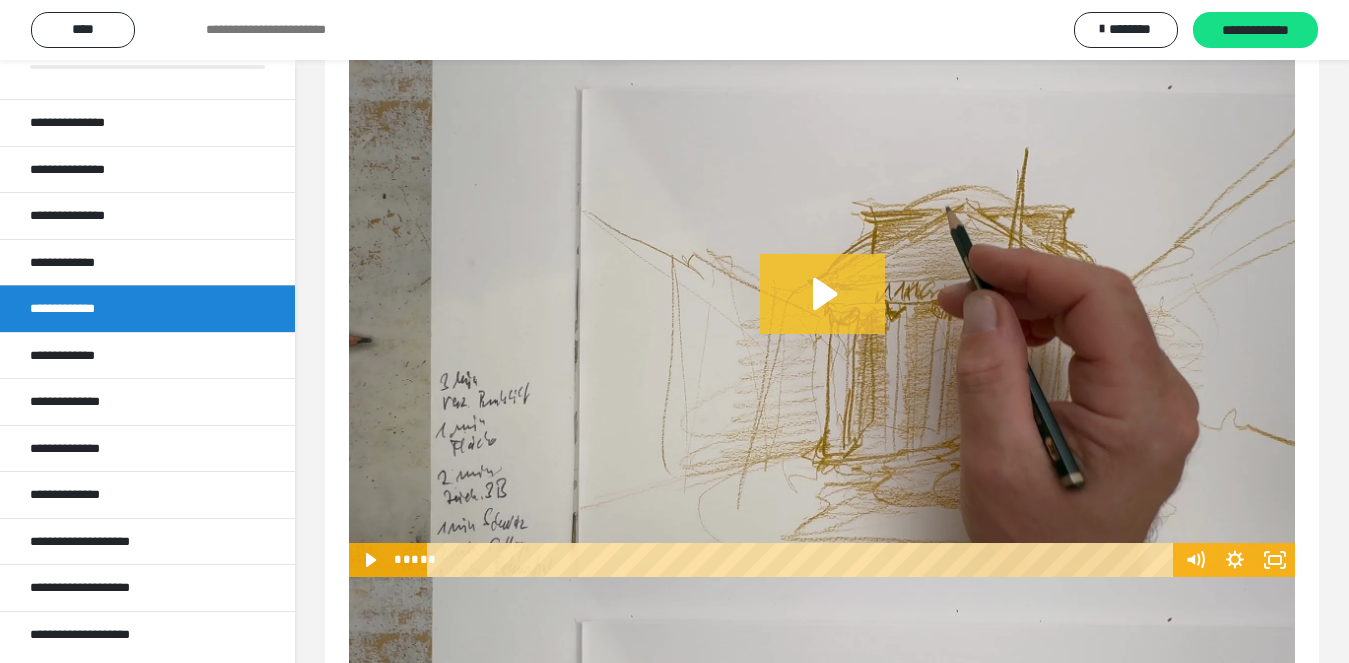 click 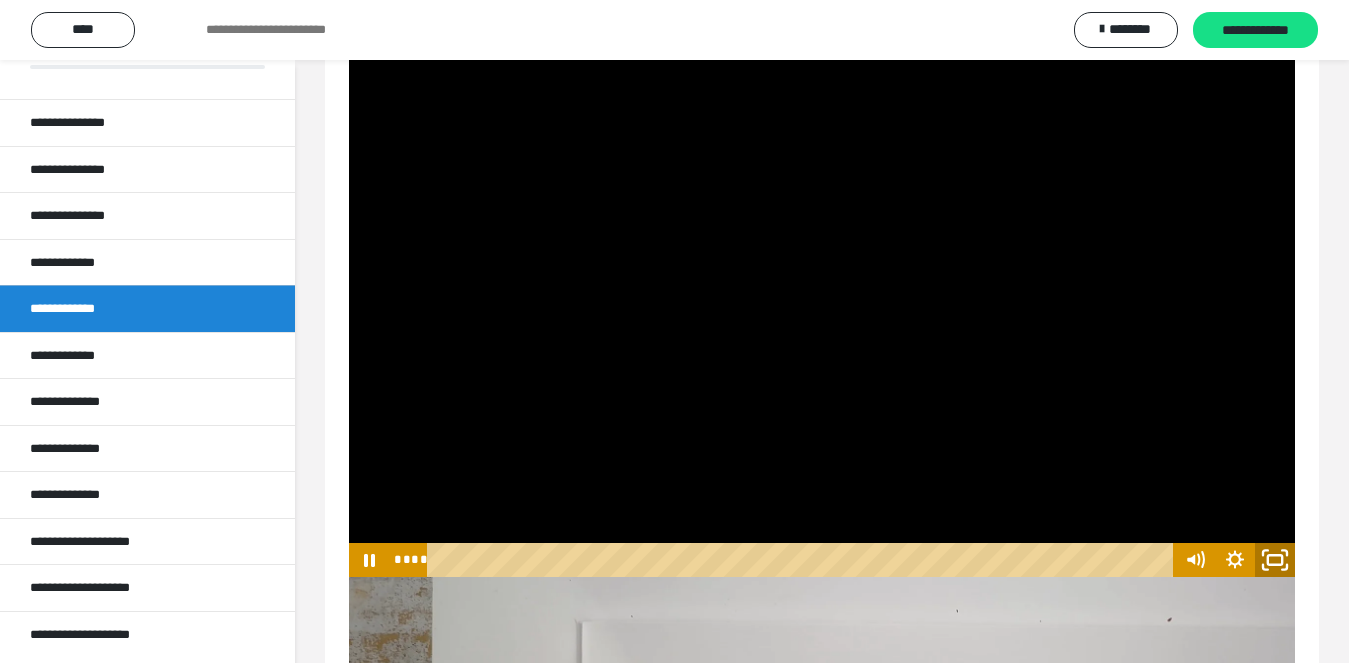 click 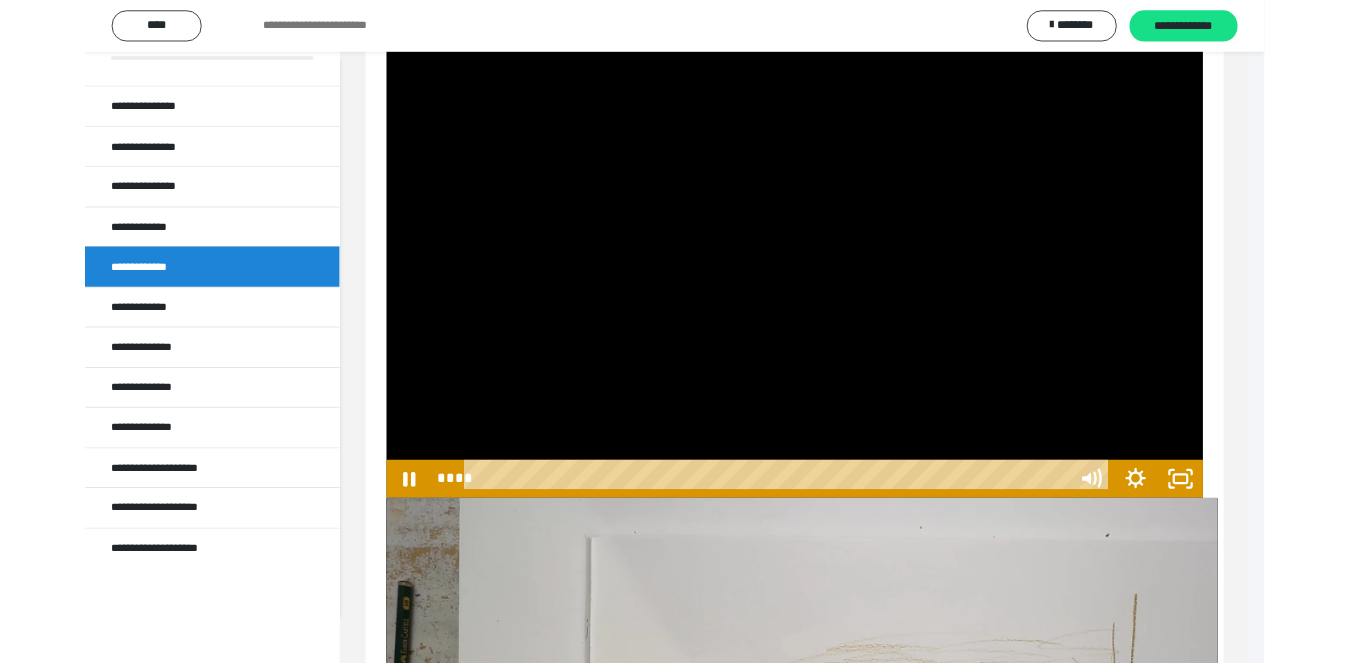 scroll, scrollTop: 12, scrollLeft: 0, axis: vertical 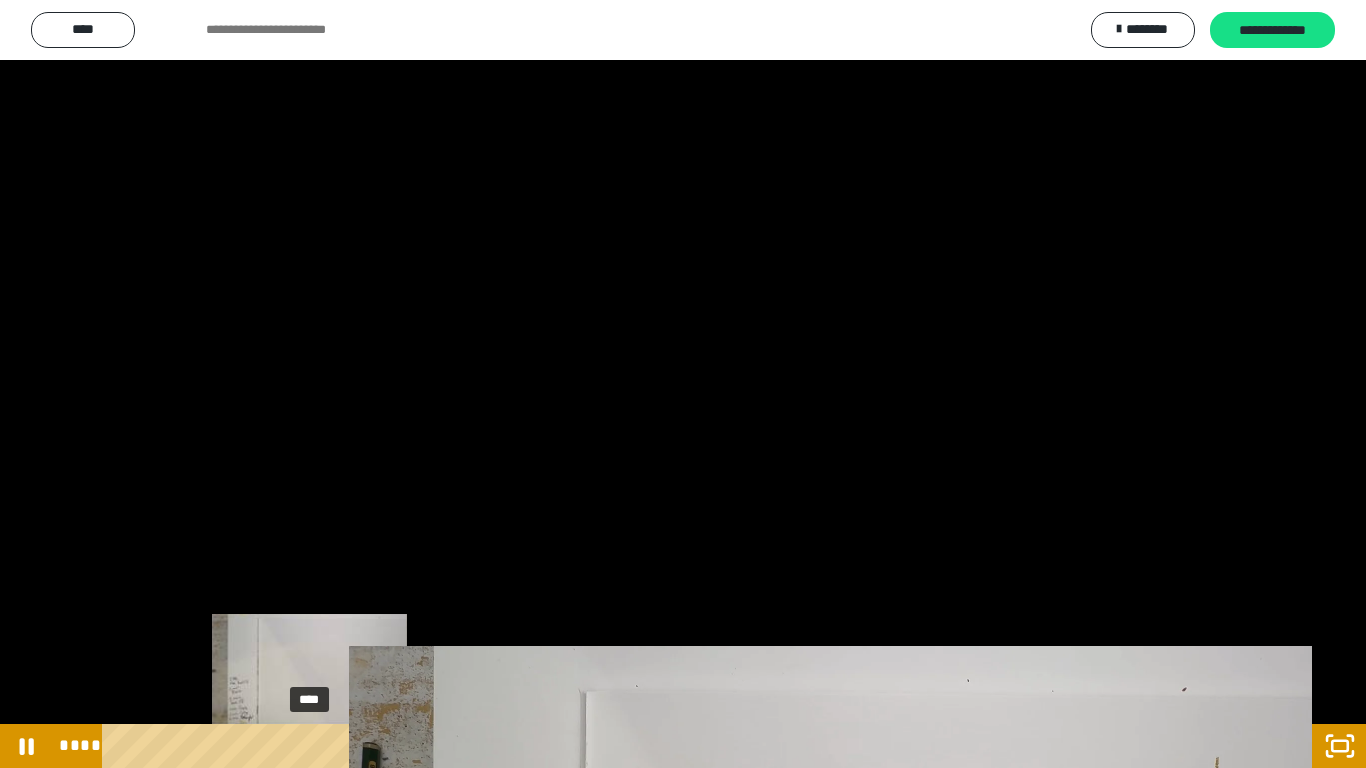 click on "****" at bounding box center [659, 746] 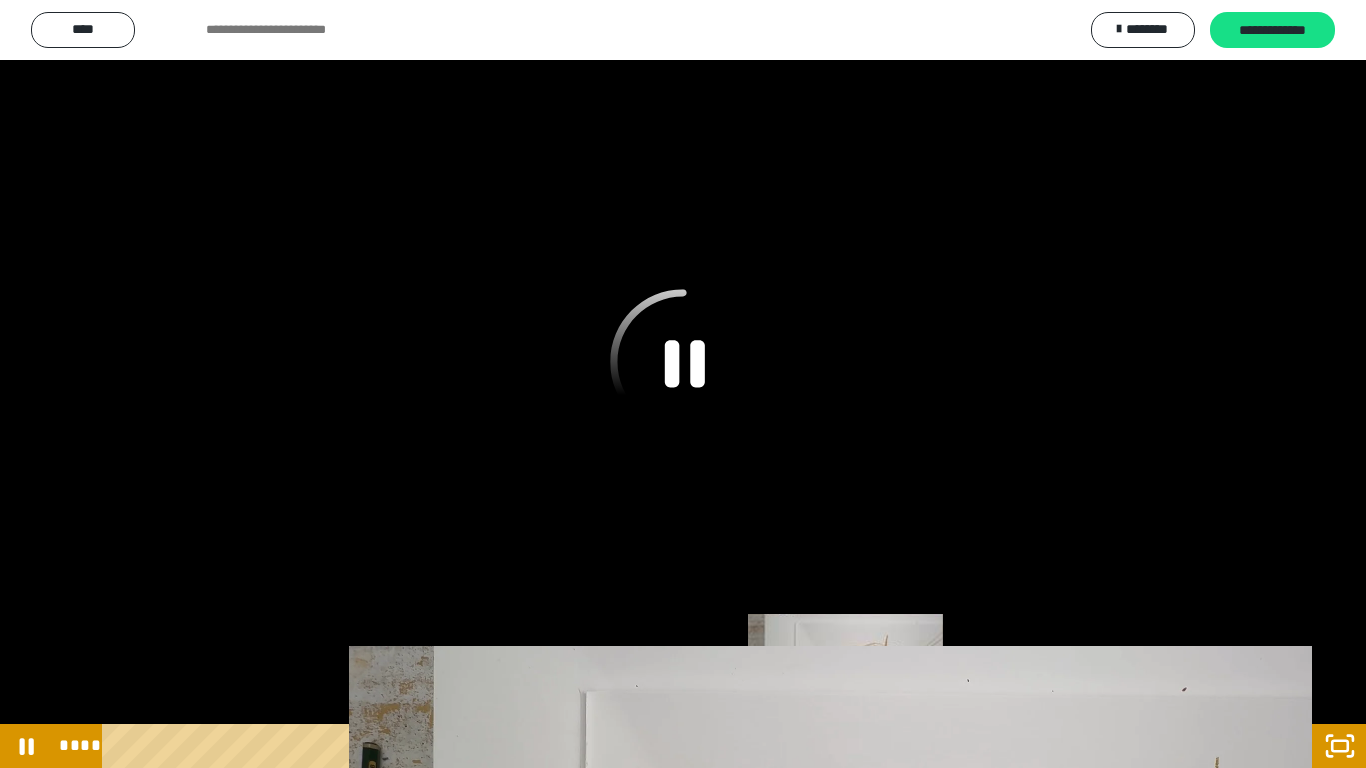 click on "****" at bounding box center [659, 746] 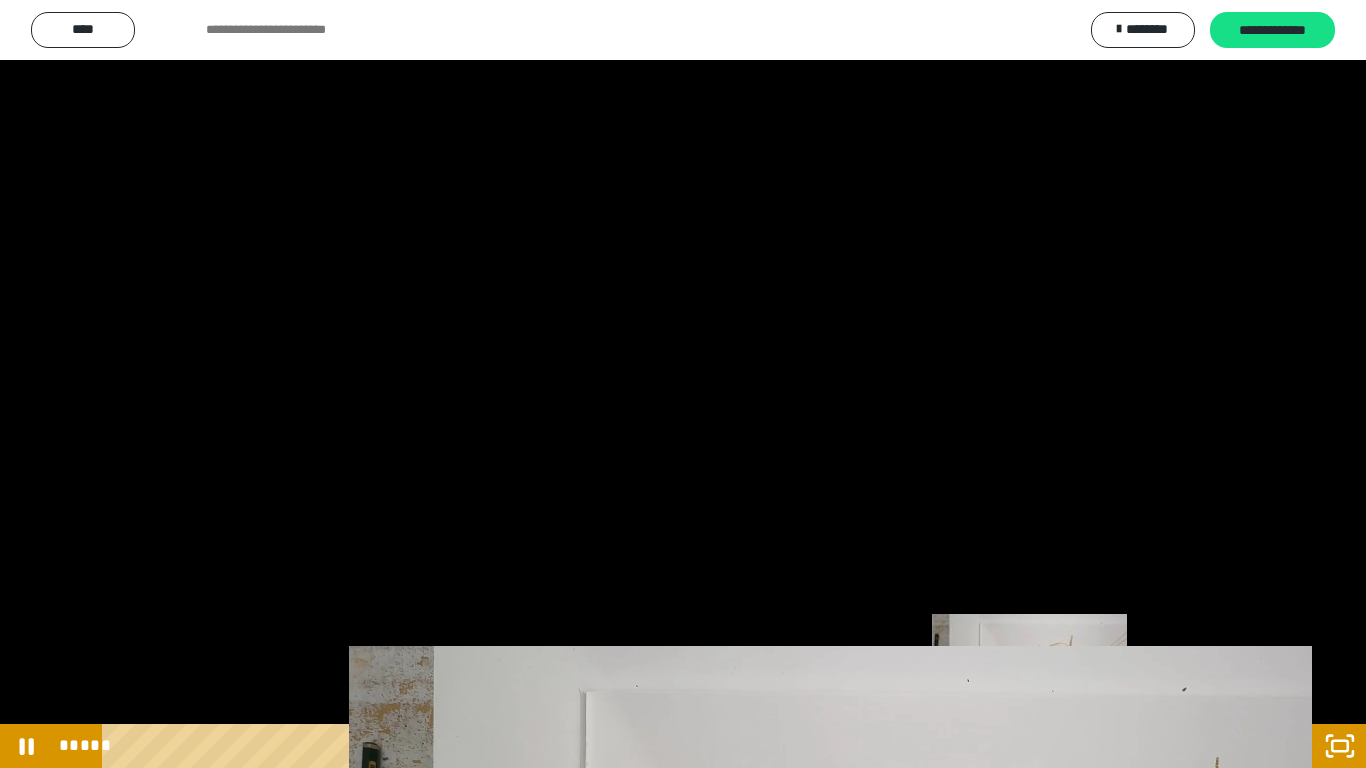 click on "*****" at bounding box center [659, 746] 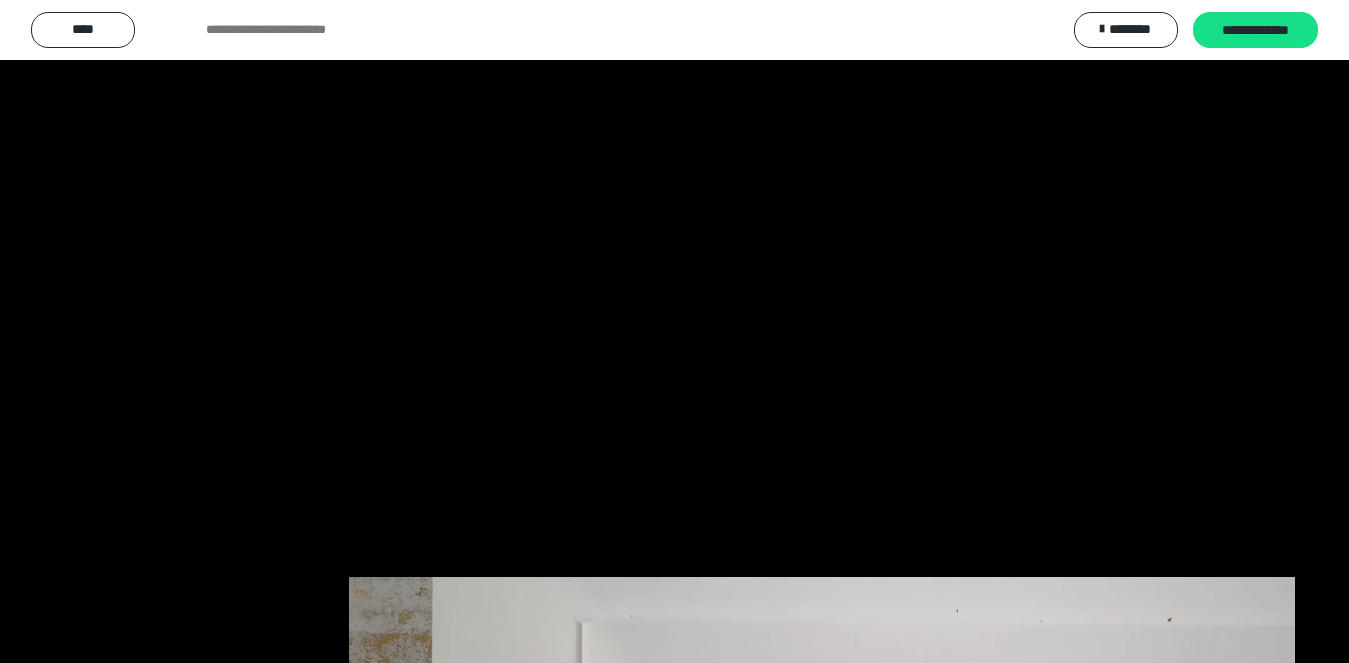 scroll, scrollTop: 117, scrollLeft: 0, axis: vertical 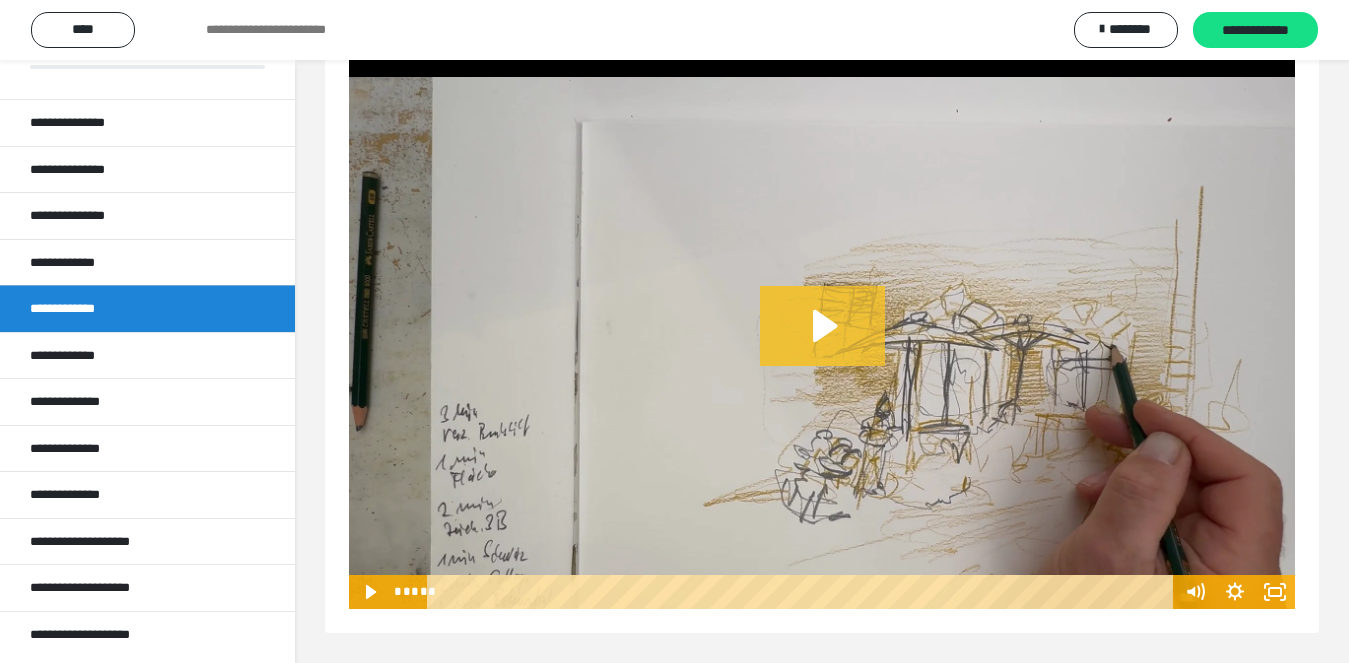 click 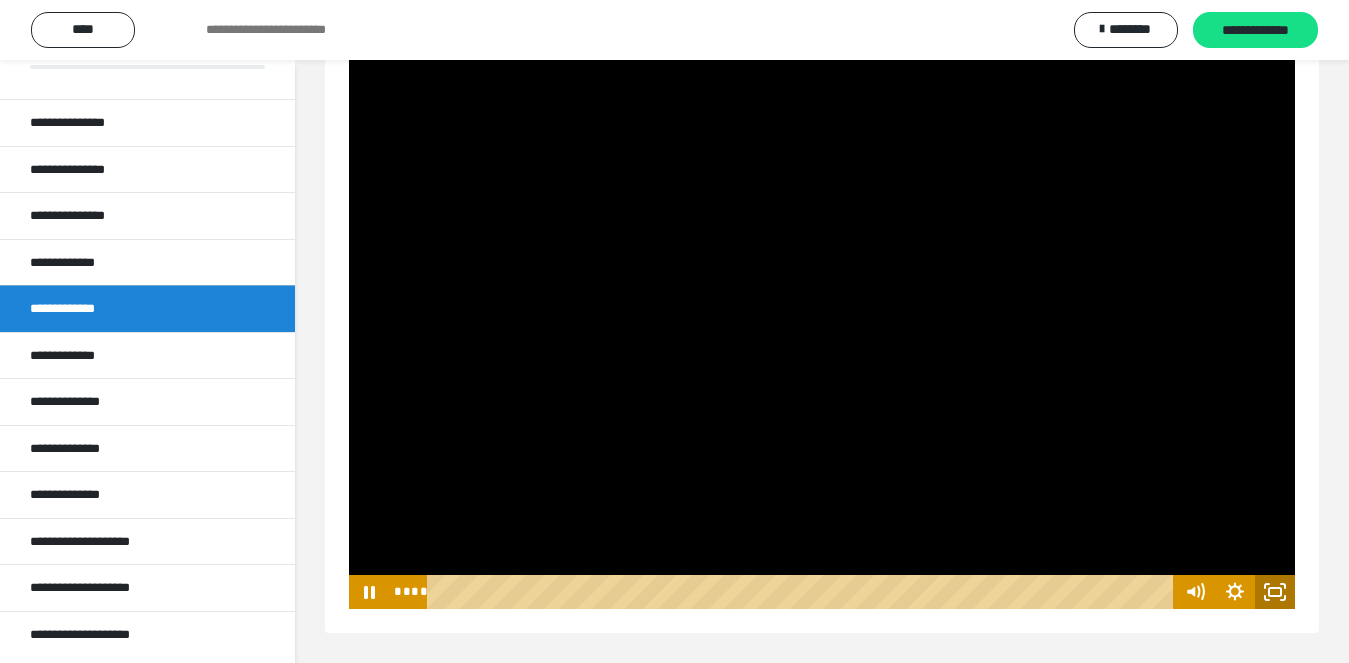 click 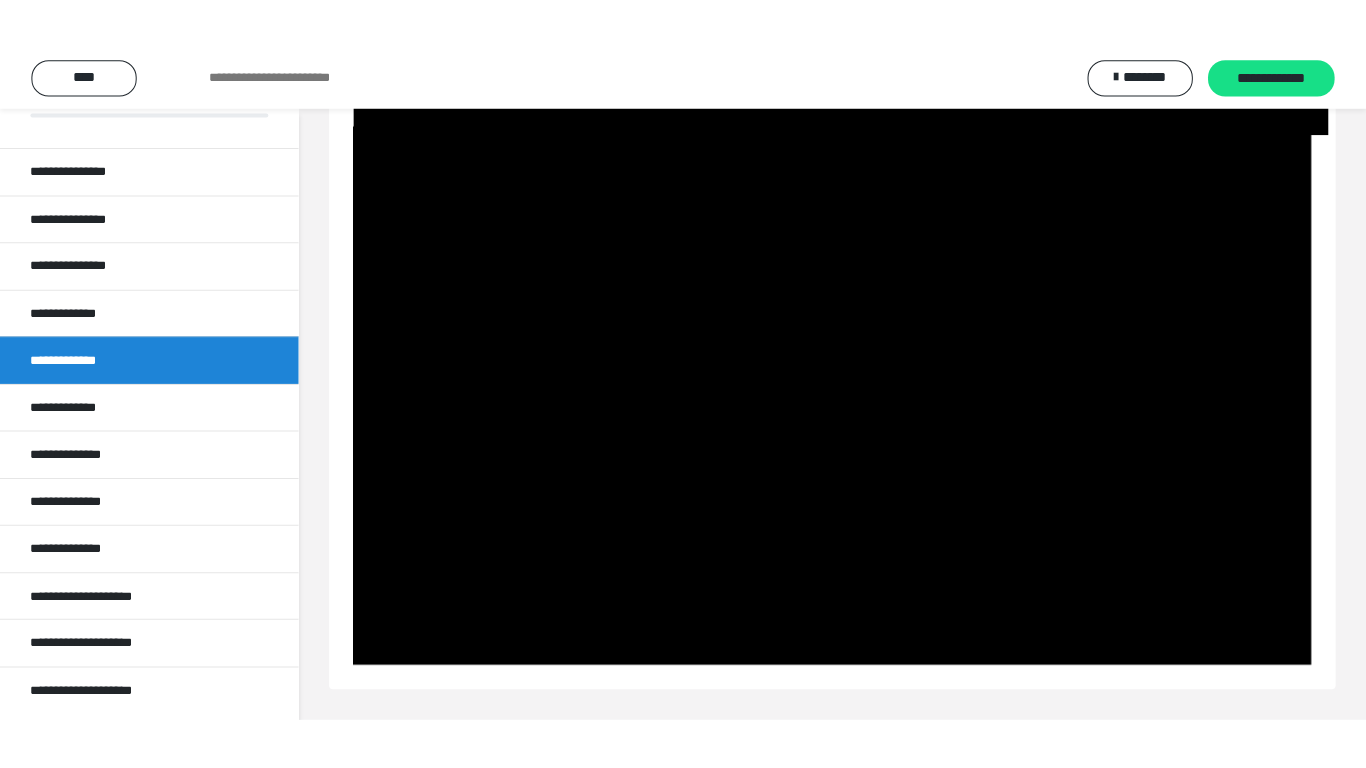 scroll, scrollTop: 5231, scrollLeft: 0, axis: vertical 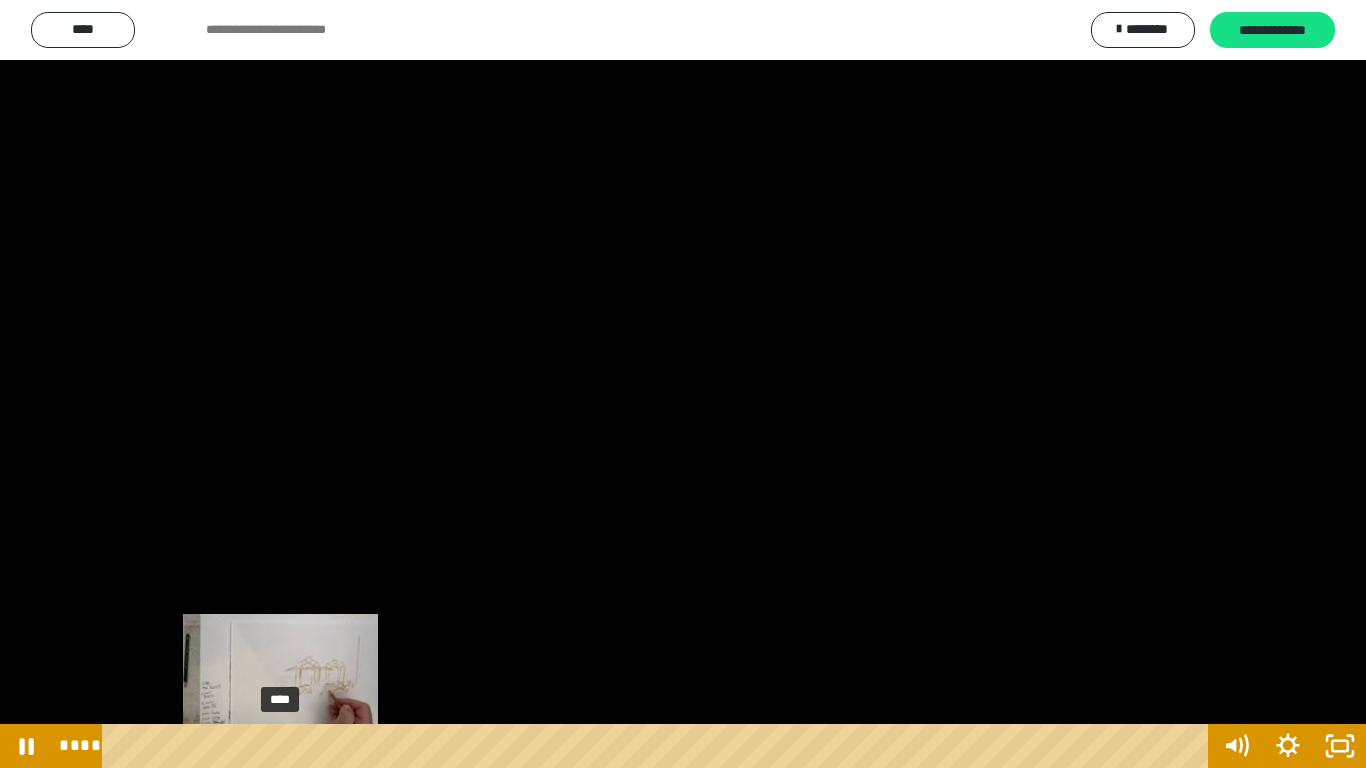 click on "****" at bounding box center (659, 746) 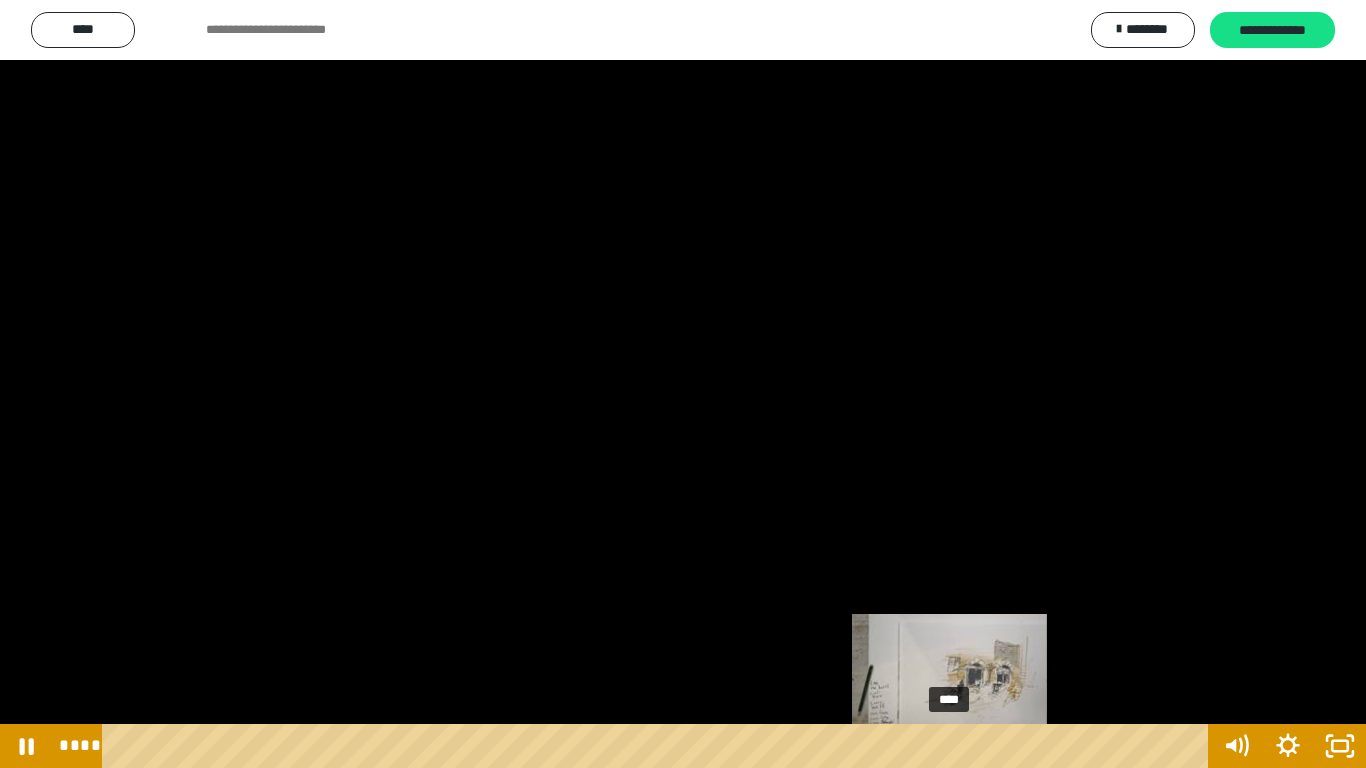 click on "****" at bounding box center (659, 746) 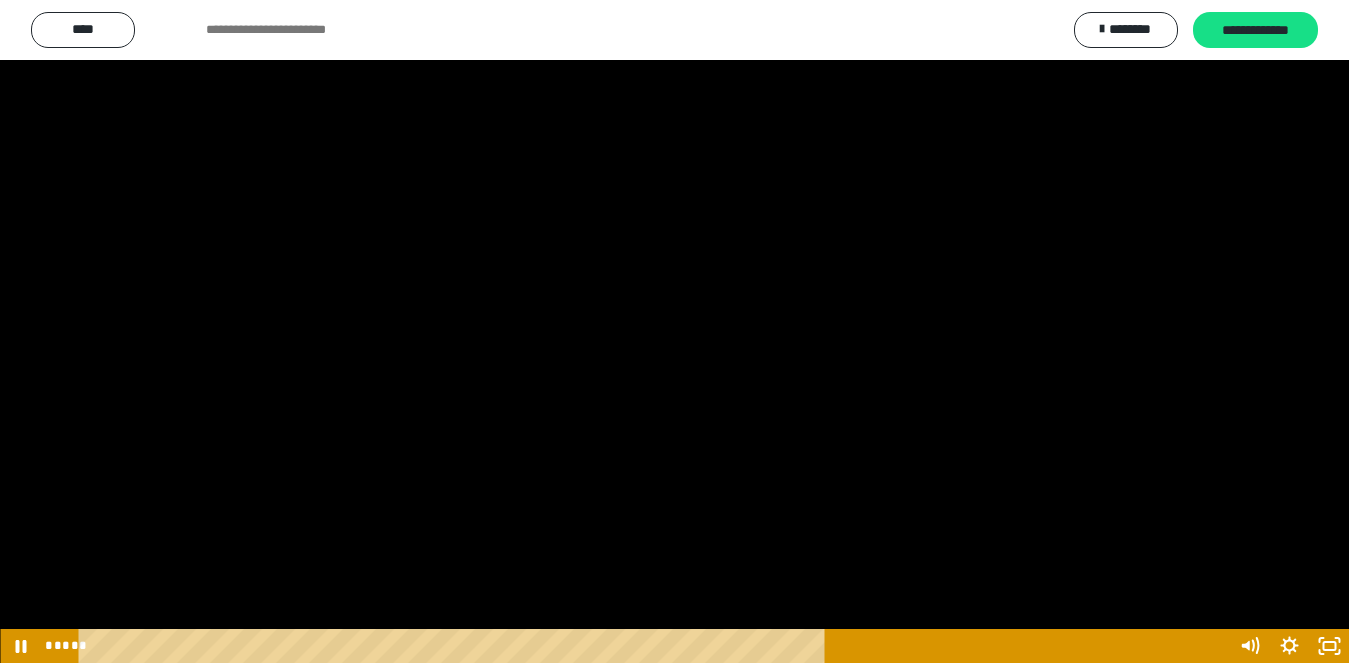 scroll, scrollTop: 117, scrollLeft: 0, axis: vertical 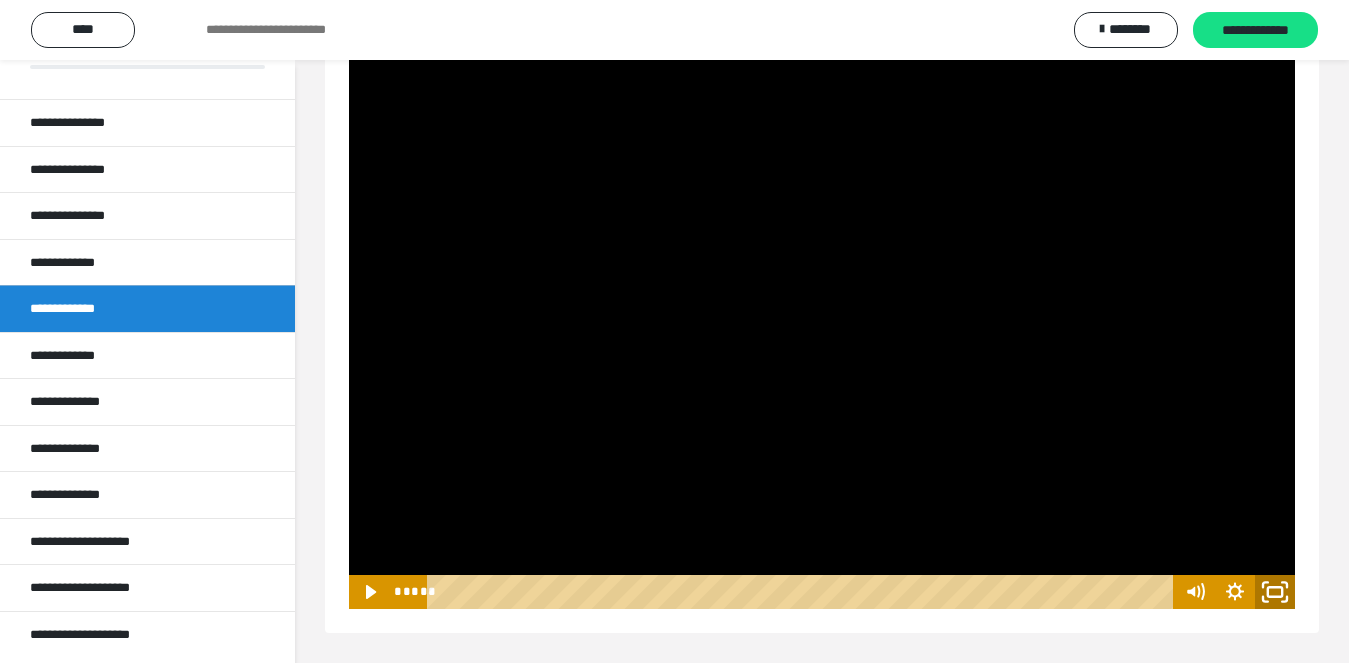 click 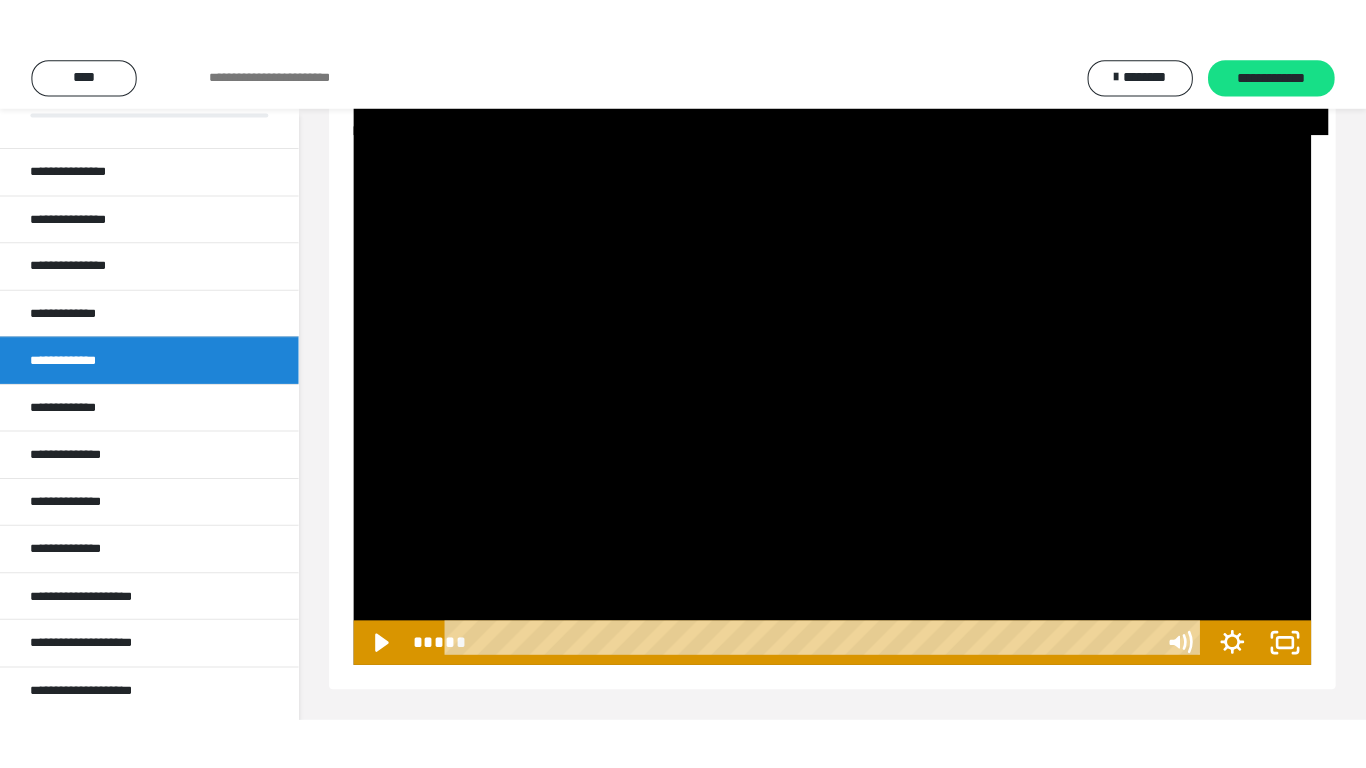 scroll, scrollTop: 5231, scrollLeft: 0, axis: vertical 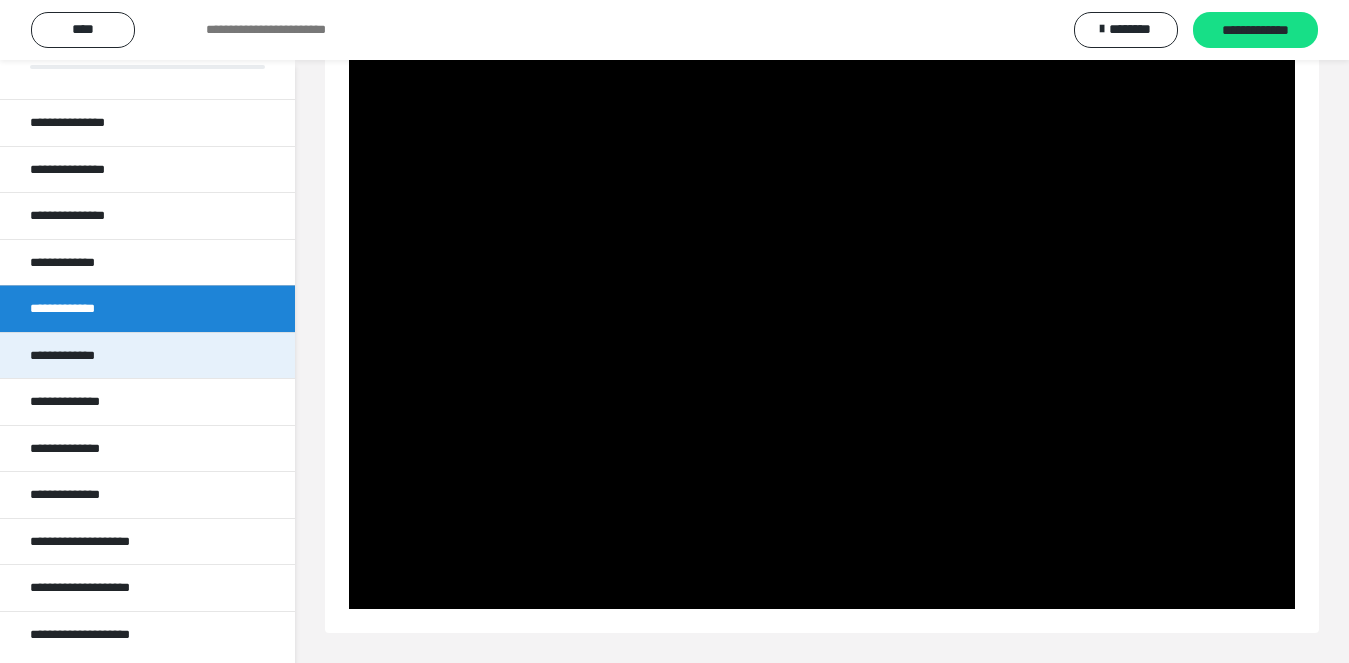 click on "**********" at bounding box center [84, 356] 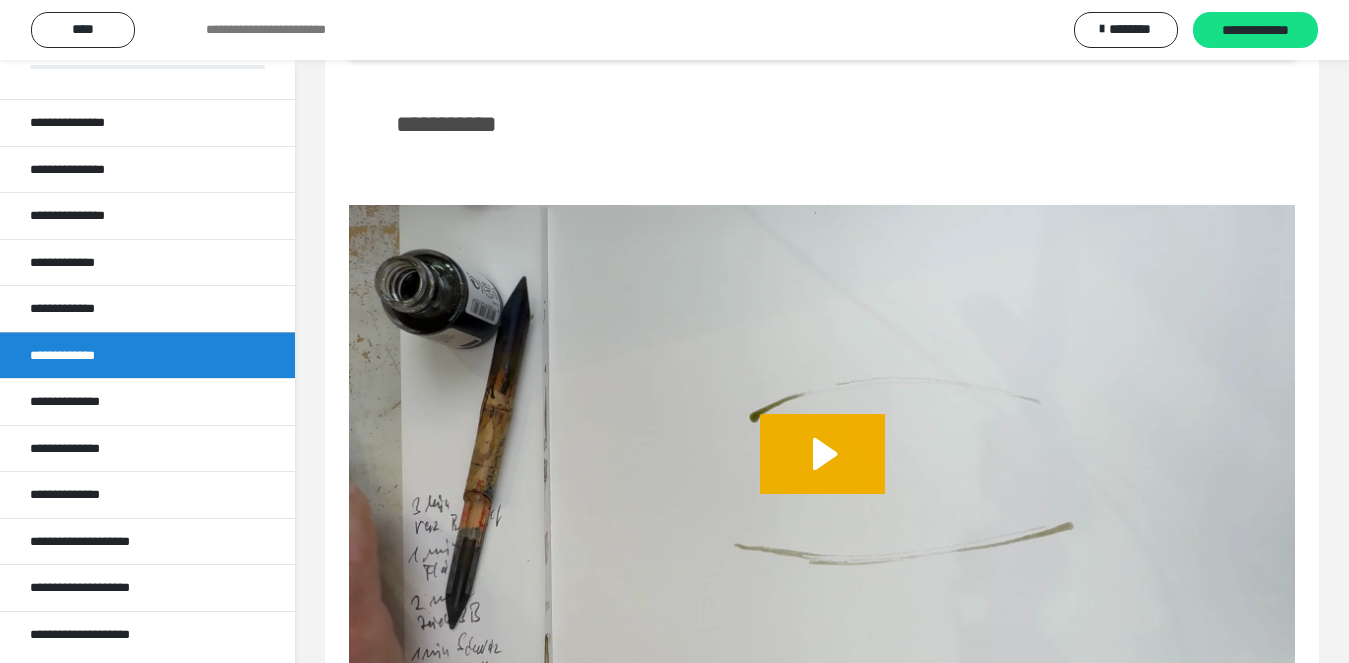 scroll, scrollTop: 1622, scrollLeft: 0, axis: vertical 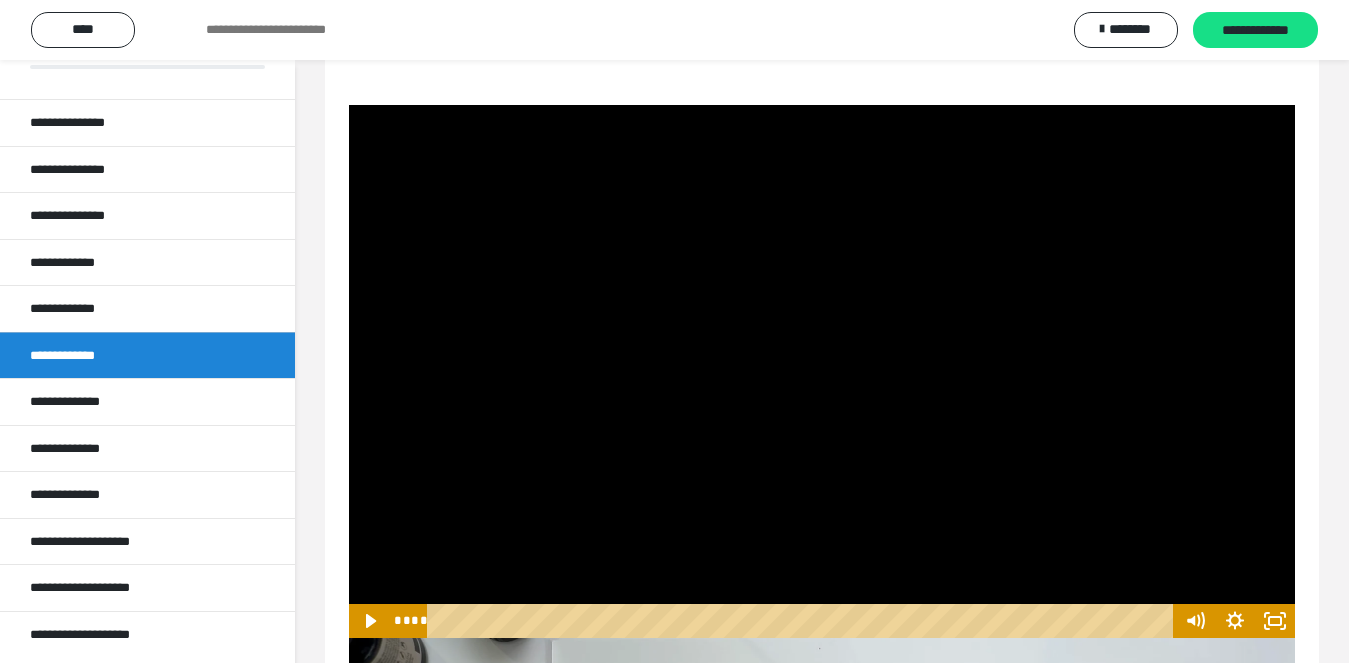click at bounding box center (822, 371) 